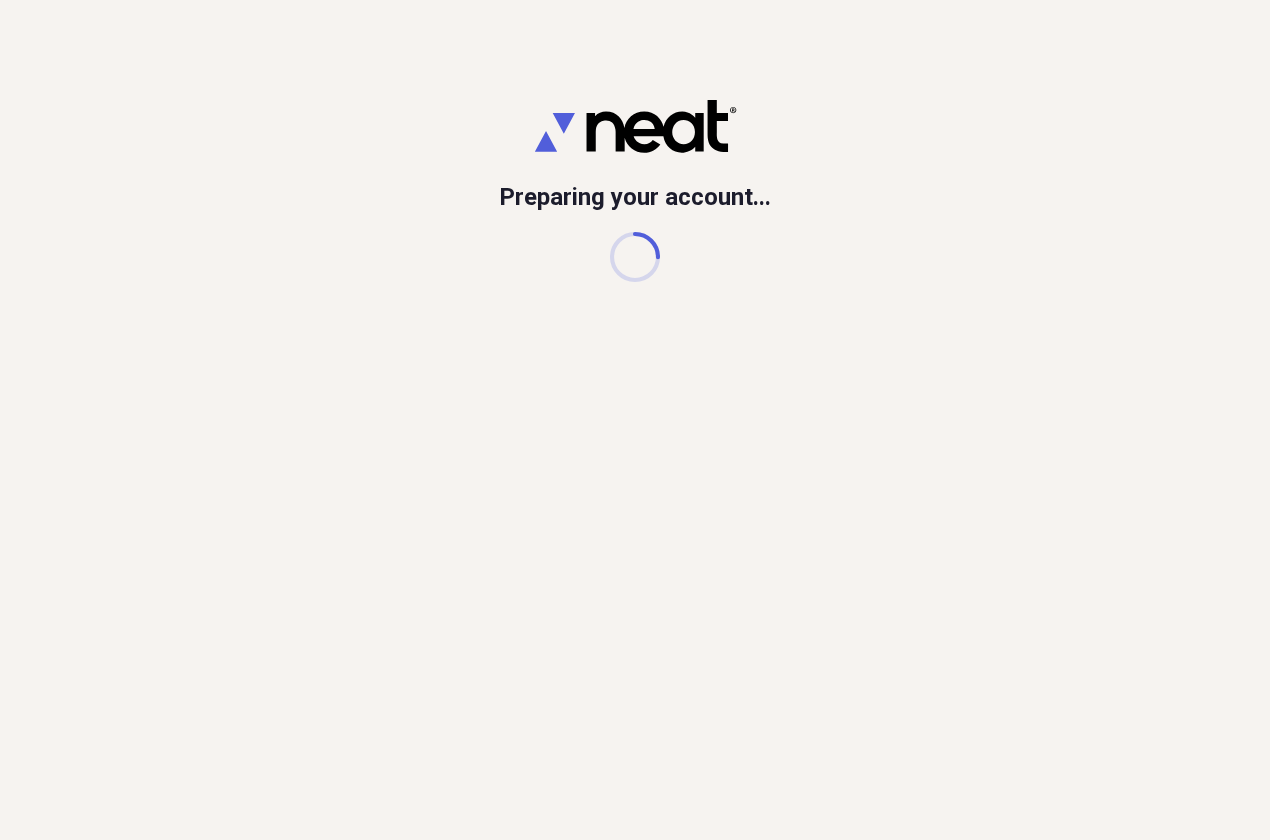 scroll, scrollTop: 0, scrollLeft: 0, axis: both 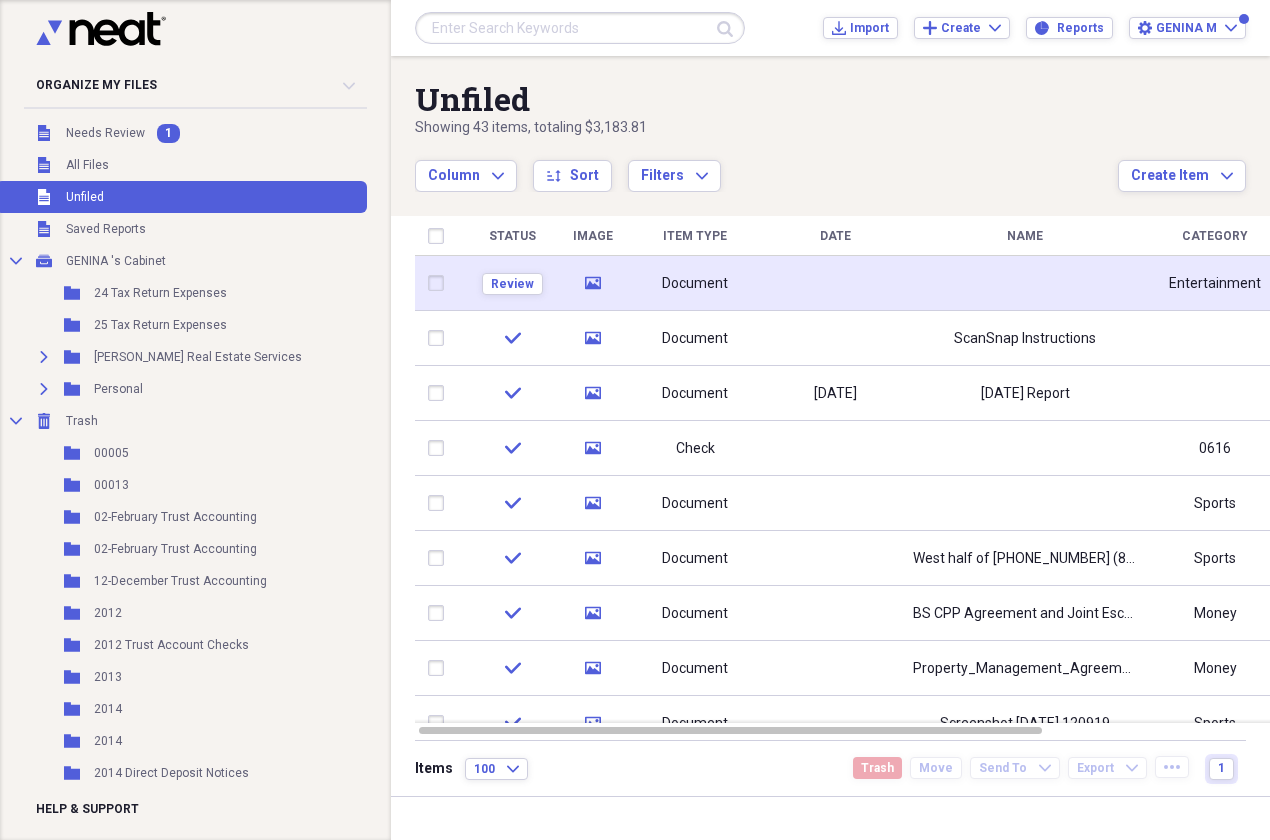 click 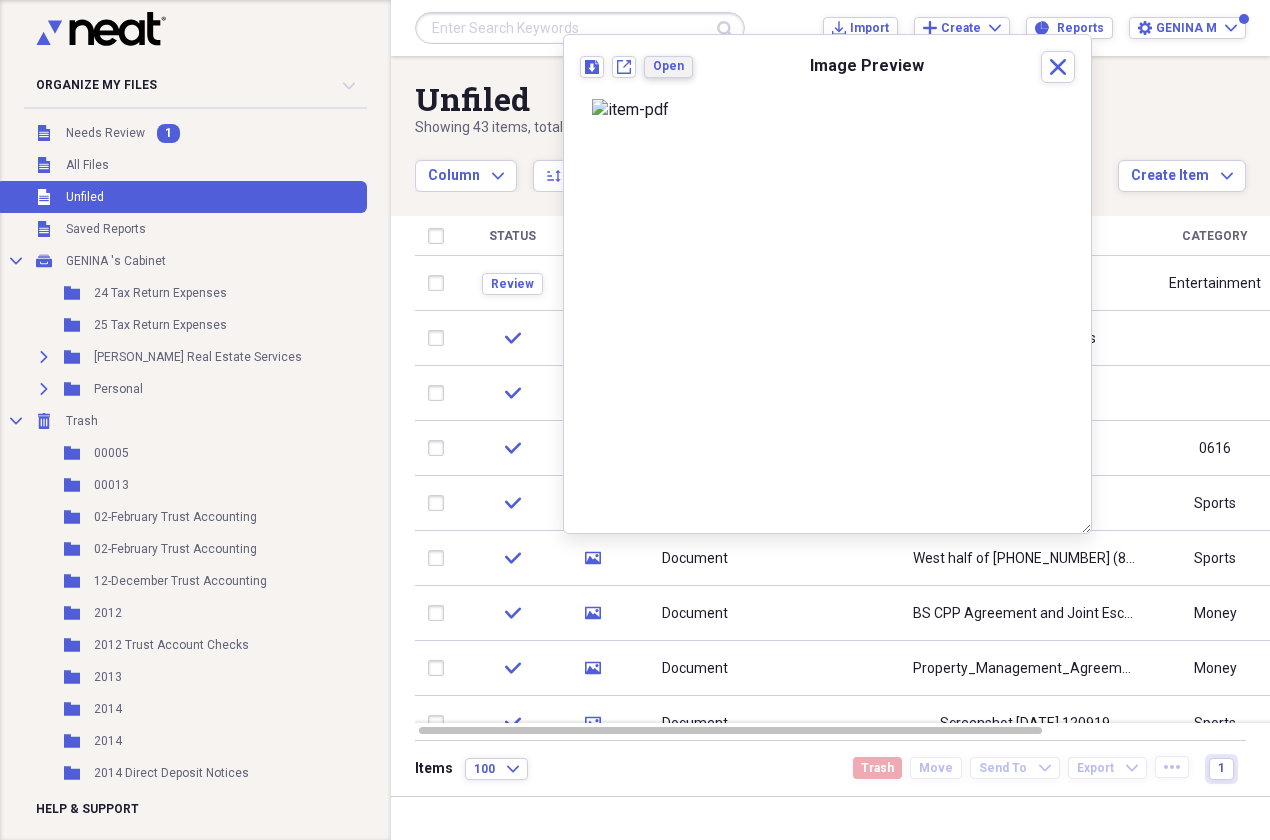 click on "Open" at bounding box center [668, 66] 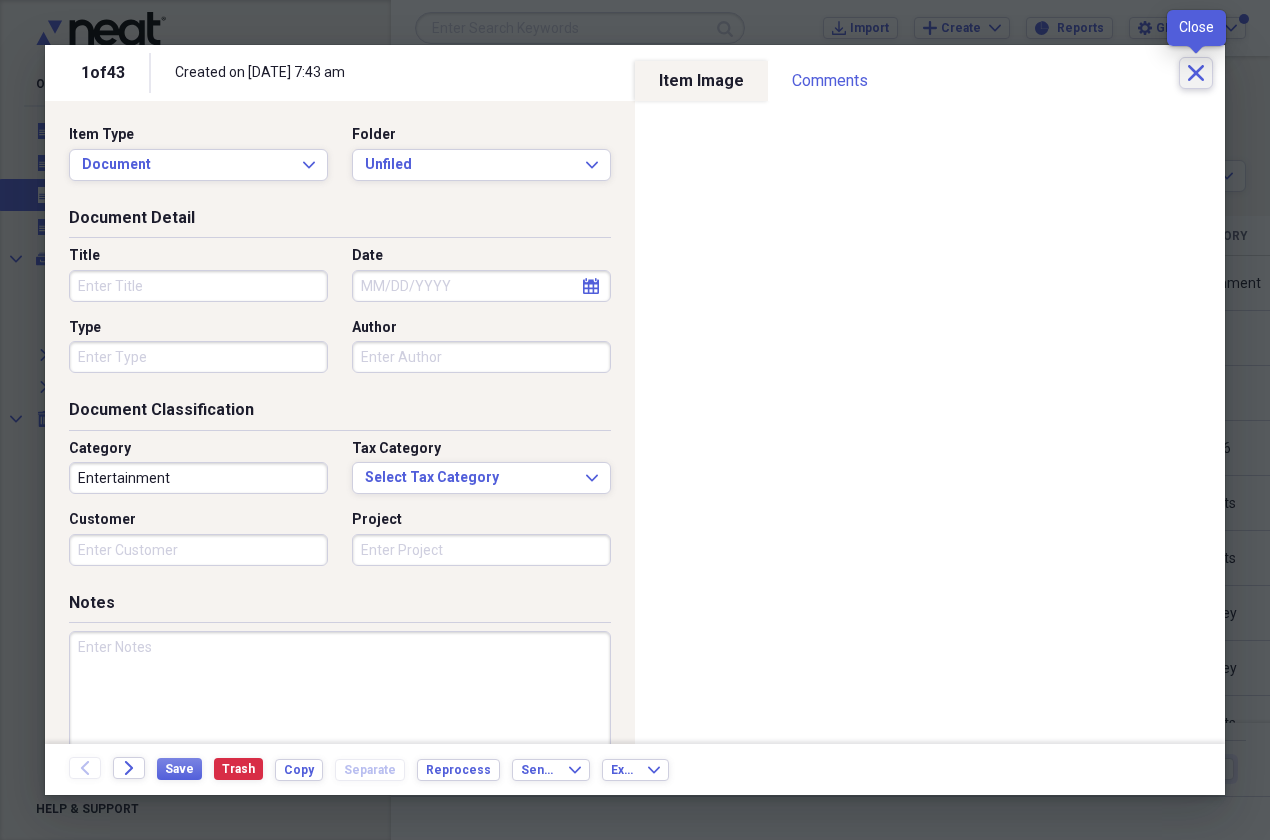 click on "Close" at bounding box center [1196, 73] 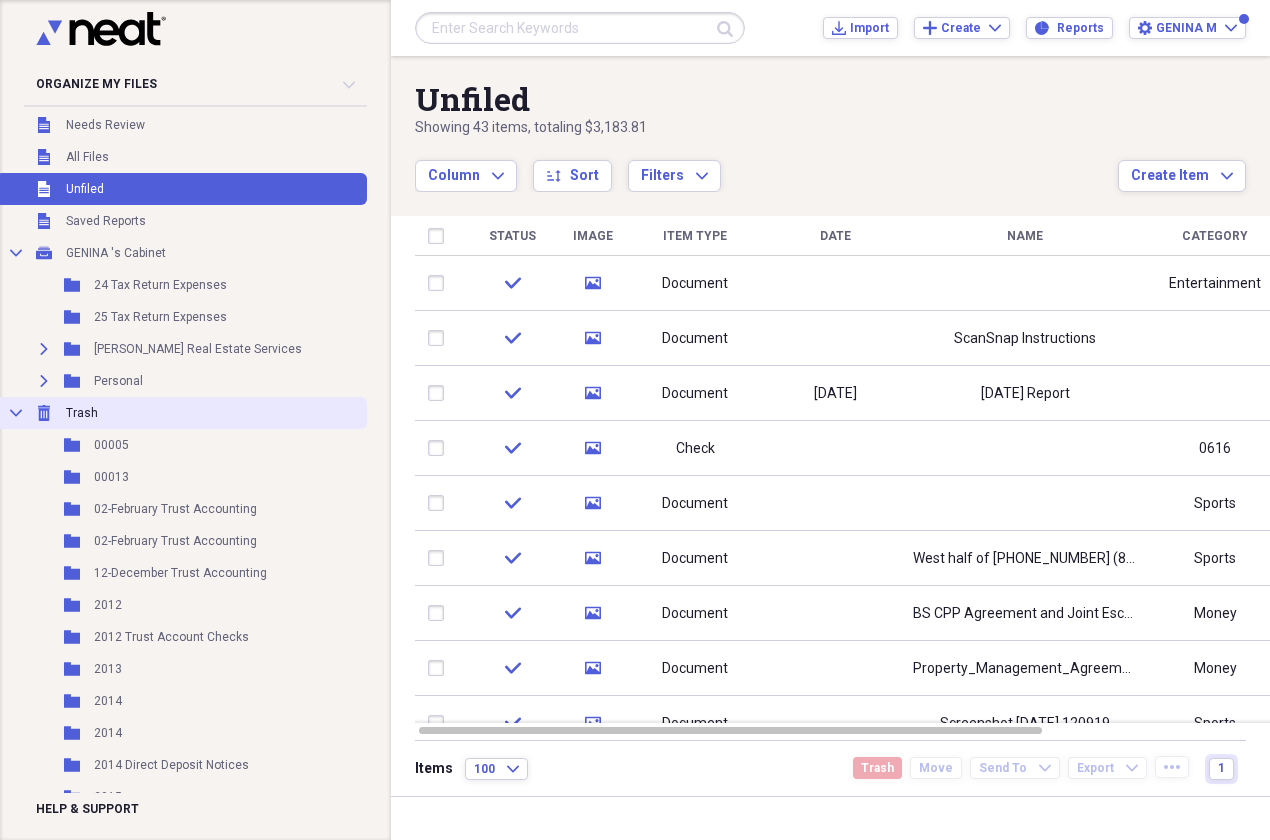 scroll, scrollTop: 8, scrollLeft: 0, axis: vertical 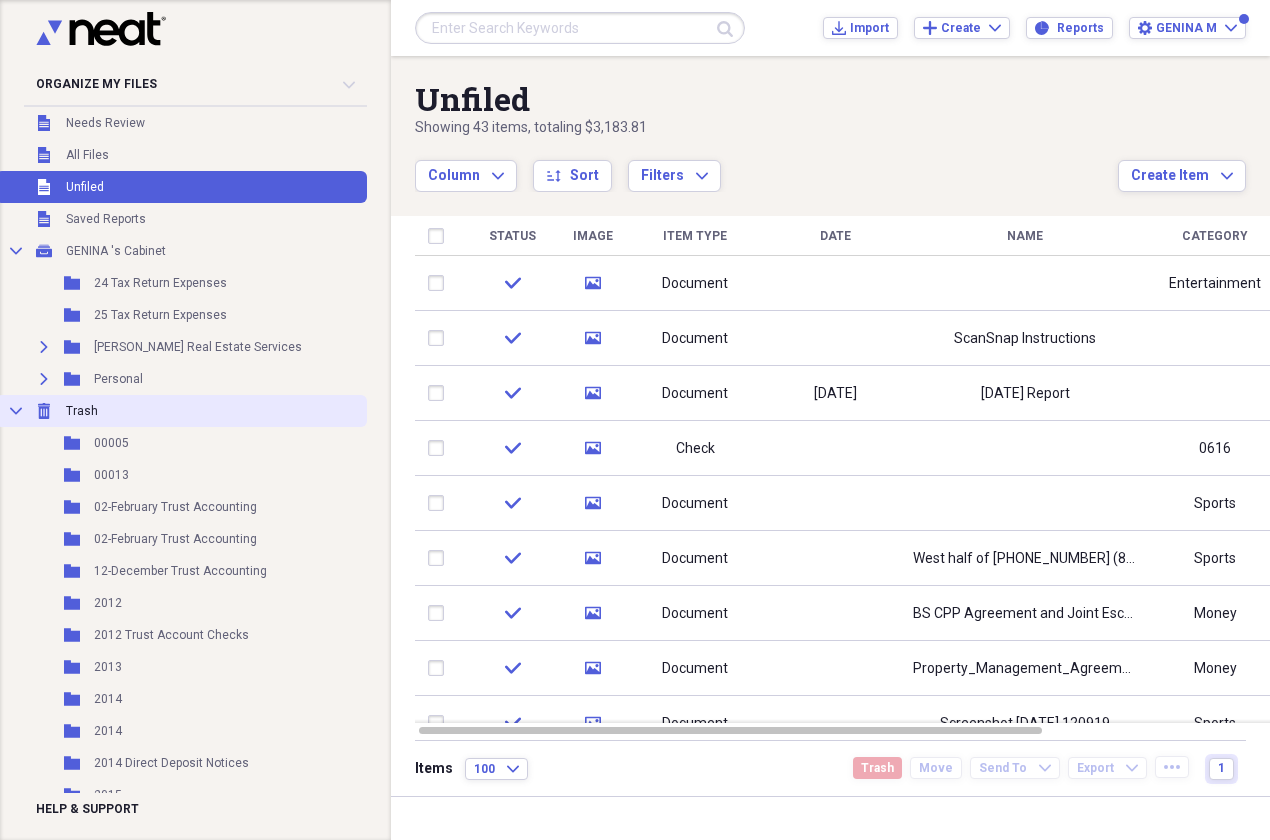 click on "Collapse Trash Trash" at bounding box center (181, 411) 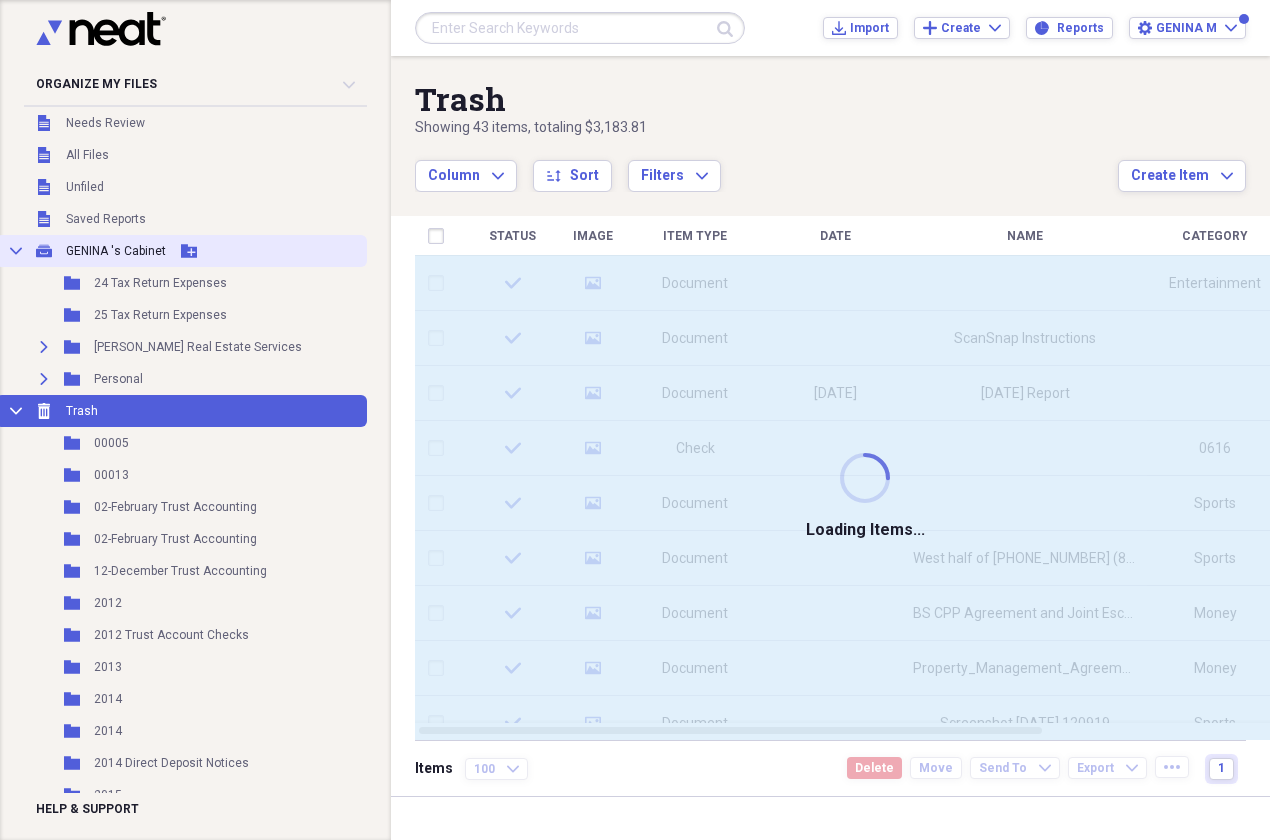 drag, startPoint x: 11, startPoint y: 249, endPoint x: 41, endPoint y: 262, distance: 32.695564 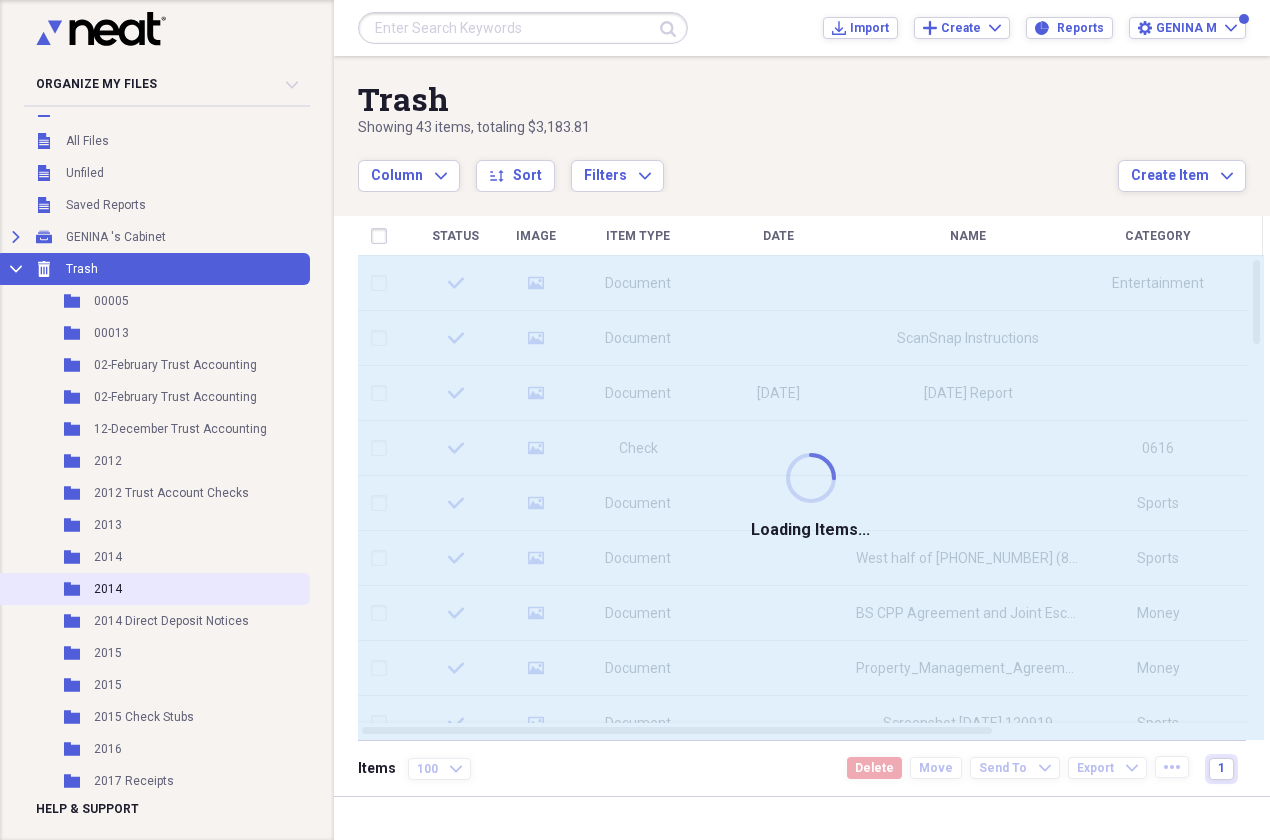 scroll, scrollTop: 0, scrollLeft: 0, axis: both 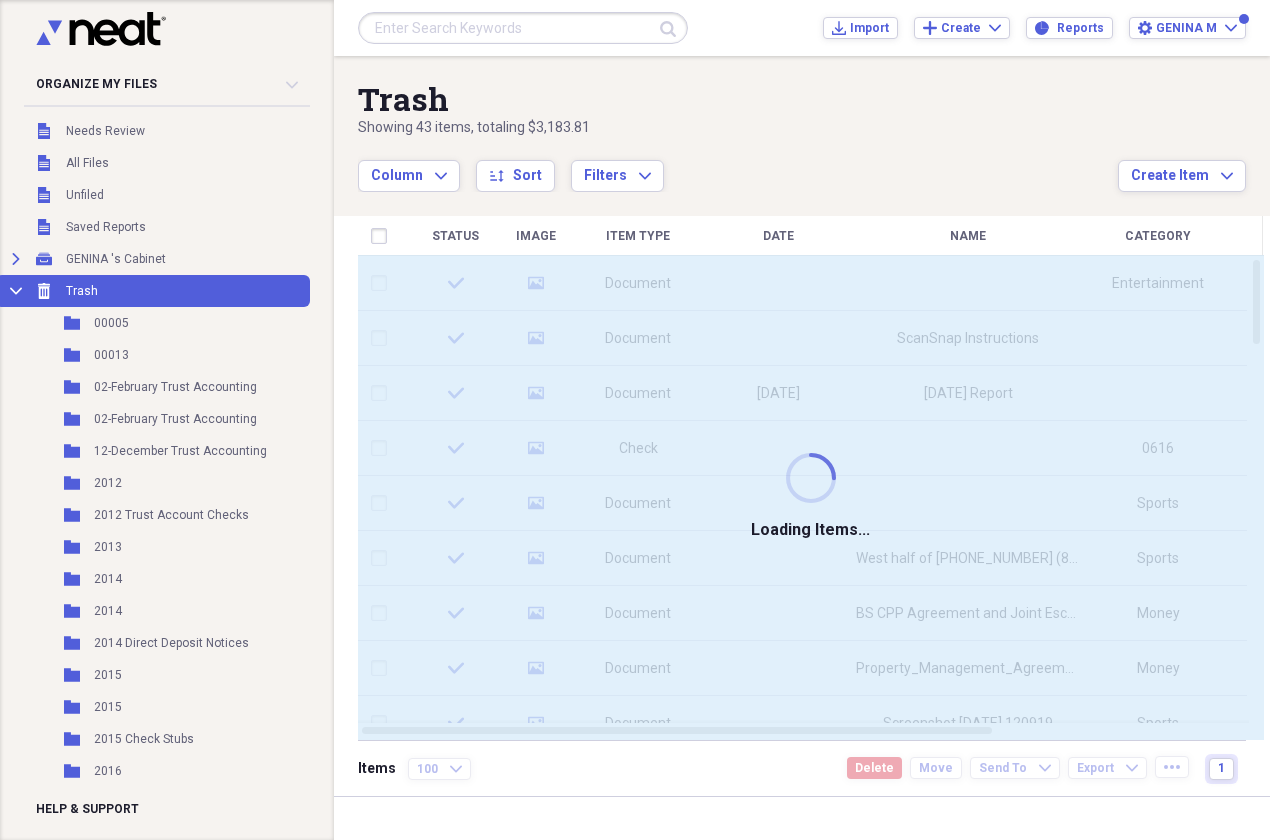 click on "Collapse" 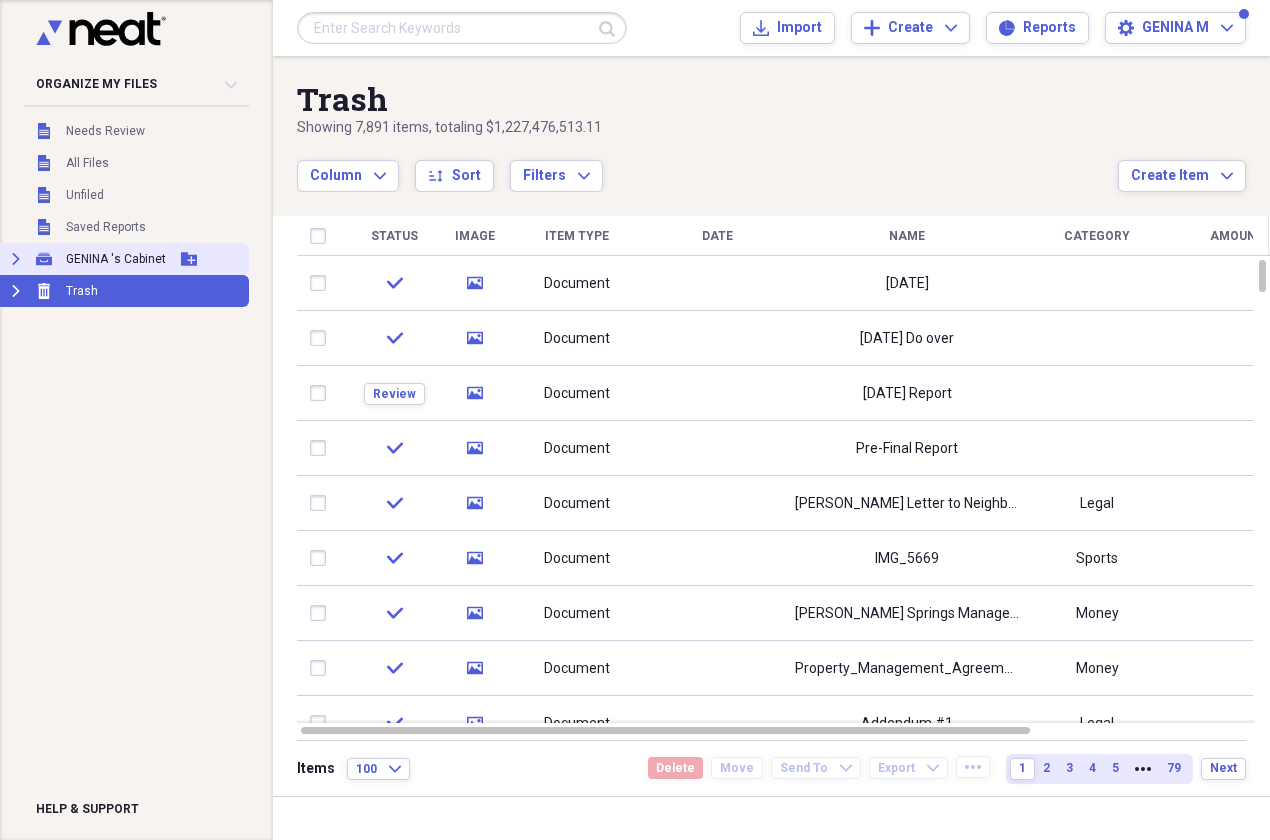 click on "Expand" 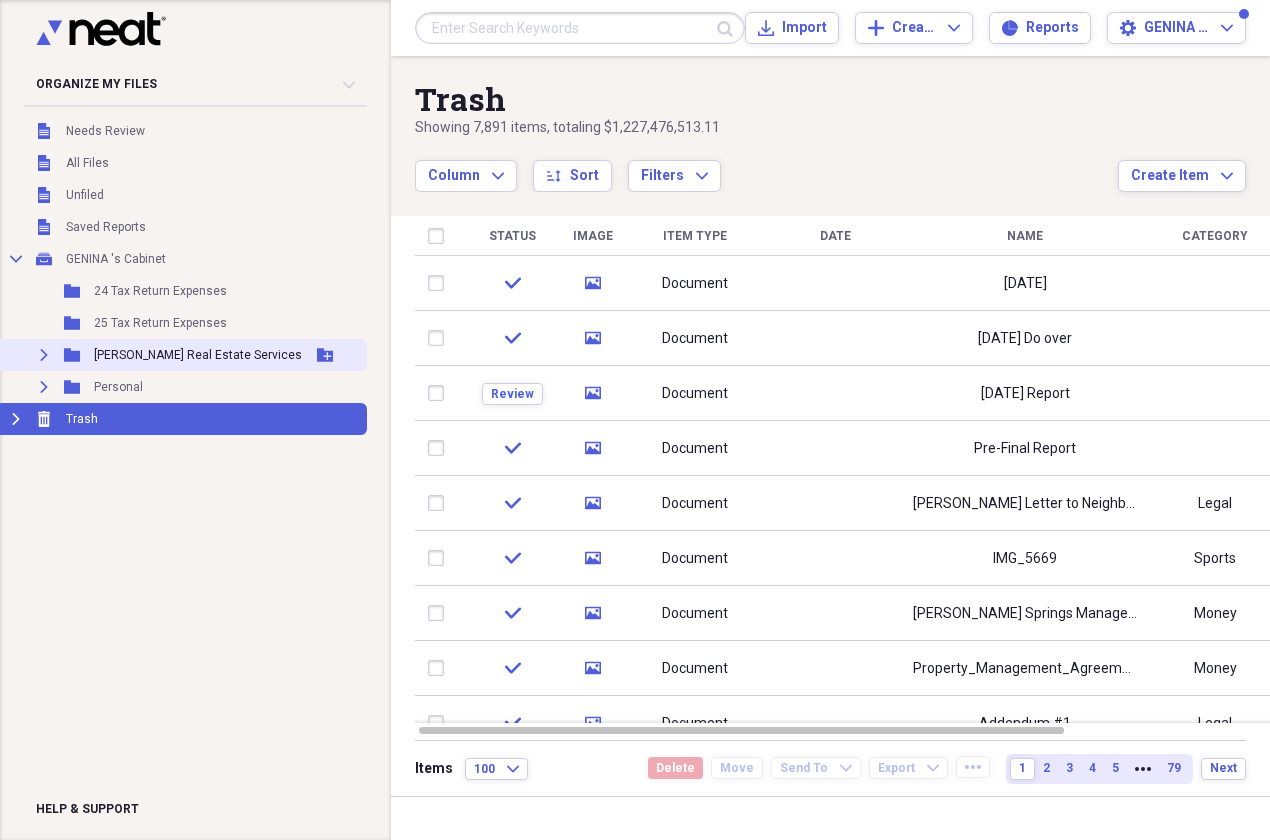 click 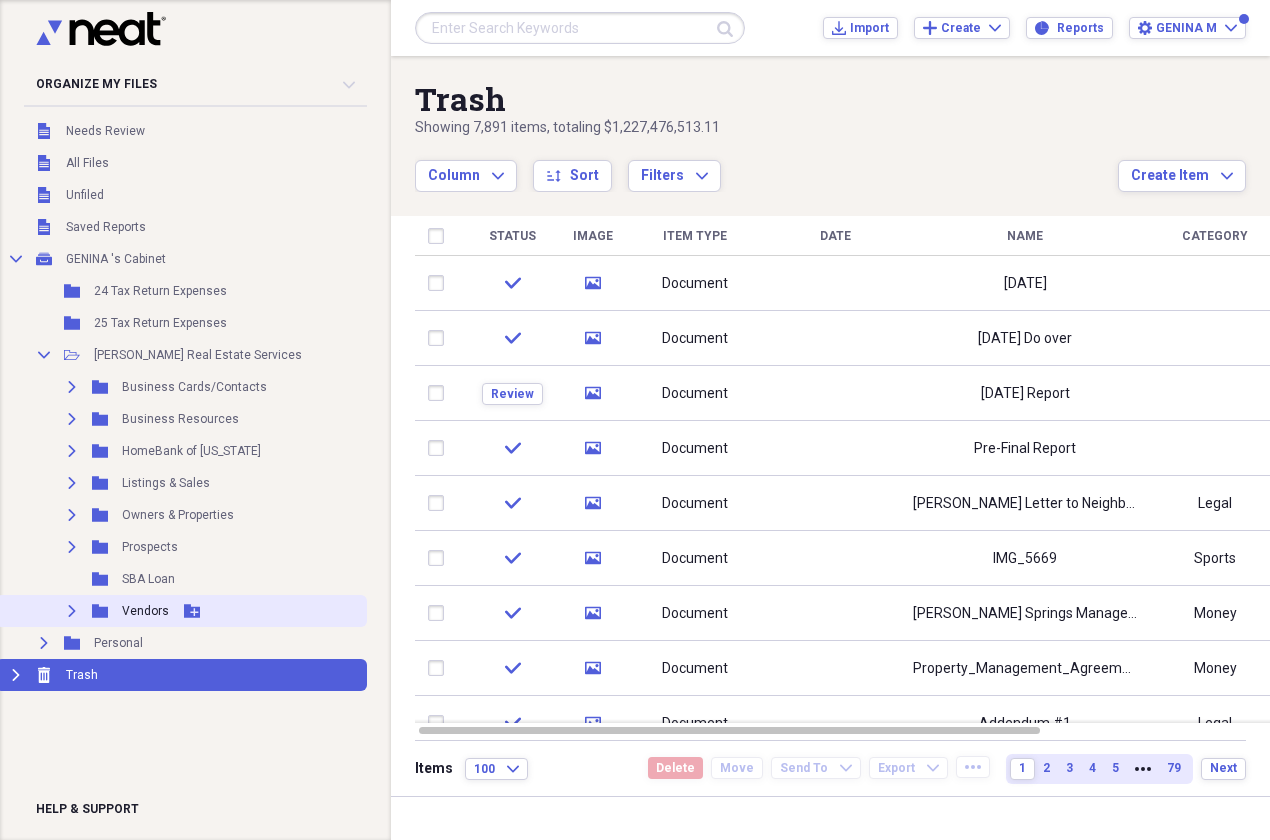 click on "Expand" 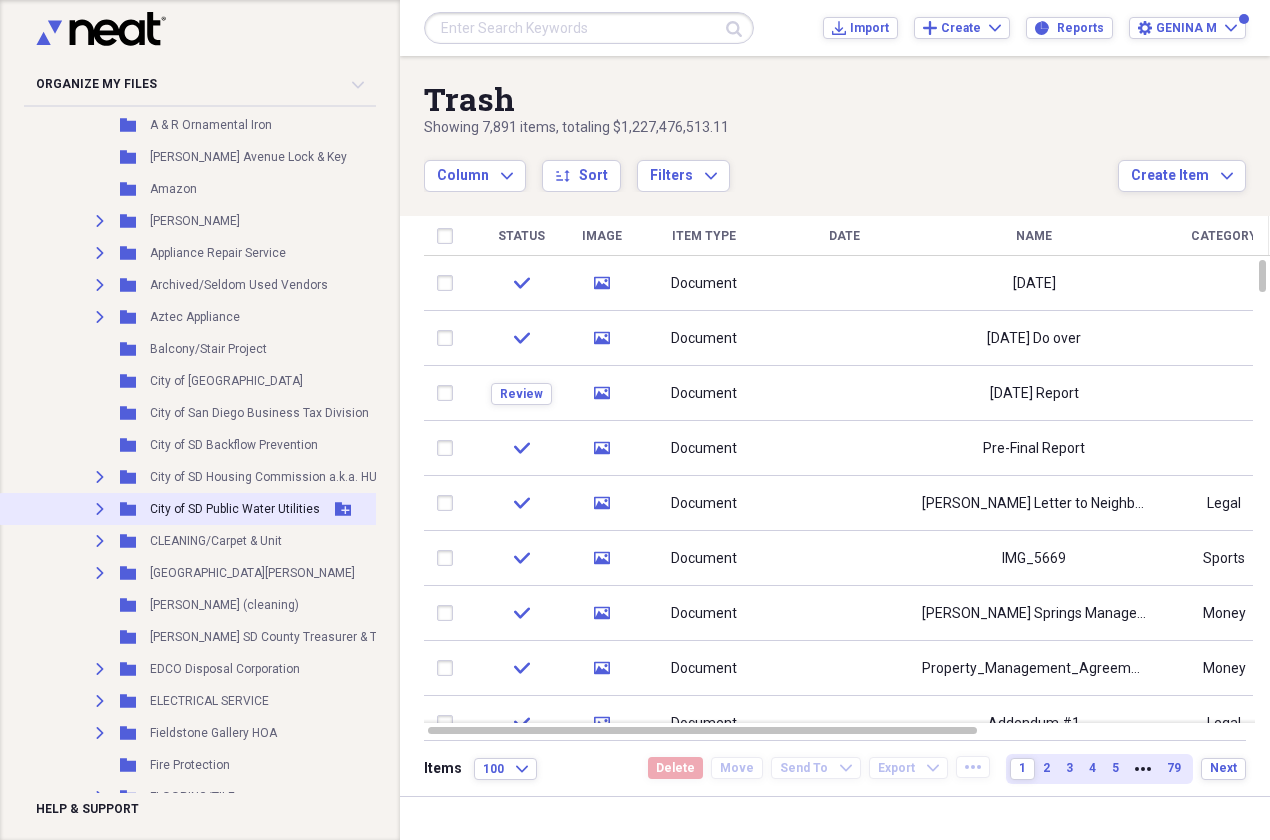 scroll, scrollTop: 0, scrollLeft: 0, axis: both 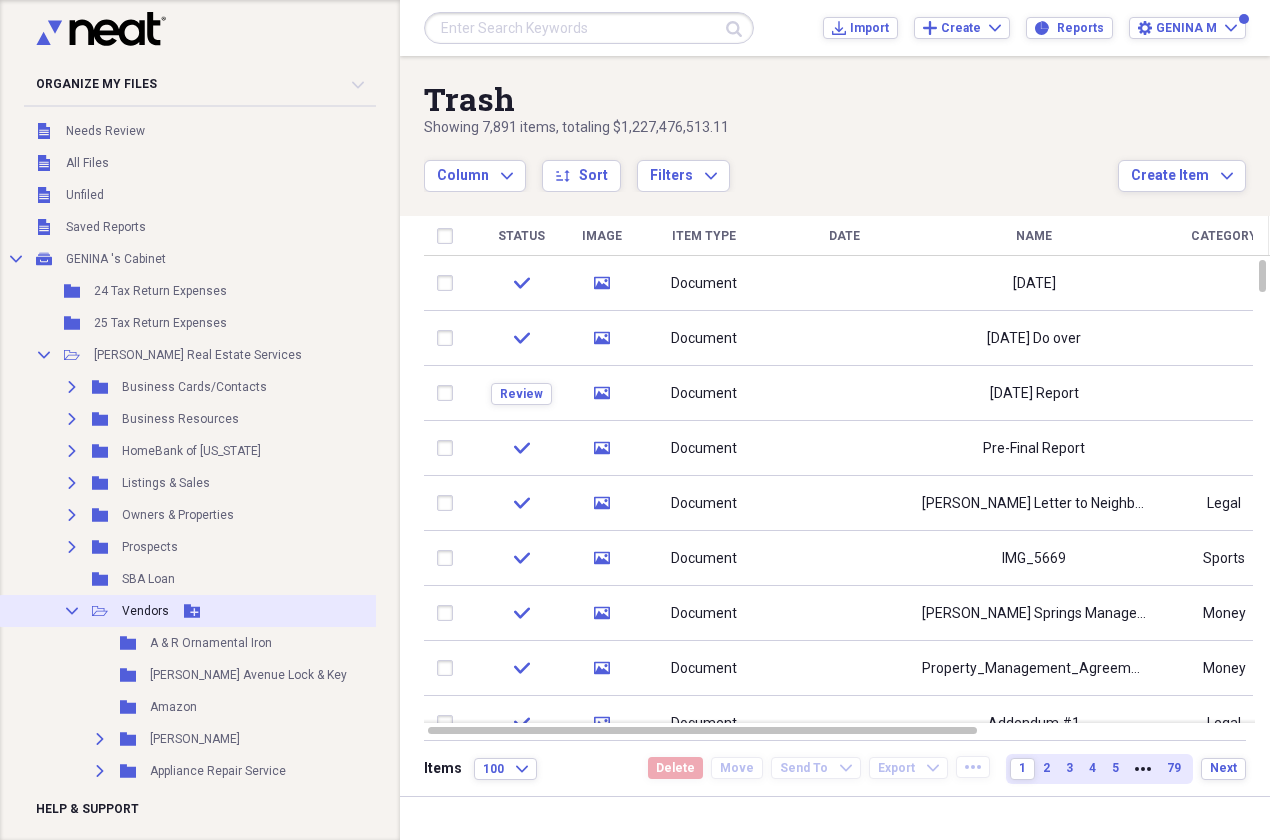 click 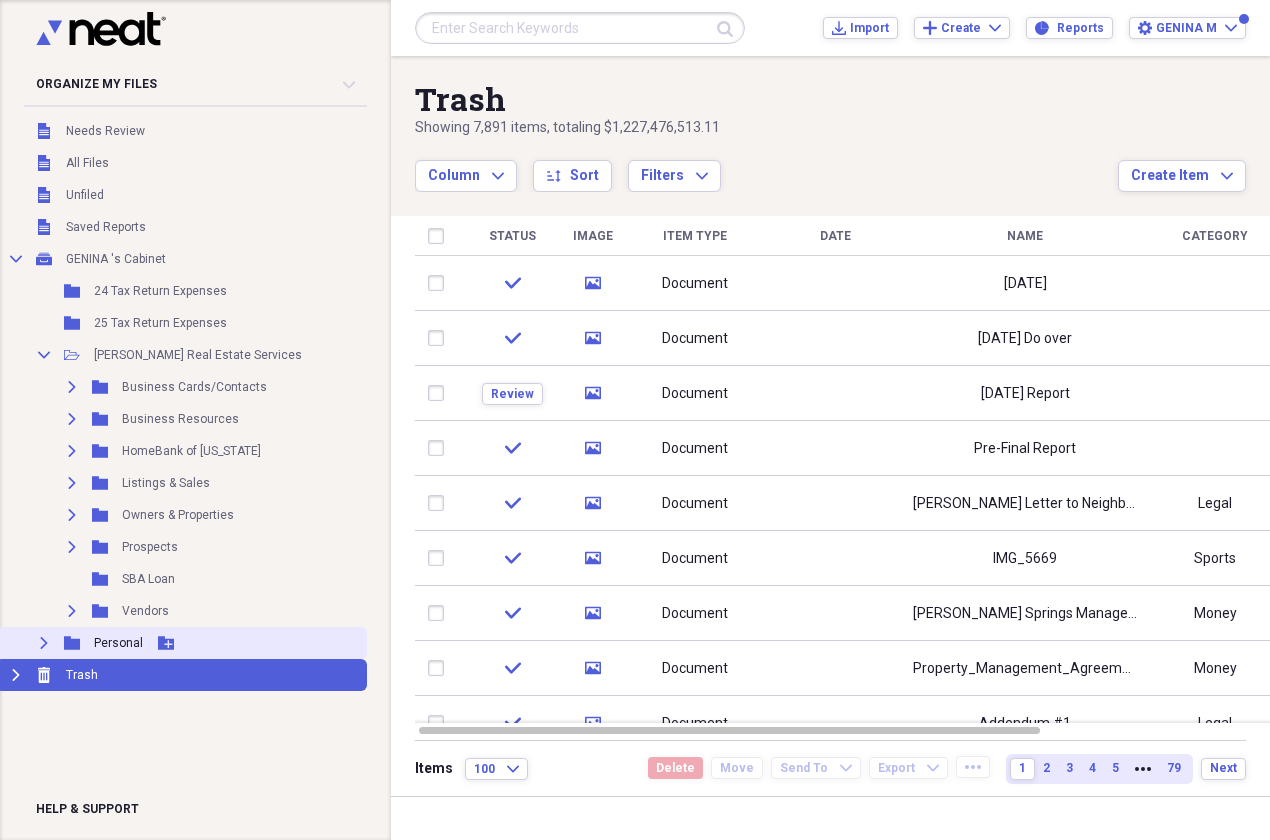 click on "Expand" 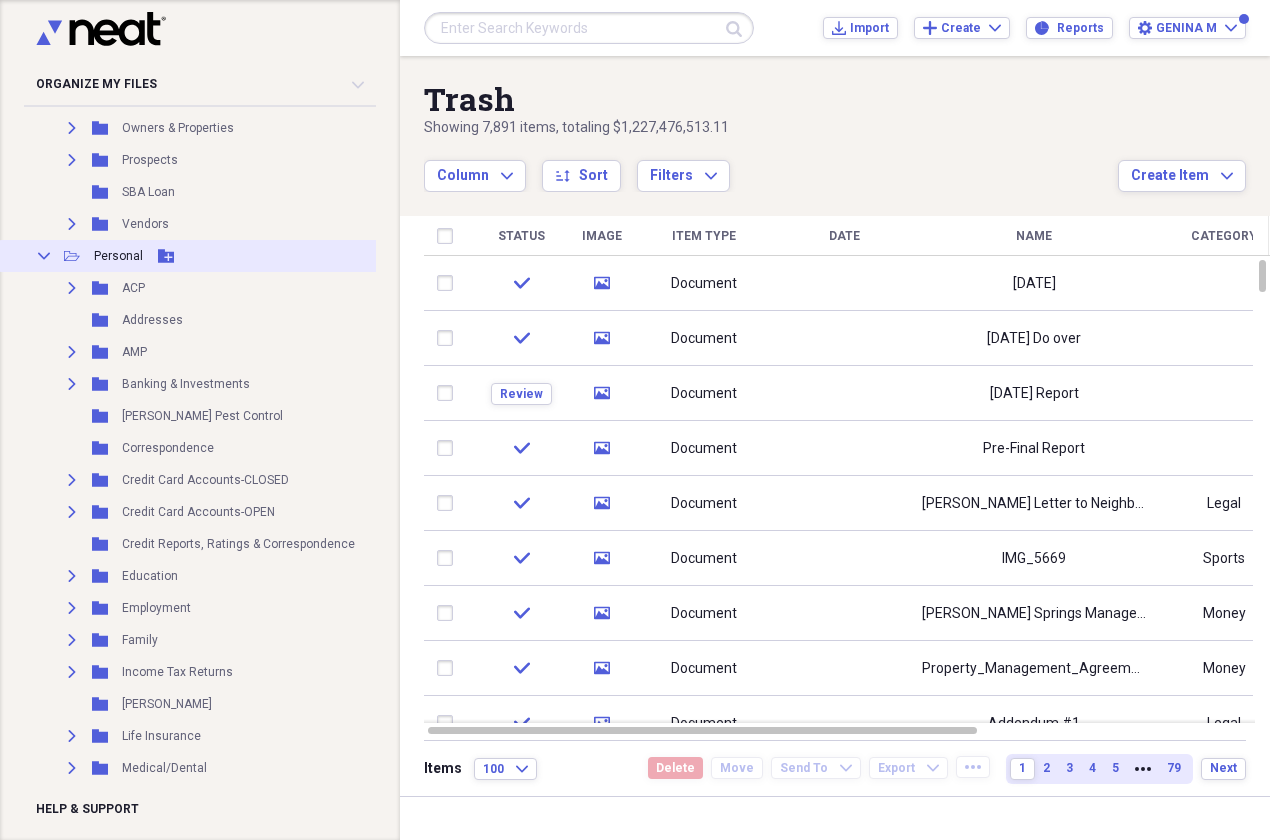 scroll, scrollTop: 378, scrollLeft: 0, axis: vertical 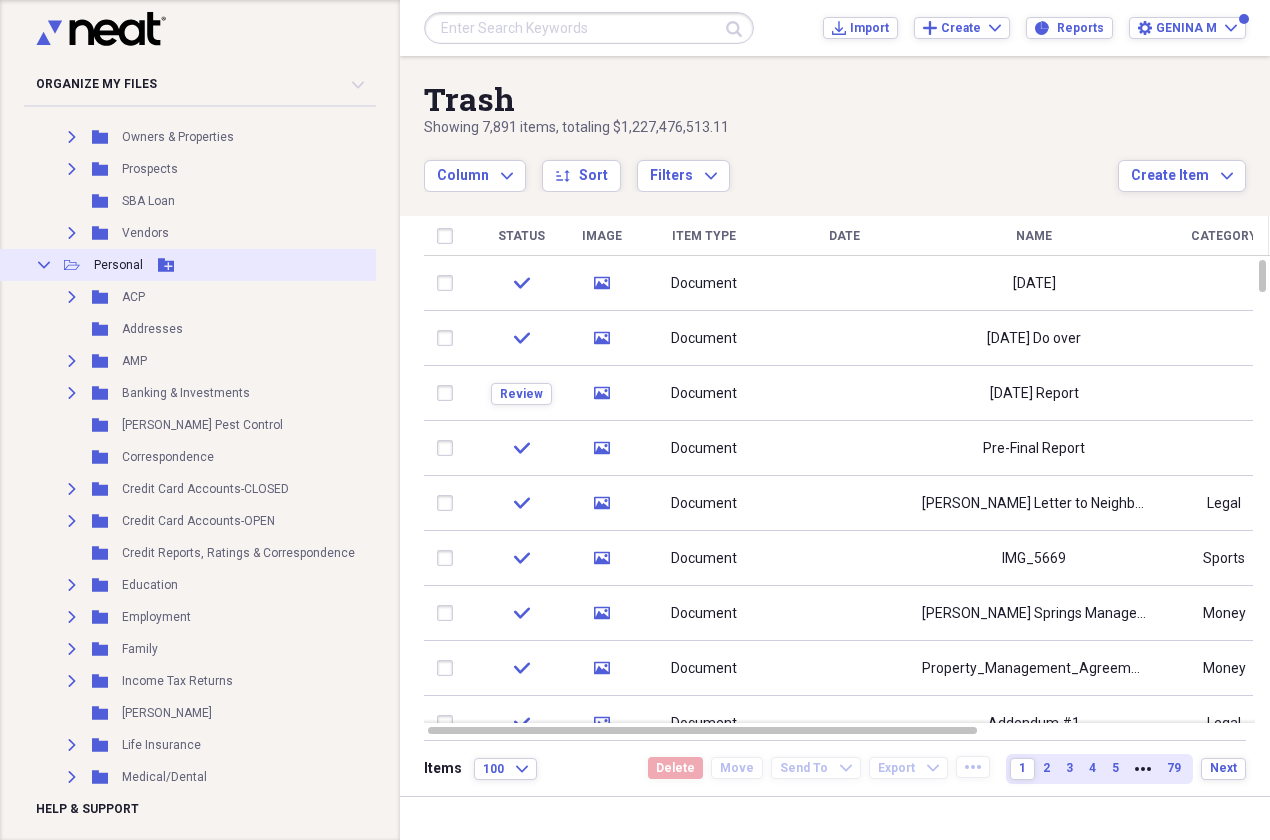 click 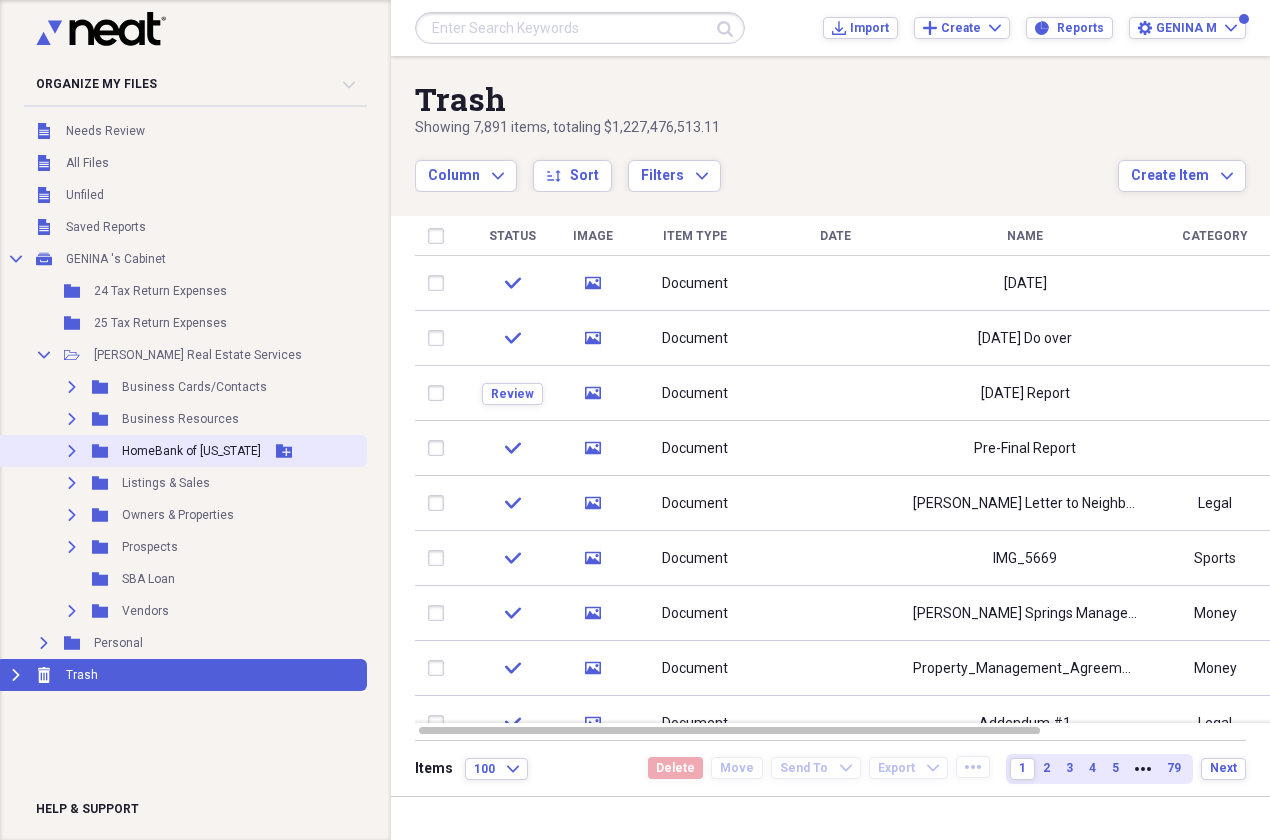 click 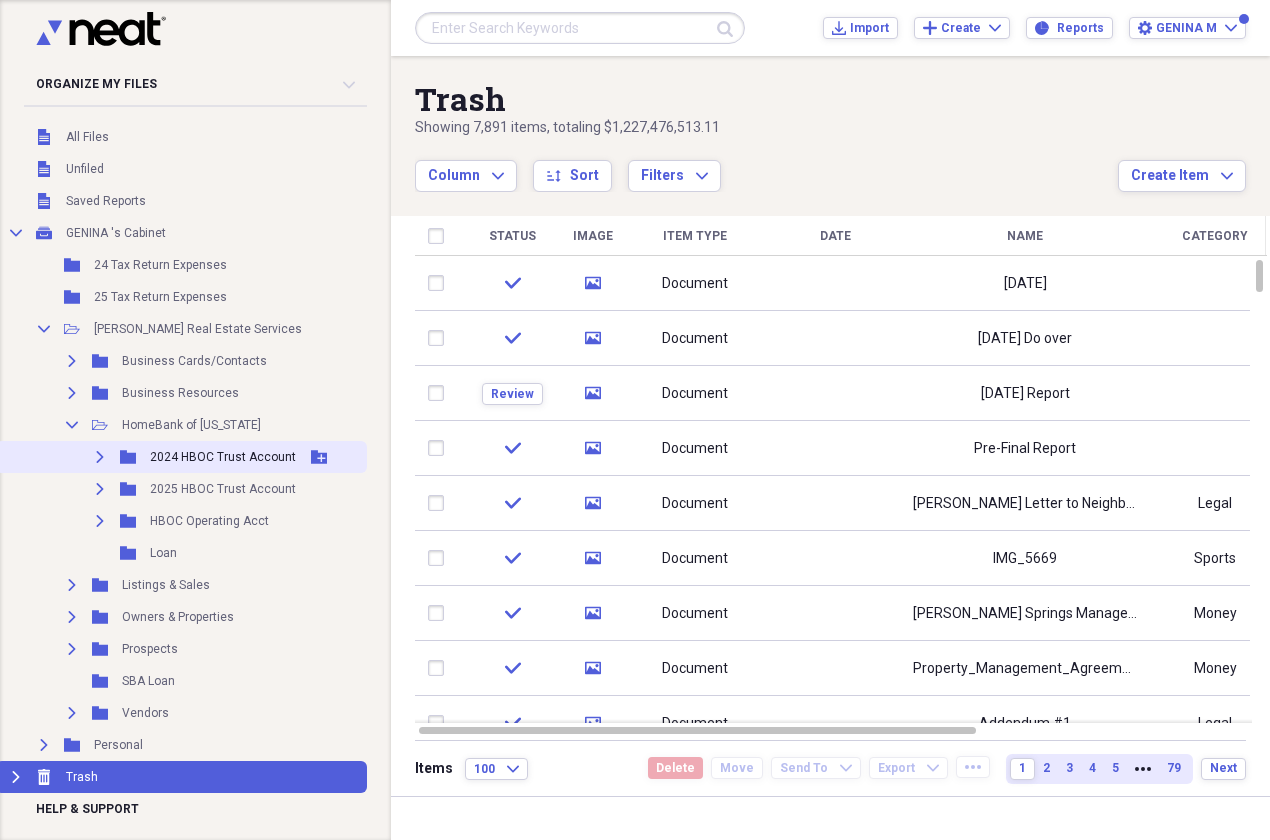 scroll, scrollTop: 40, scrollLeft: 0, axis: vertical 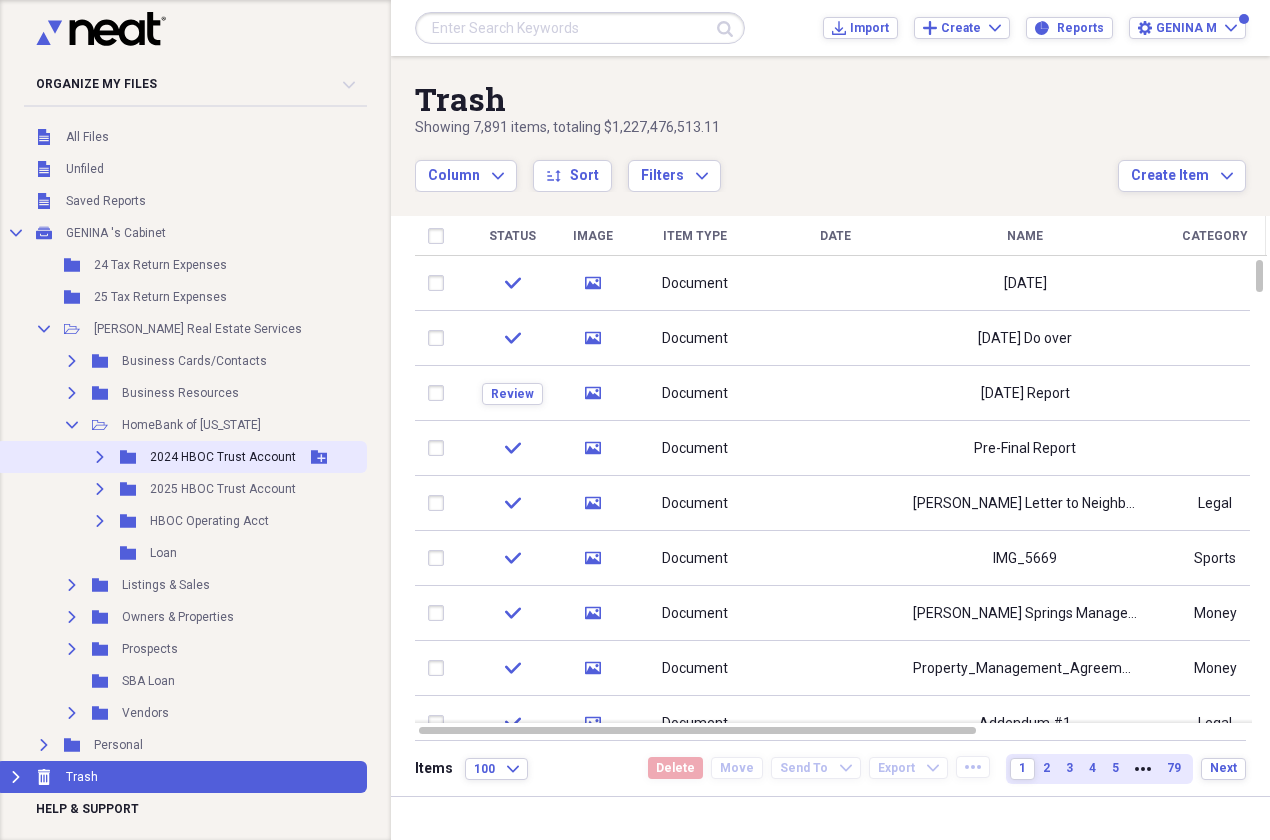 click on "Expand" 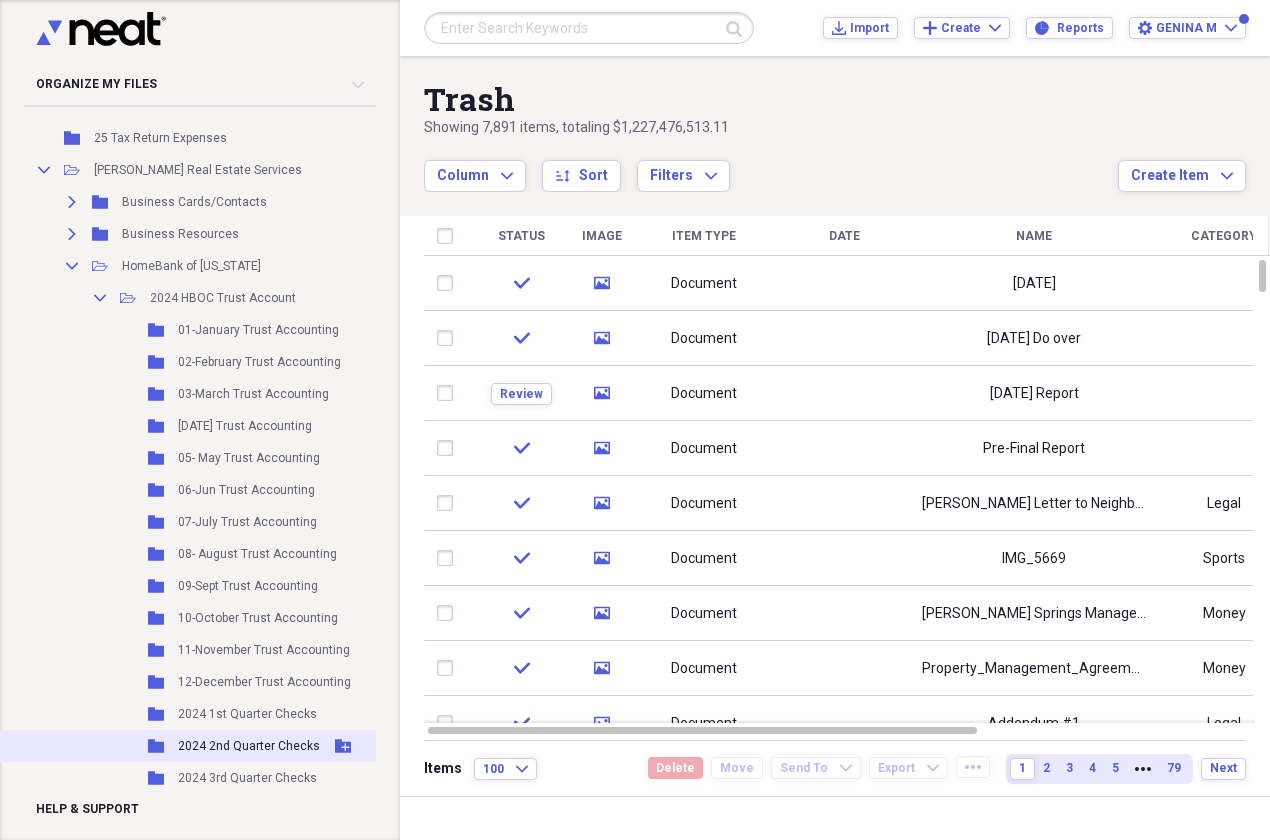 scroll, scrollTop: 184, scrollLeft: 0, axis: vertical 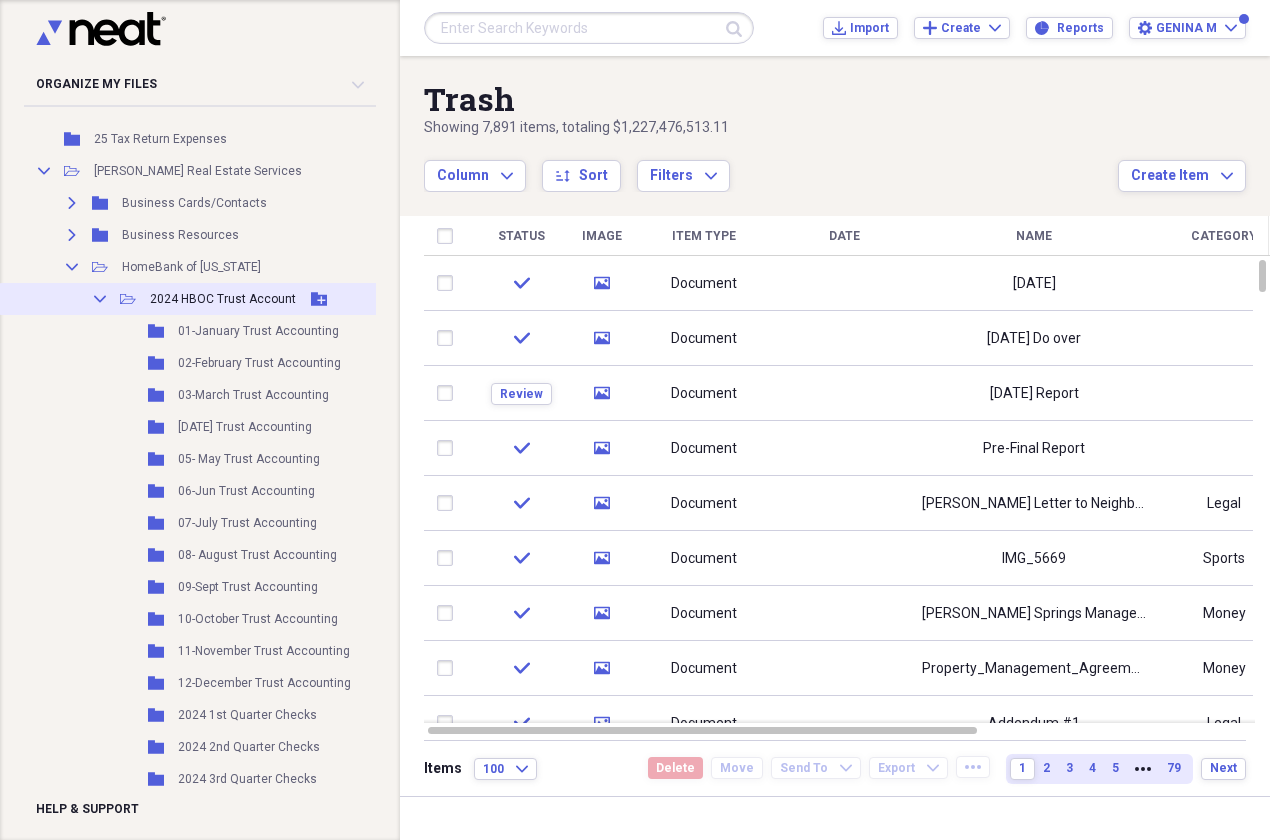 click on "Collapse" at bounding box center [100, 299] 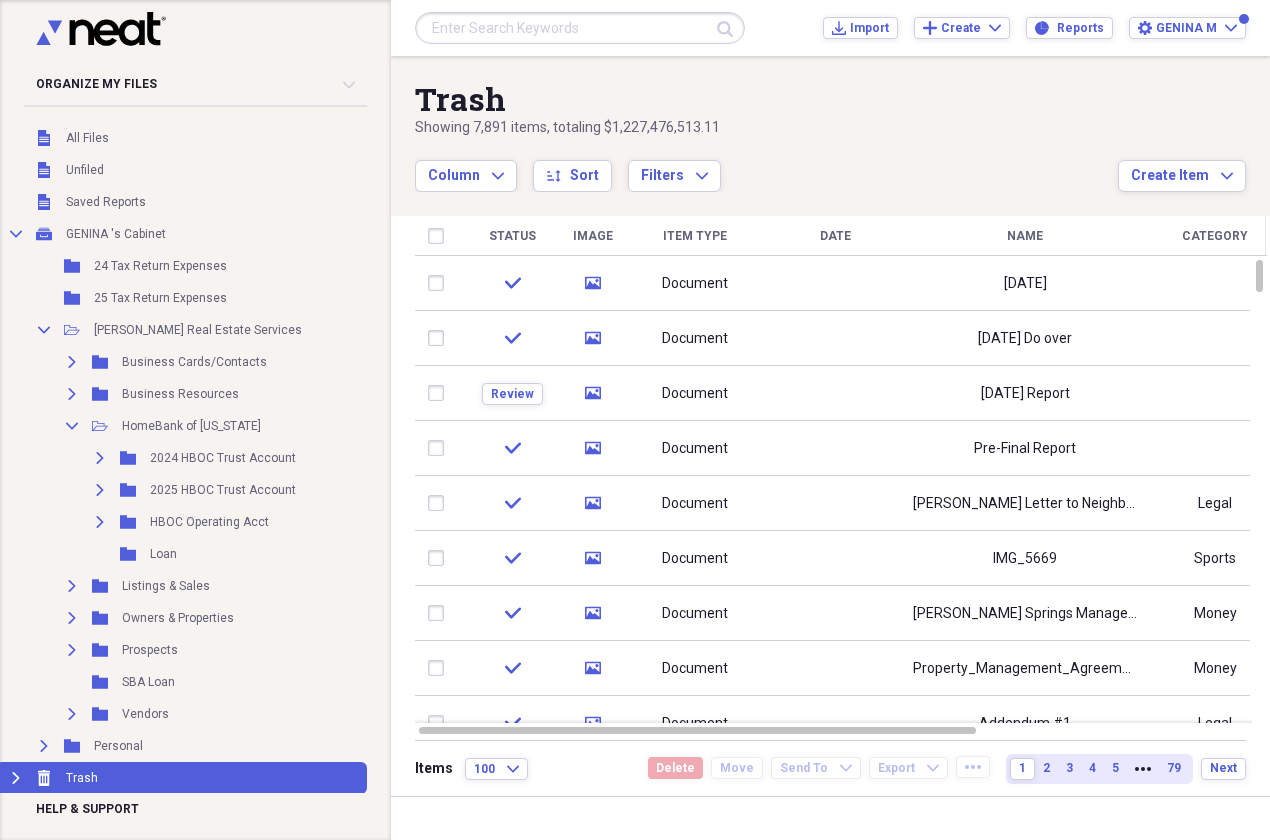scroll, scrollTop: 25, scrollLeft: 0, axis: vertical 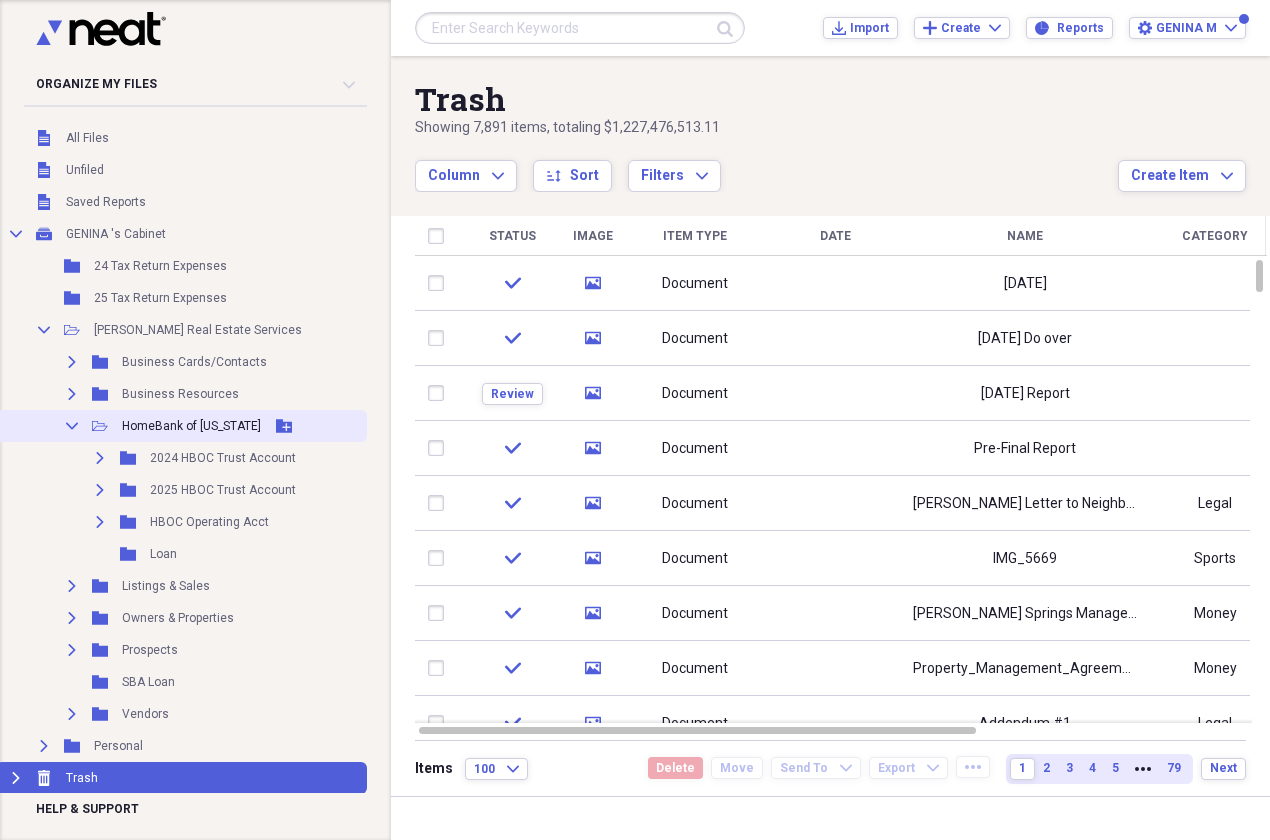 click on "Collapse" 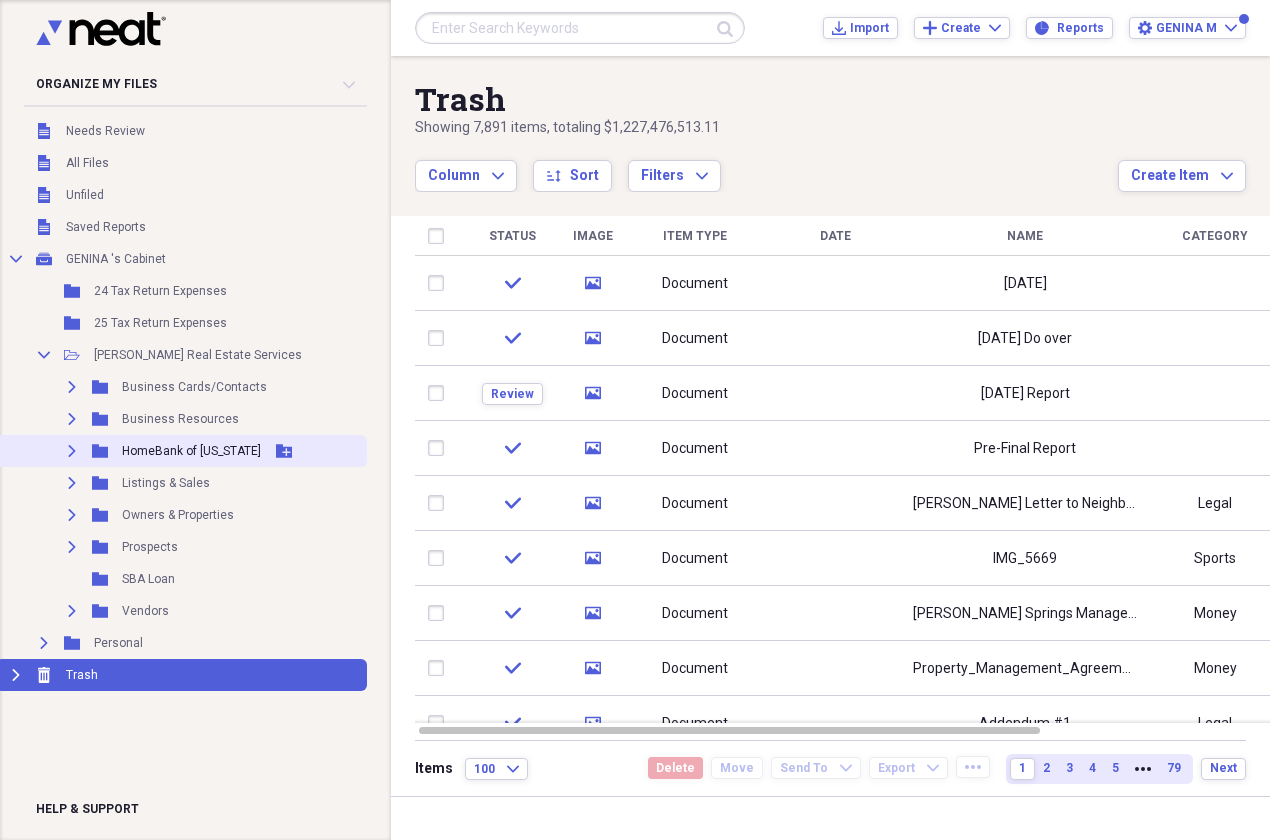 scroll, scrollTop: 0, scrollLeft: 0, axis: both 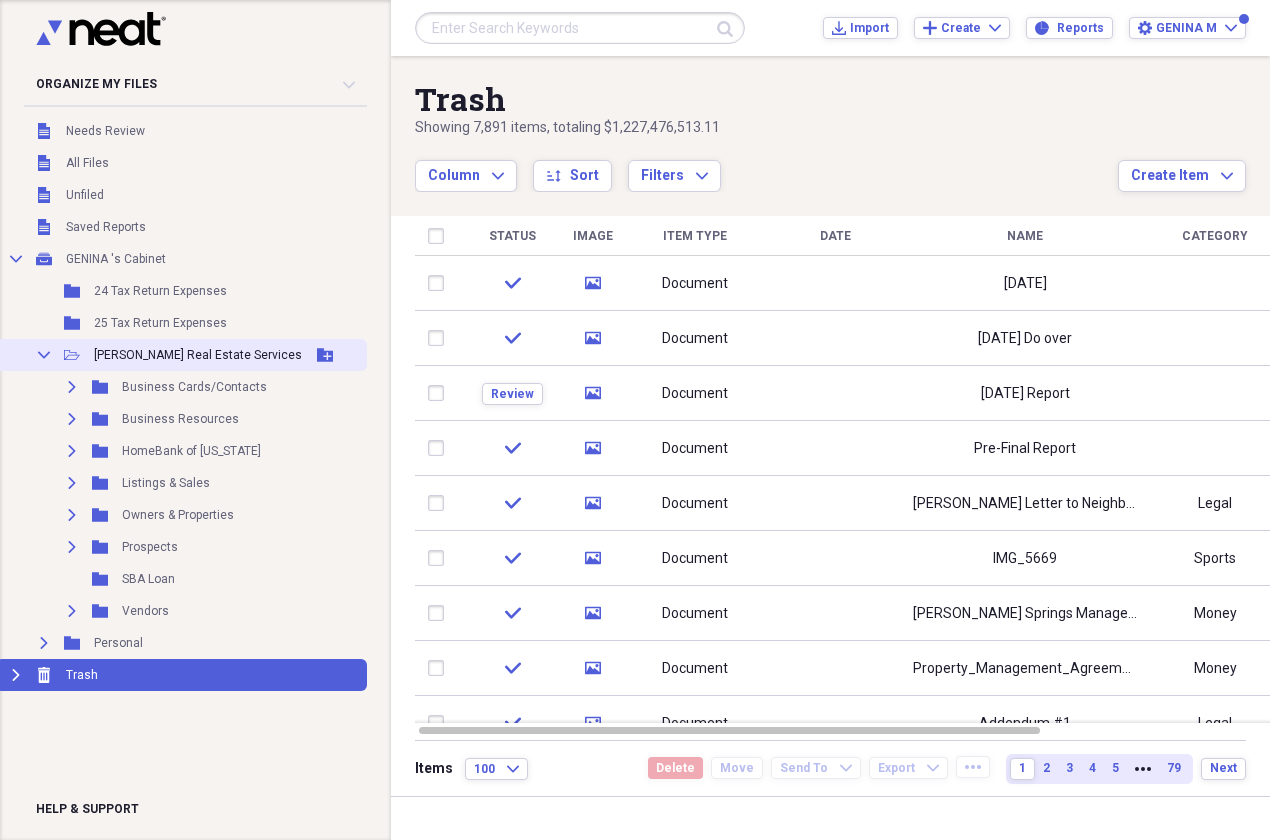 click on "Collapse" 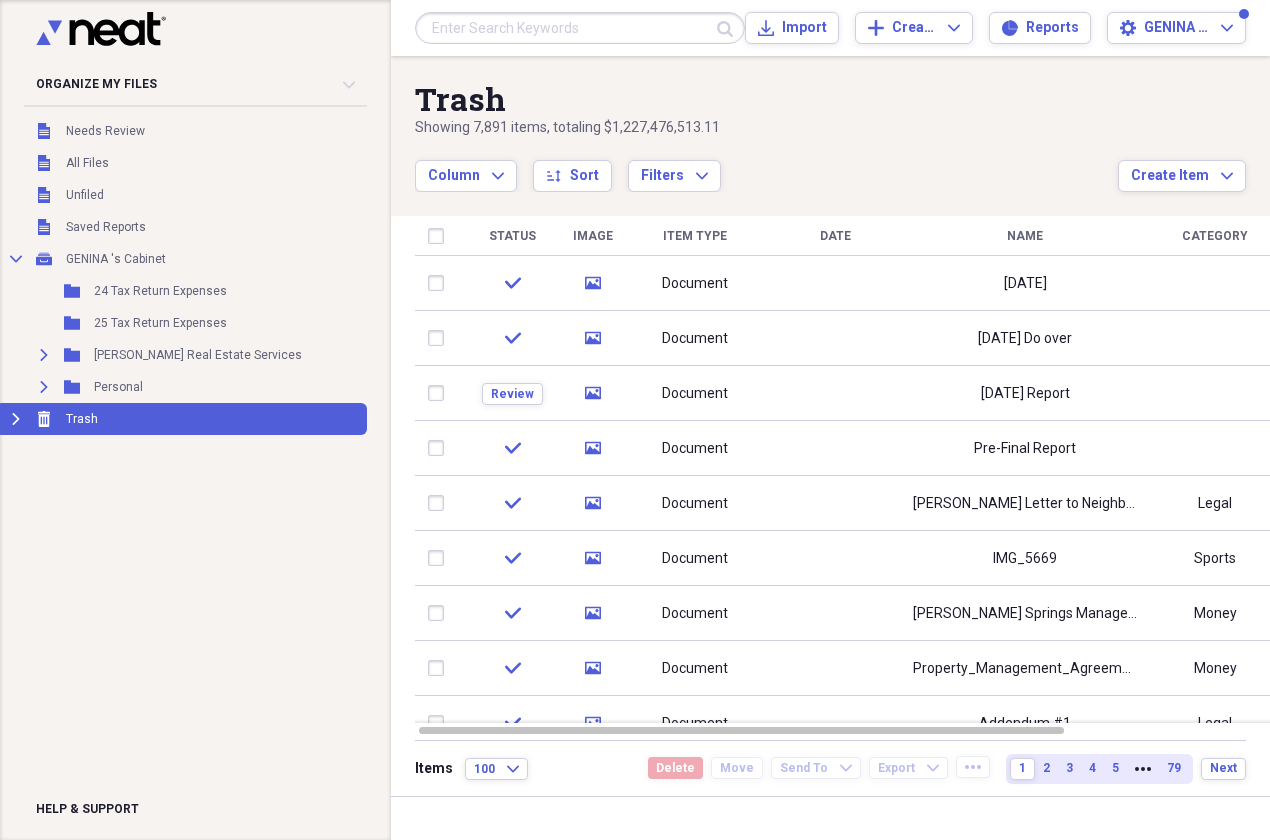 click on "Collapse" 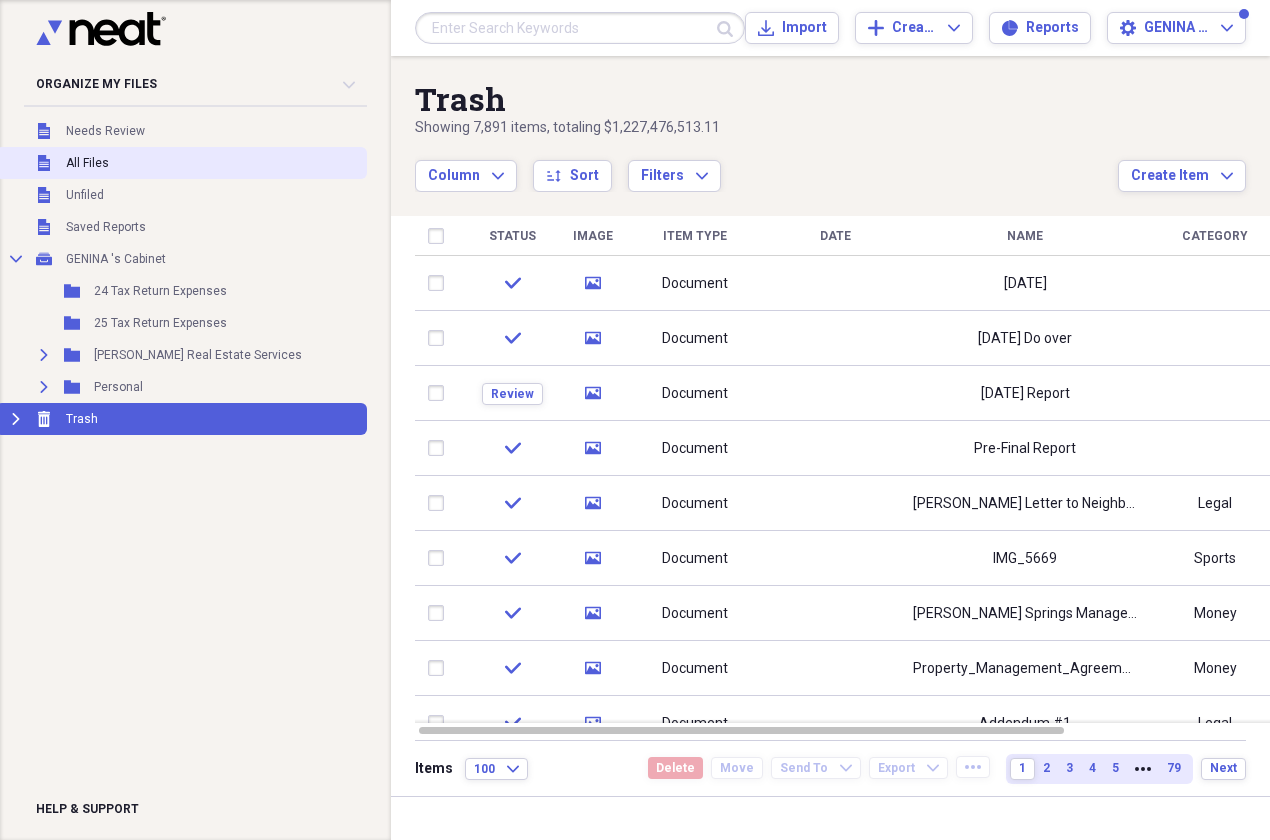 click on "Unfiled All Files" at bounding box center [181, 163] 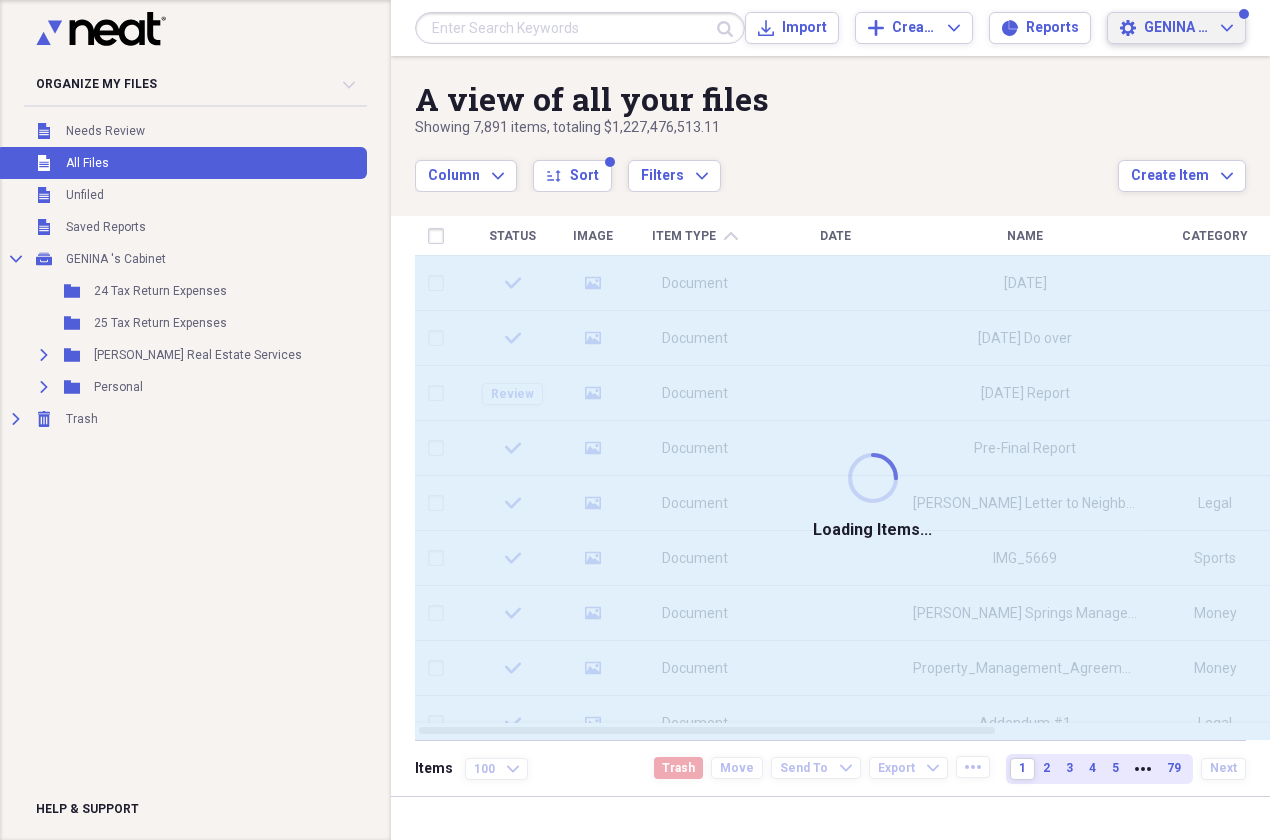 click on "Settings GENINA M Expand" at bounding box center [1176, 28] 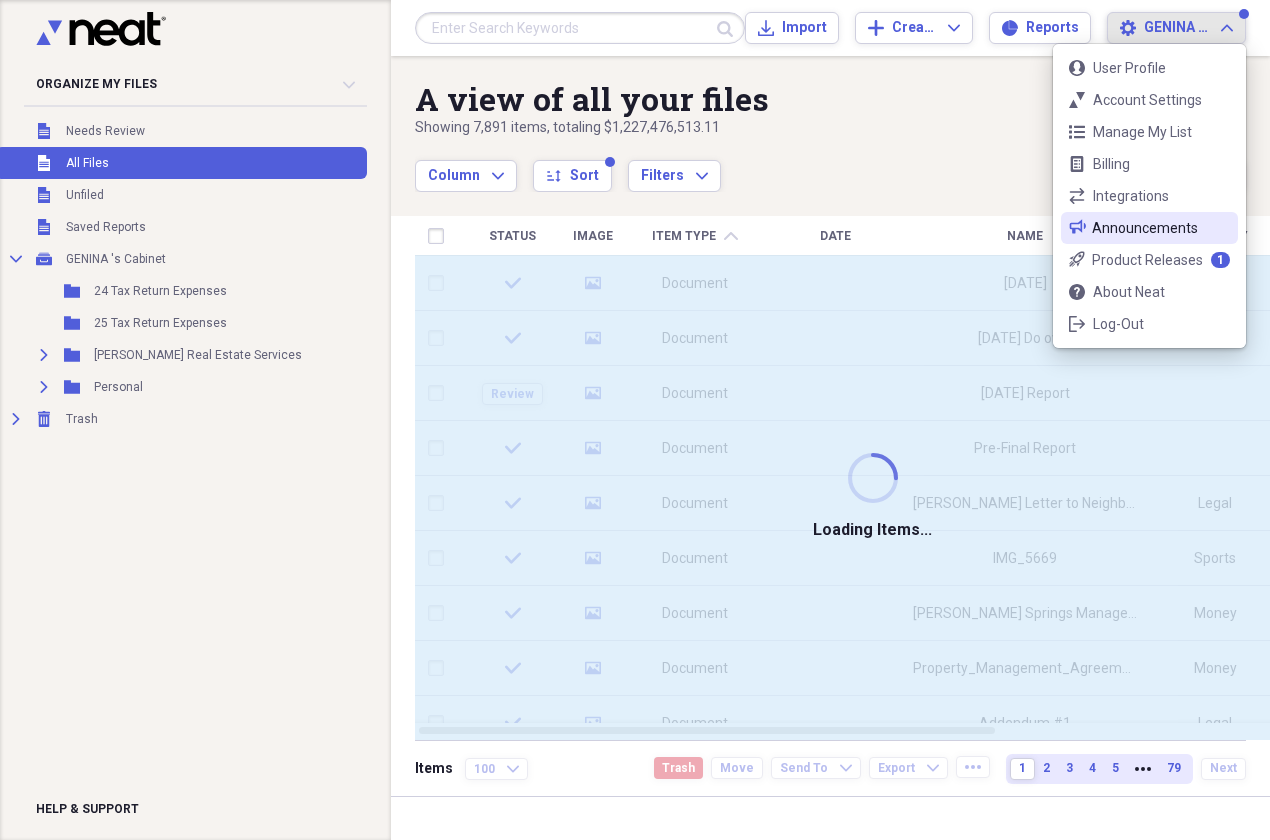click on "Column Expand sort Sort Filters  Expand" at bounding box center (766, 165) 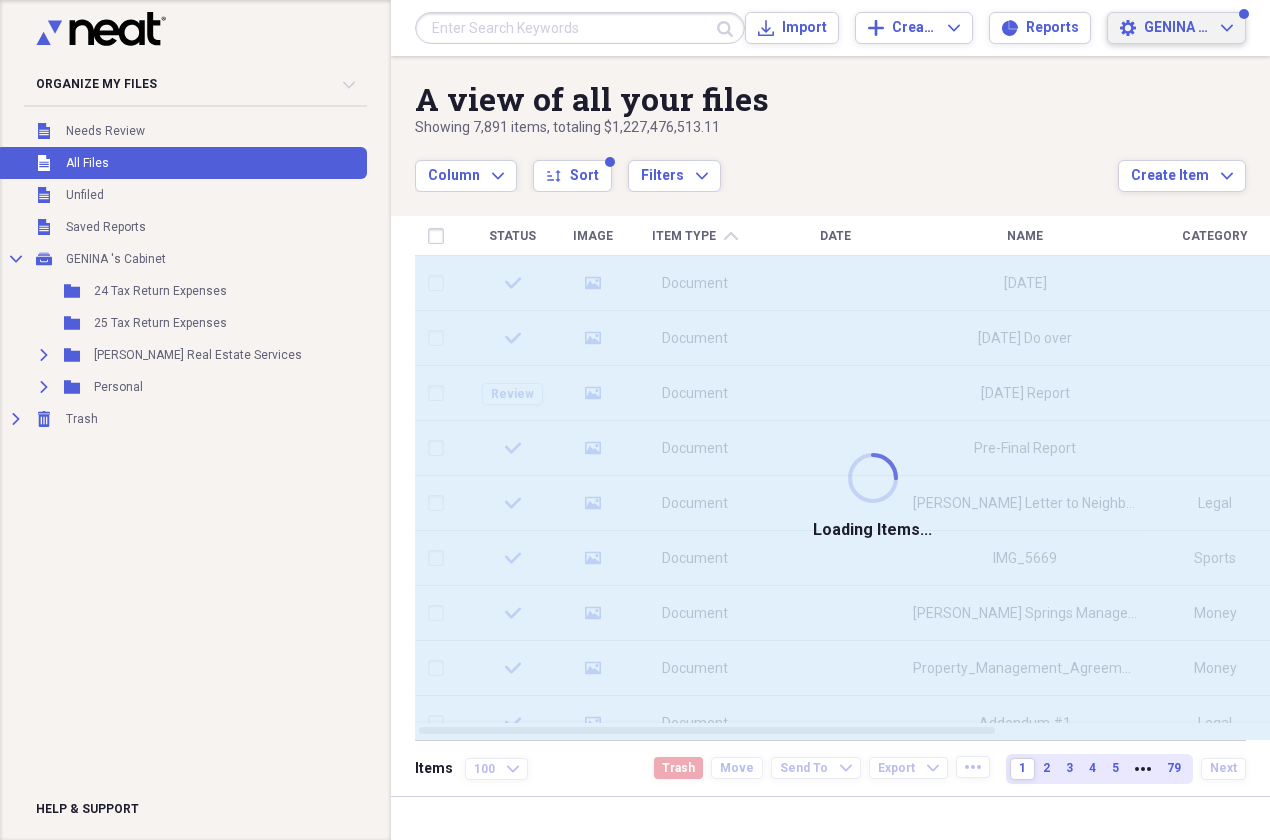 click on "Settings GENINA M Expand" at bounding box center (1176, 28) 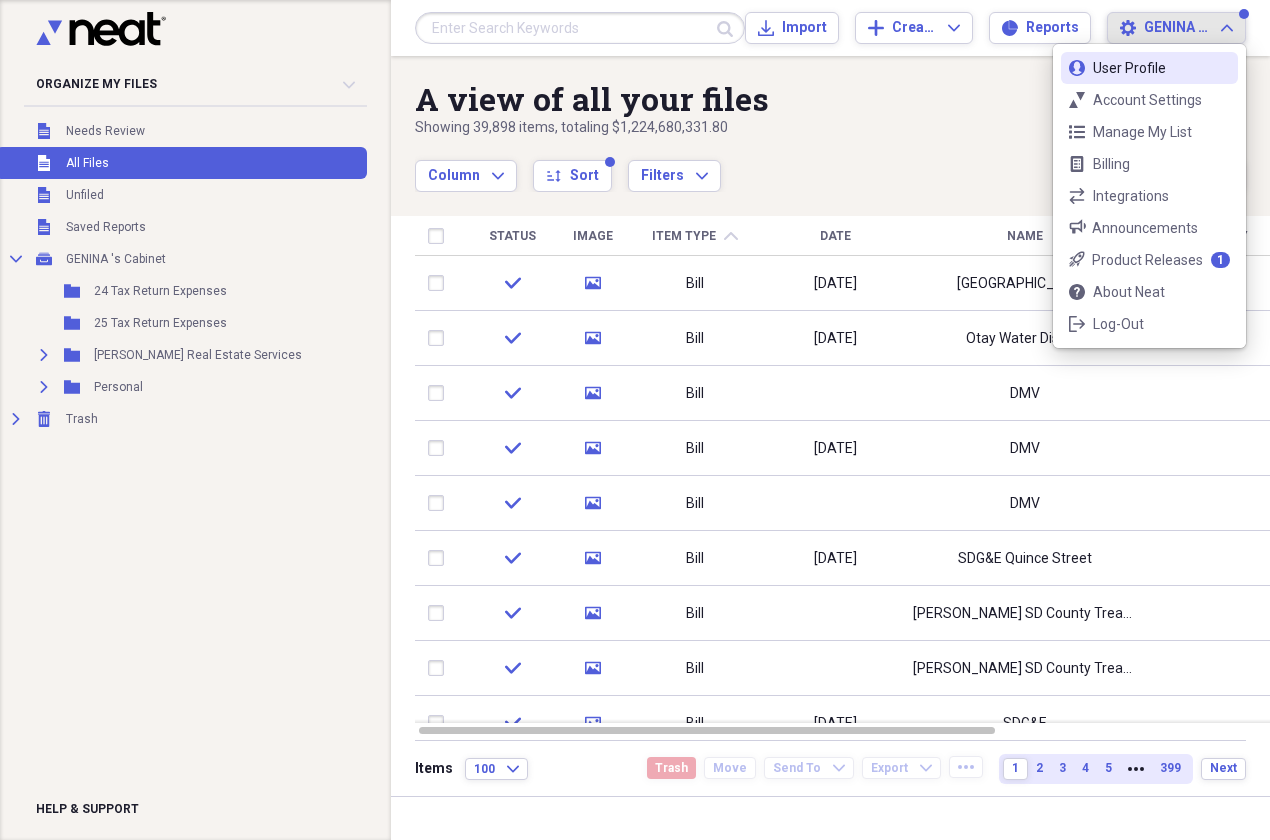 click on "A view of all your files" at bounding box center (766, 99) 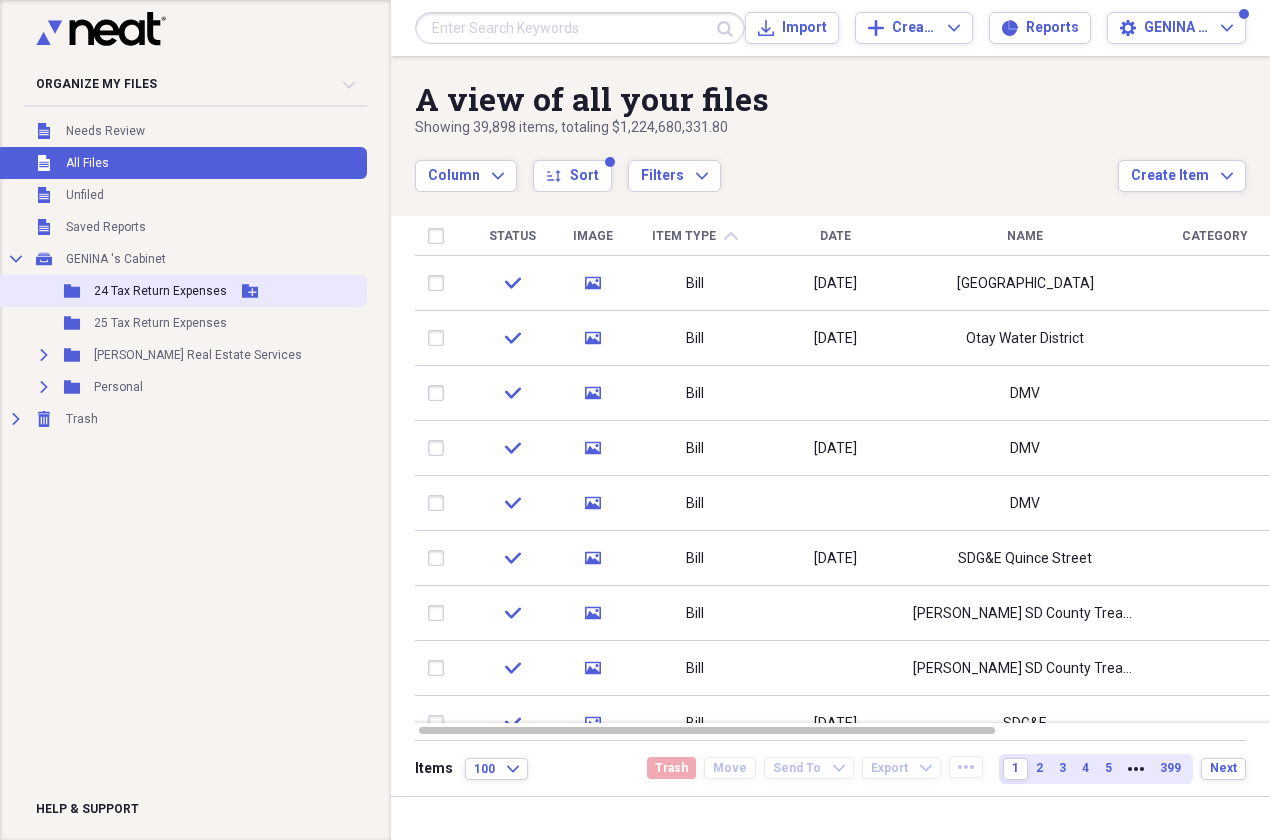 click on "24 Tax Return Expenses" at bounding box center (160, 291) 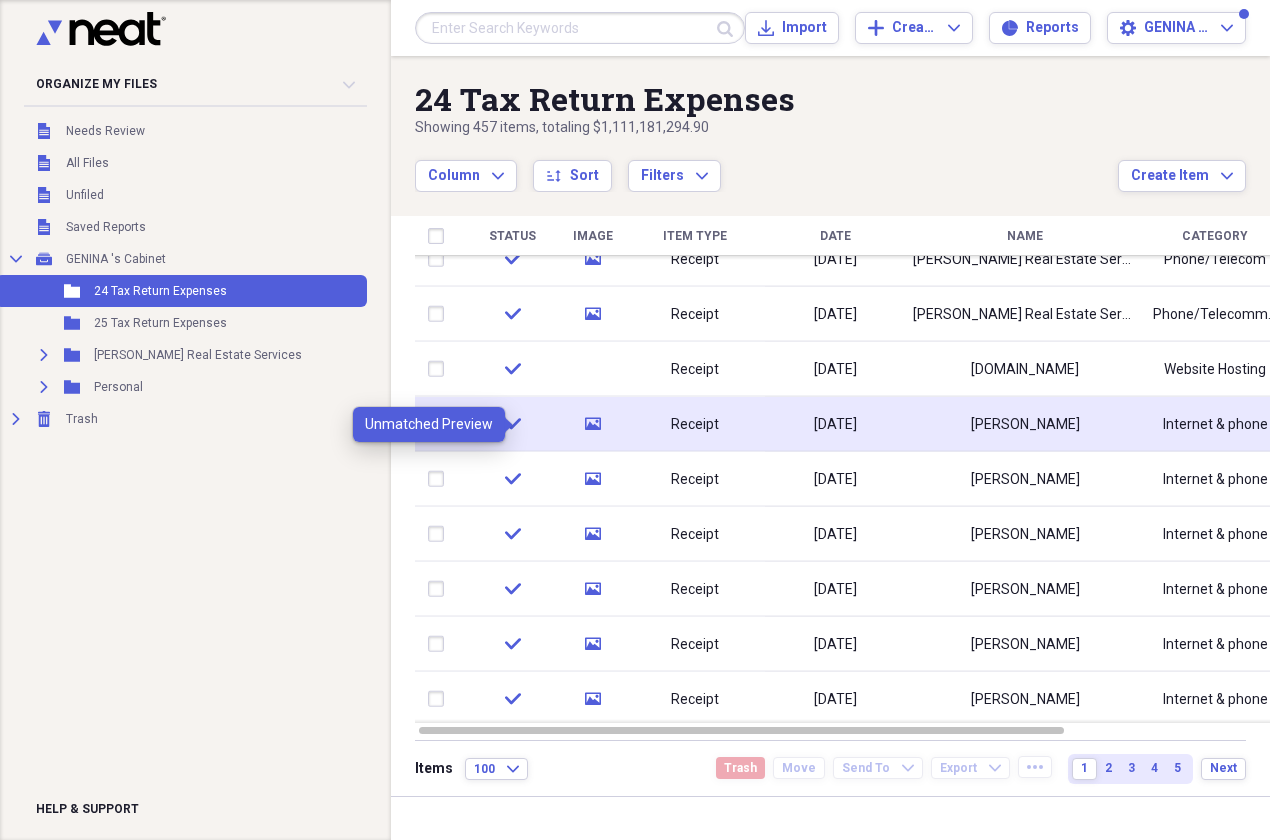 click on "media" 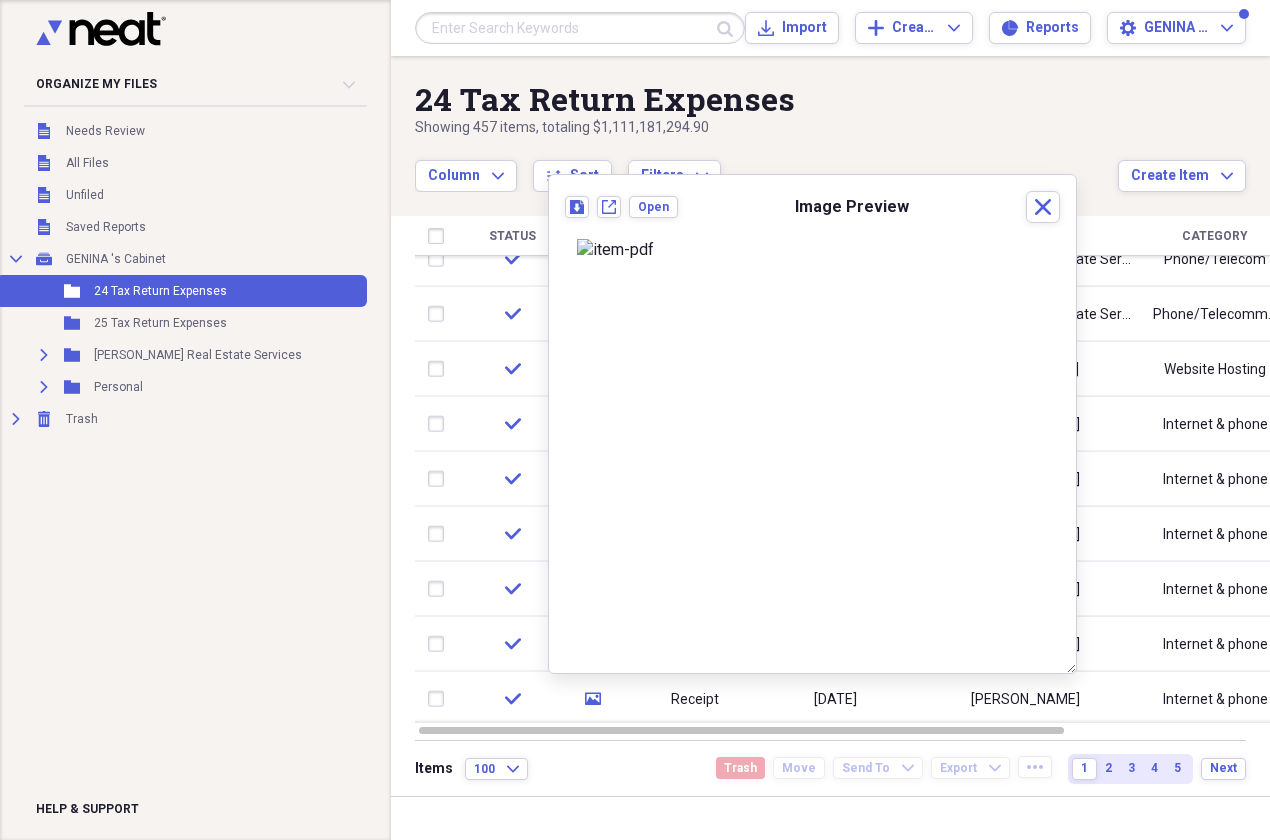 scroll, scrollTop: 4, scrollLeft: 0, axis: vertical 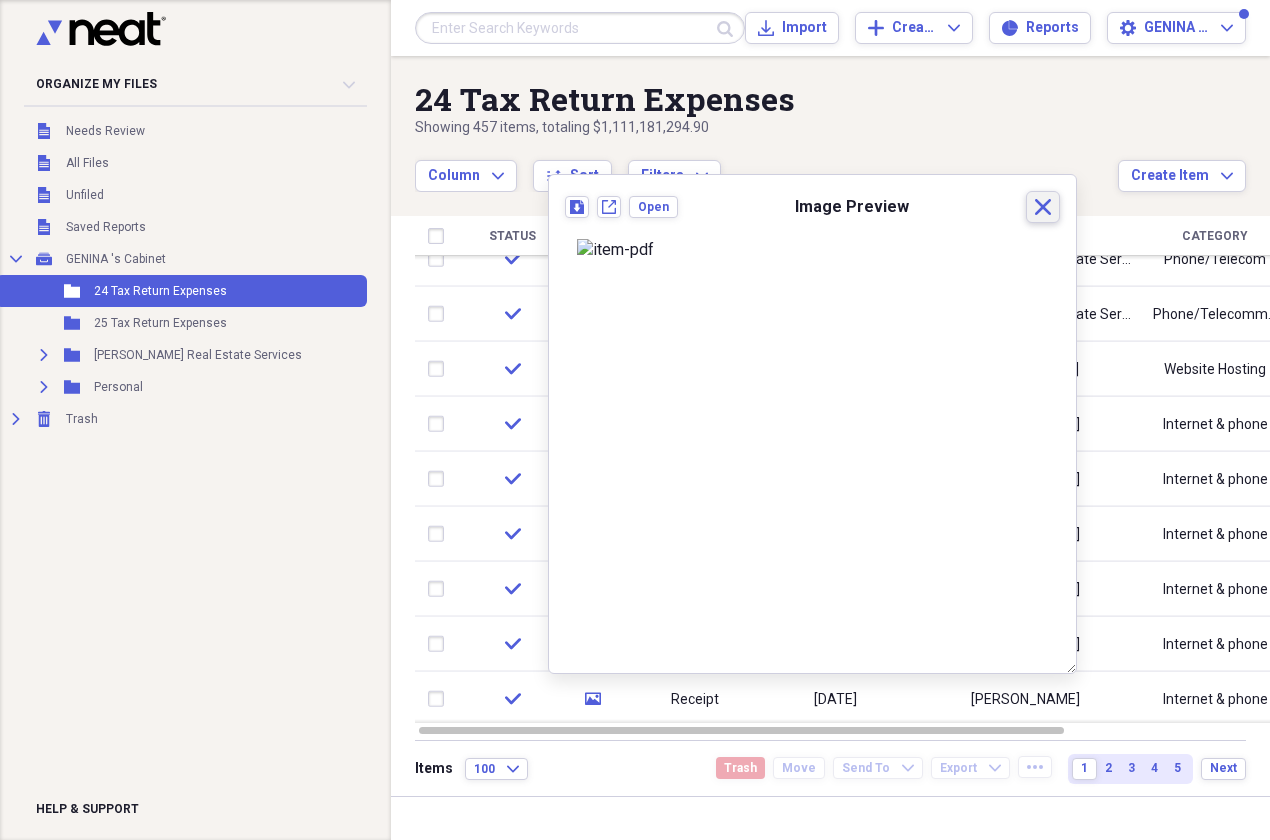 click on "Close" 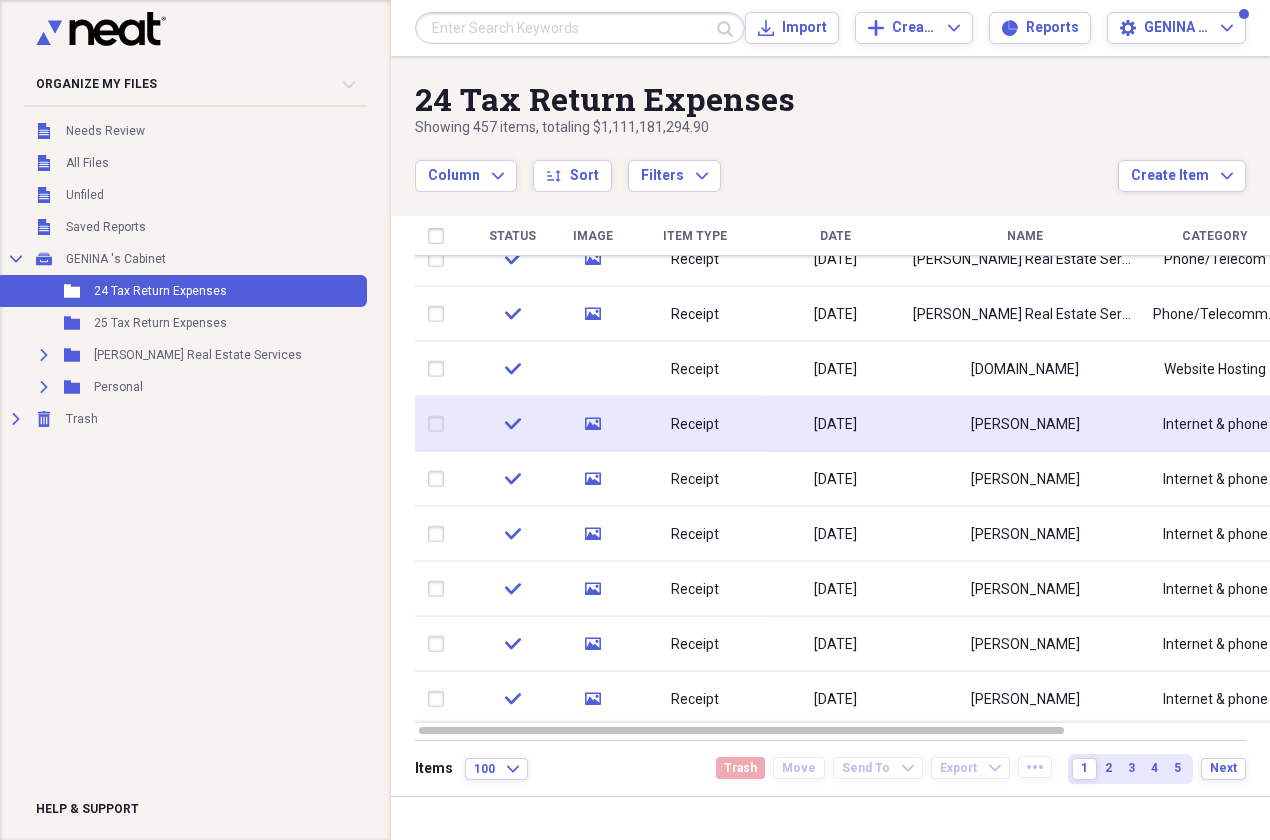 click on "Receipt" at bounding box center (695, 424) 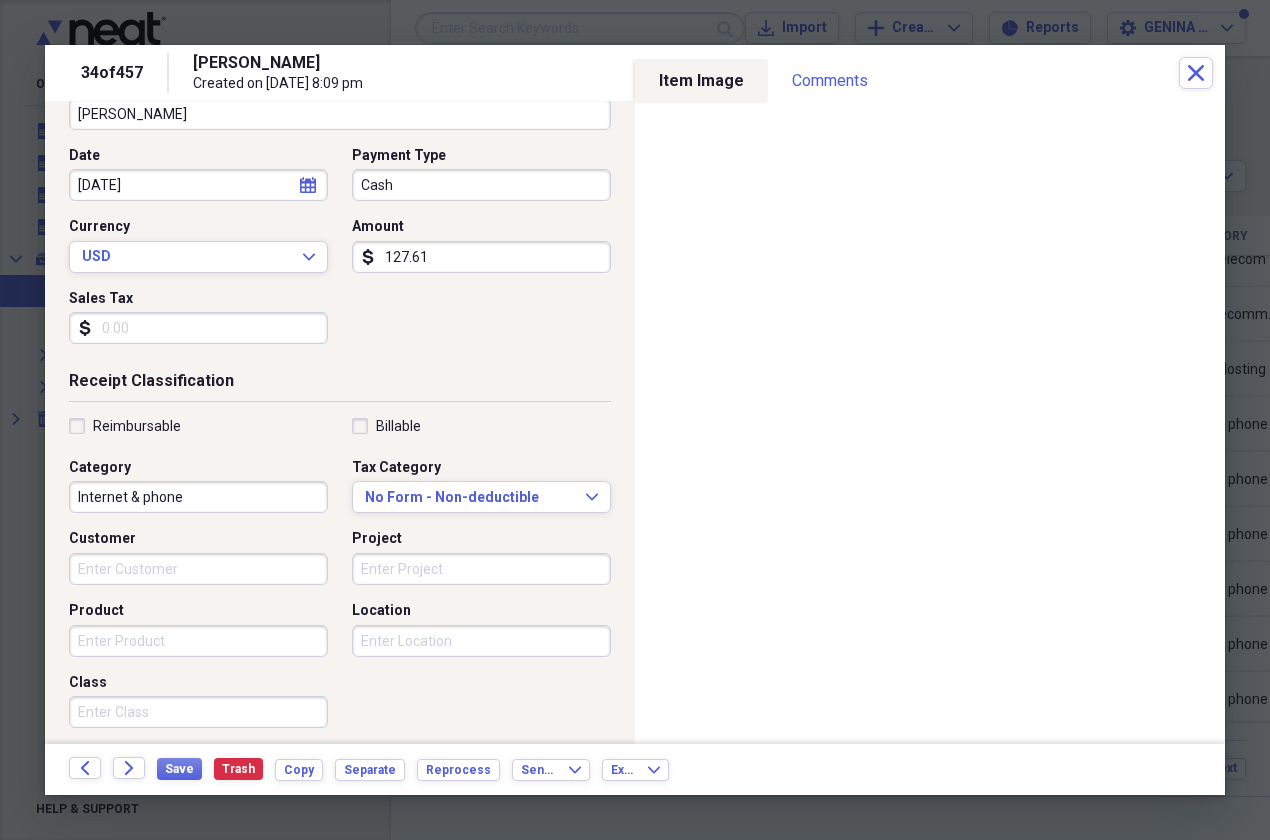 scroll, scrollTop: 188, scrollLeft: 0, axis: vertical 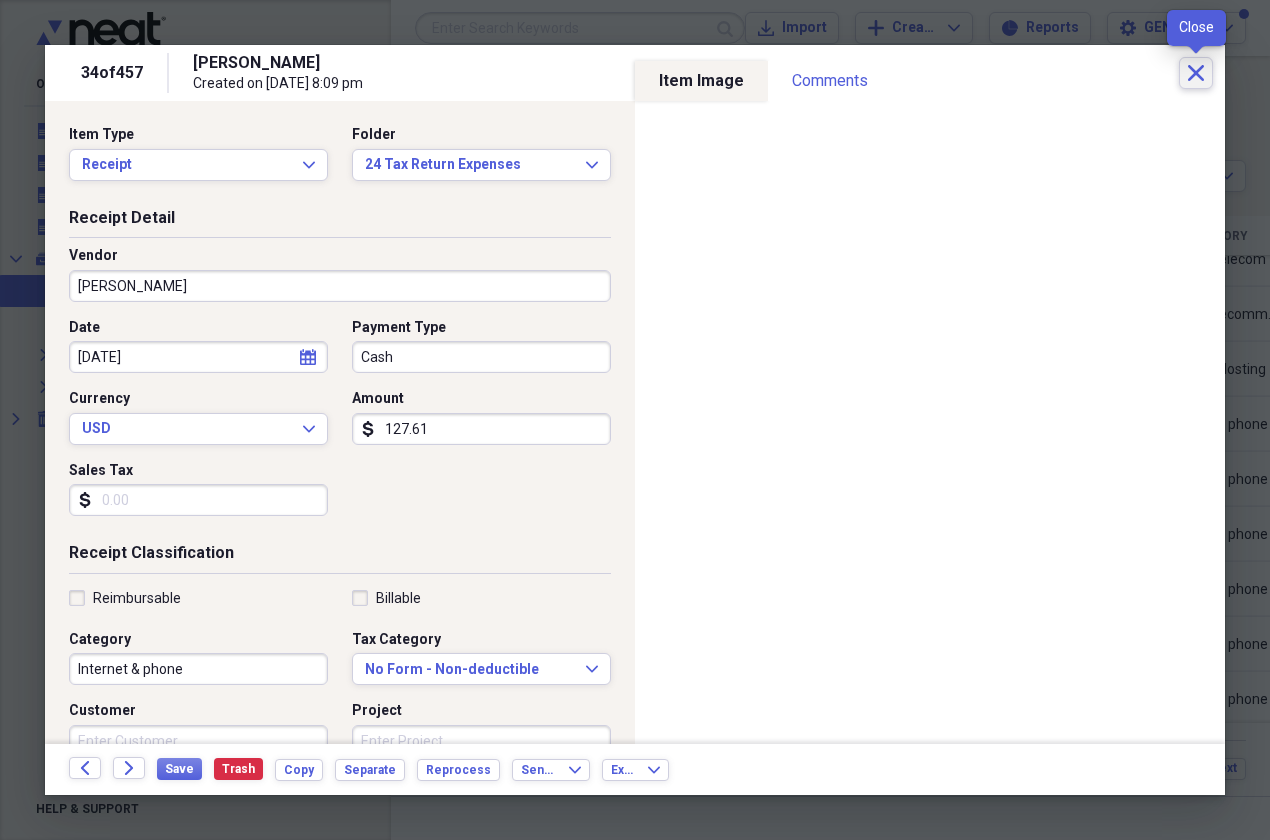 click on "Close" 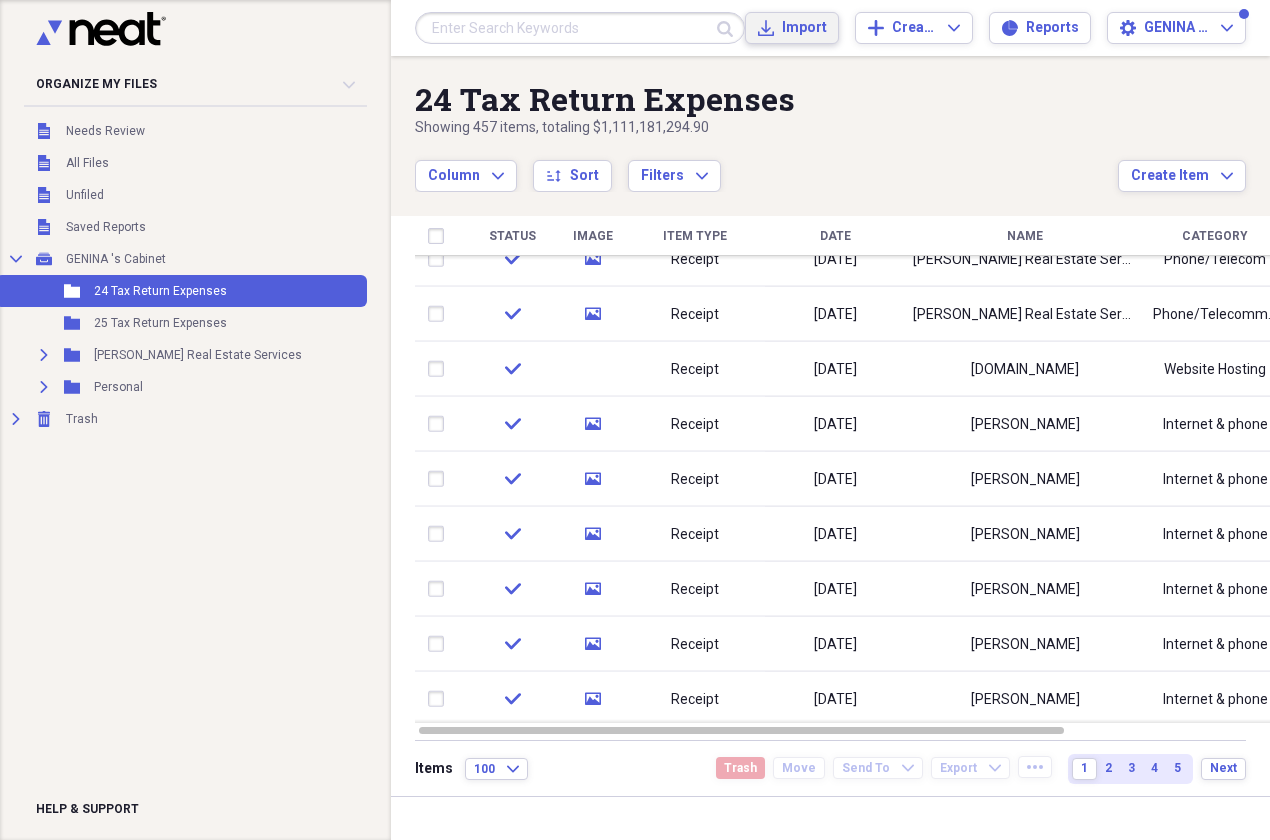 click on "Import" at bounding box center (804, 28) 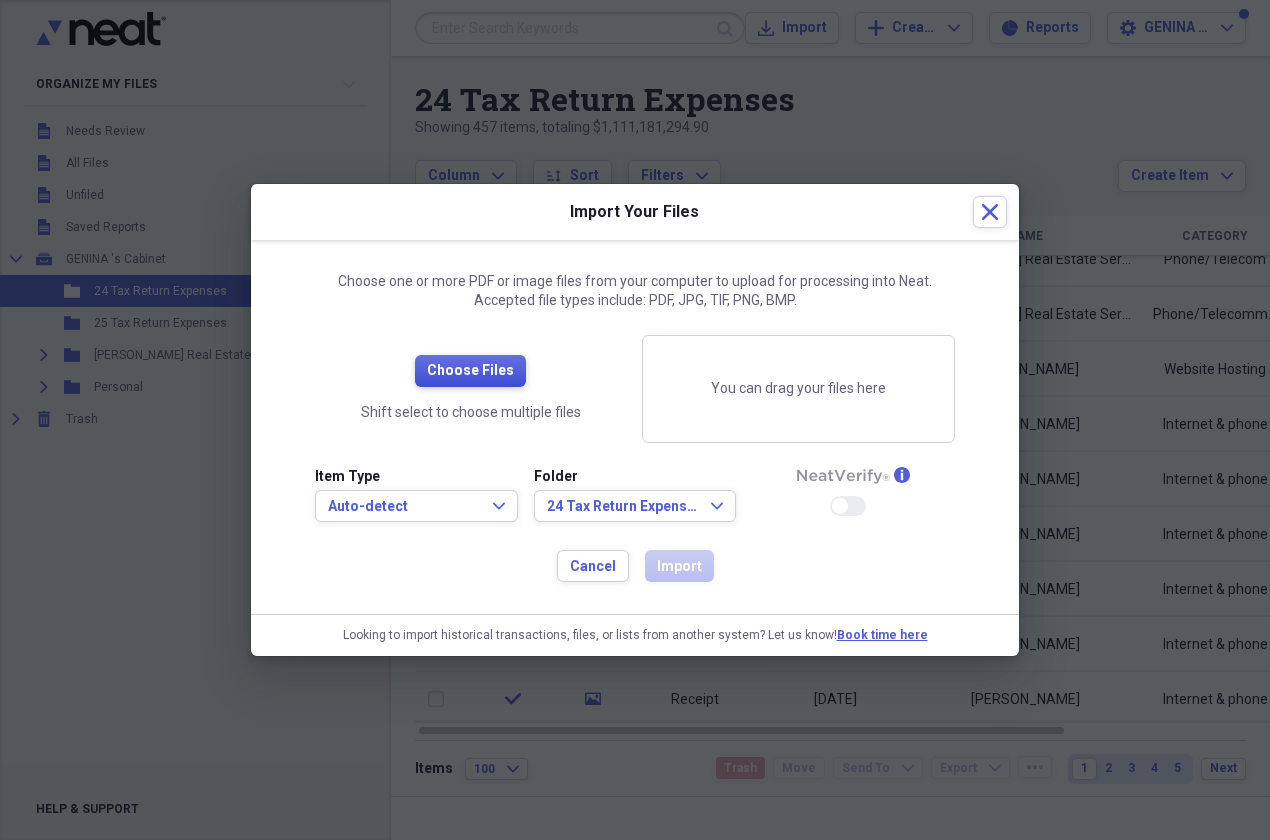 click on "Choose Files" at bounding box center (470, 371) 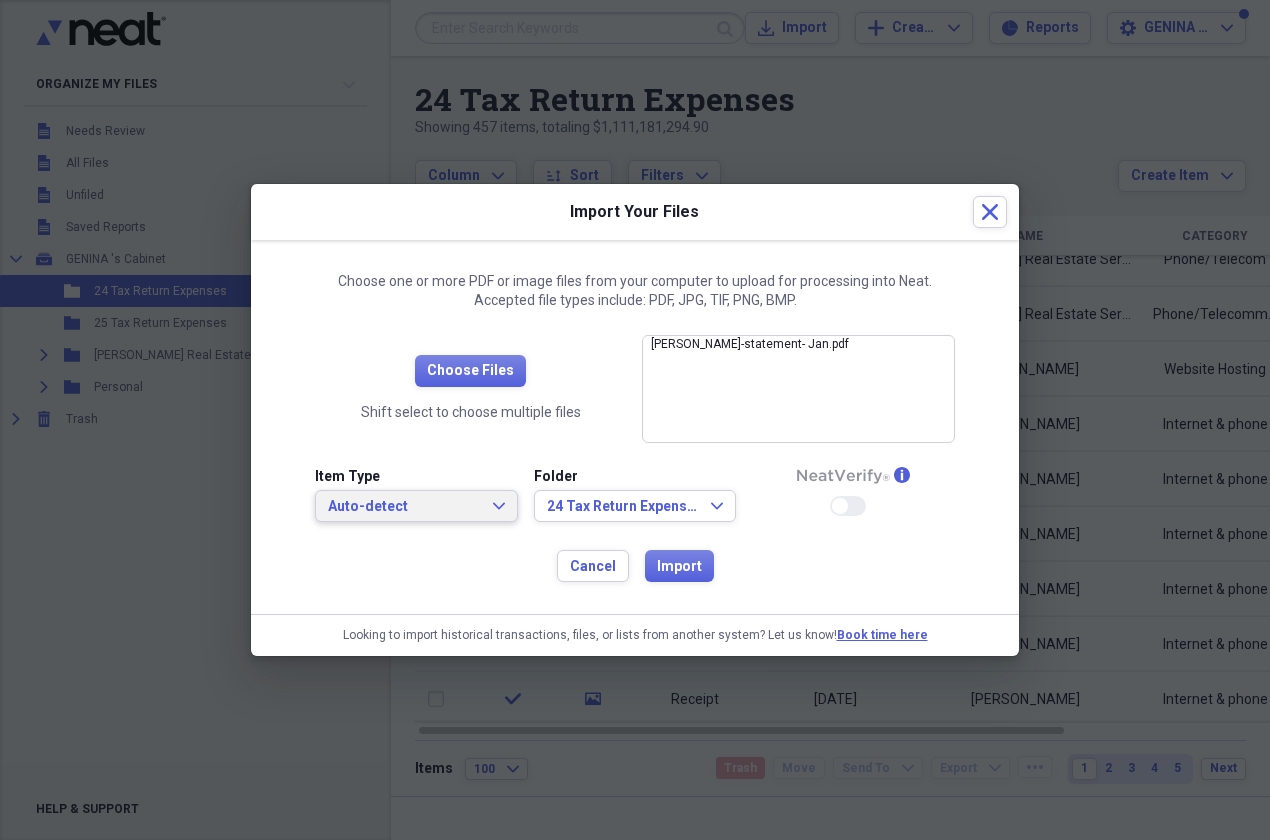 click on "Auto-detect Expand" at bounding box center [416, 507] 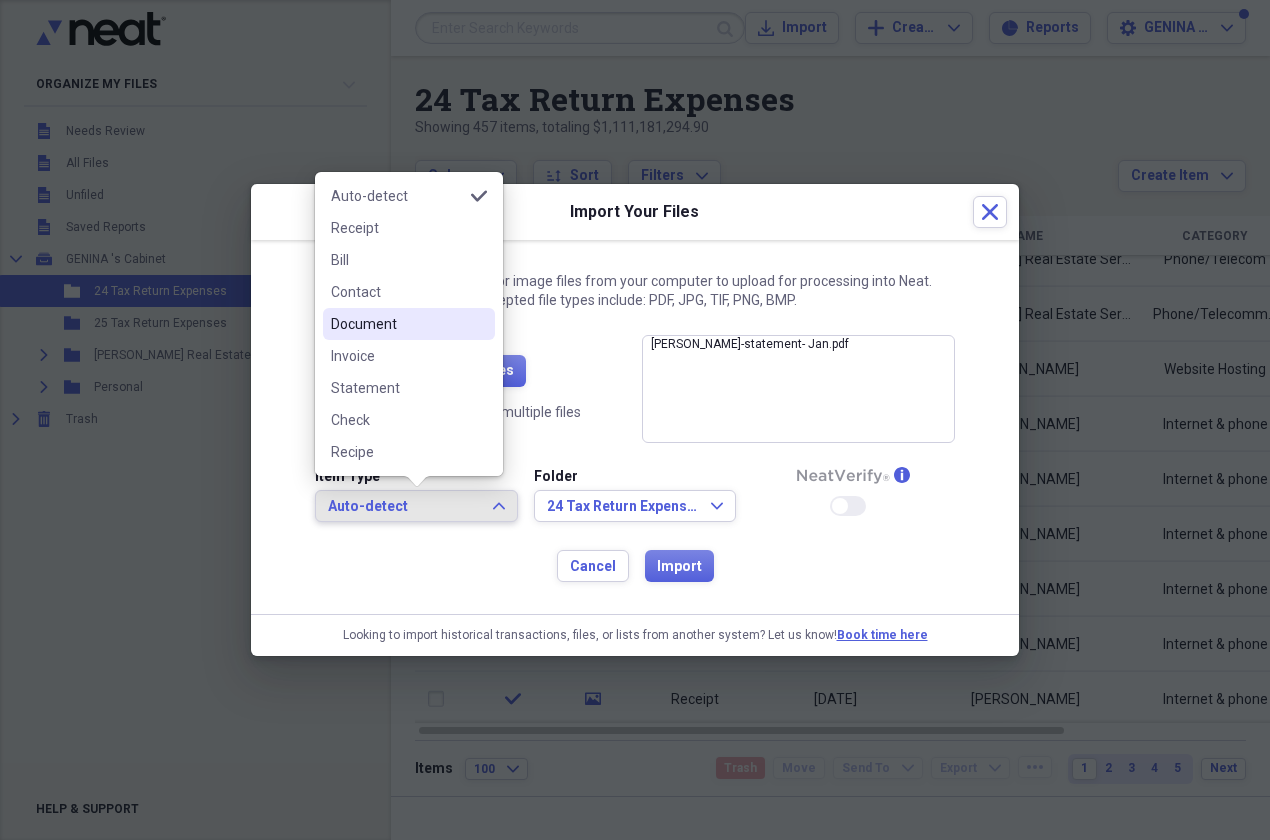 click on "Document" at bounding box center [397, 324] 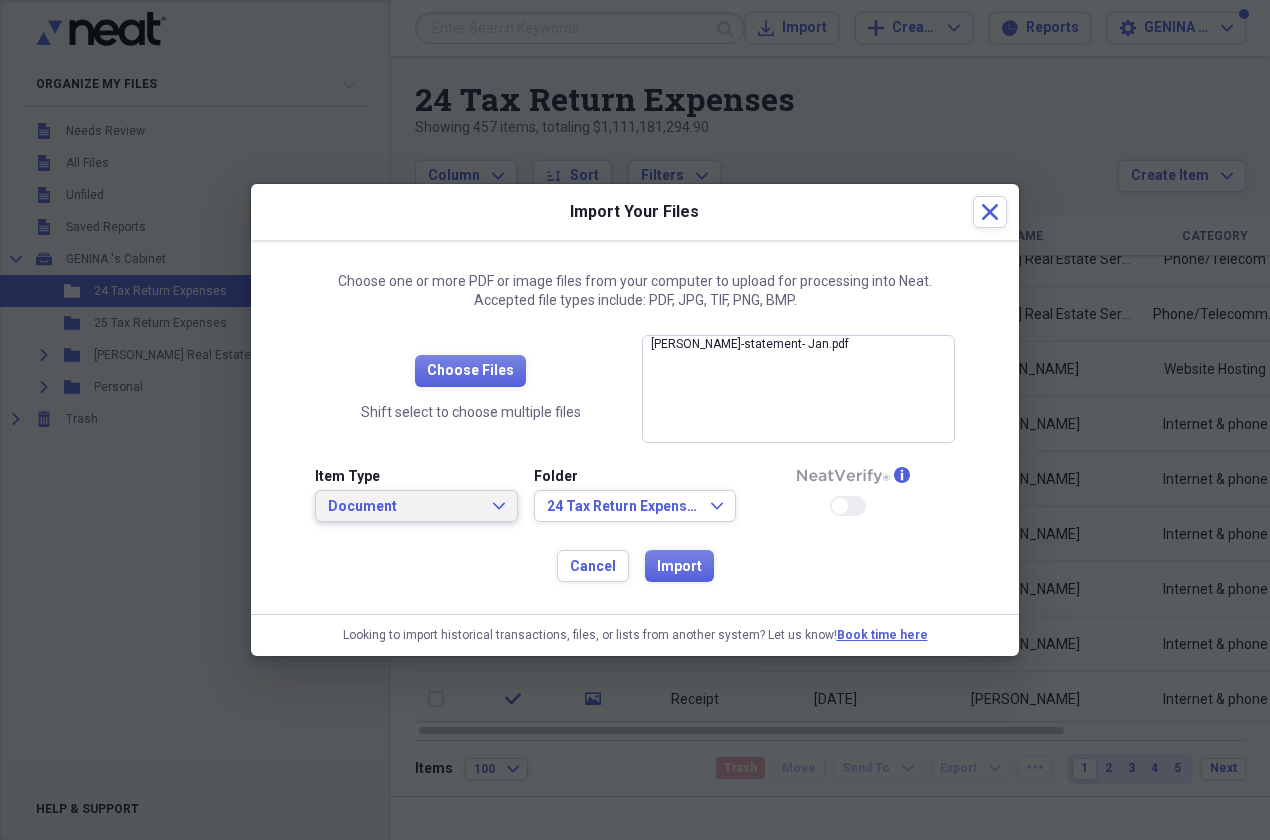 click on "Document Expand" at bounding box center (416, 506) 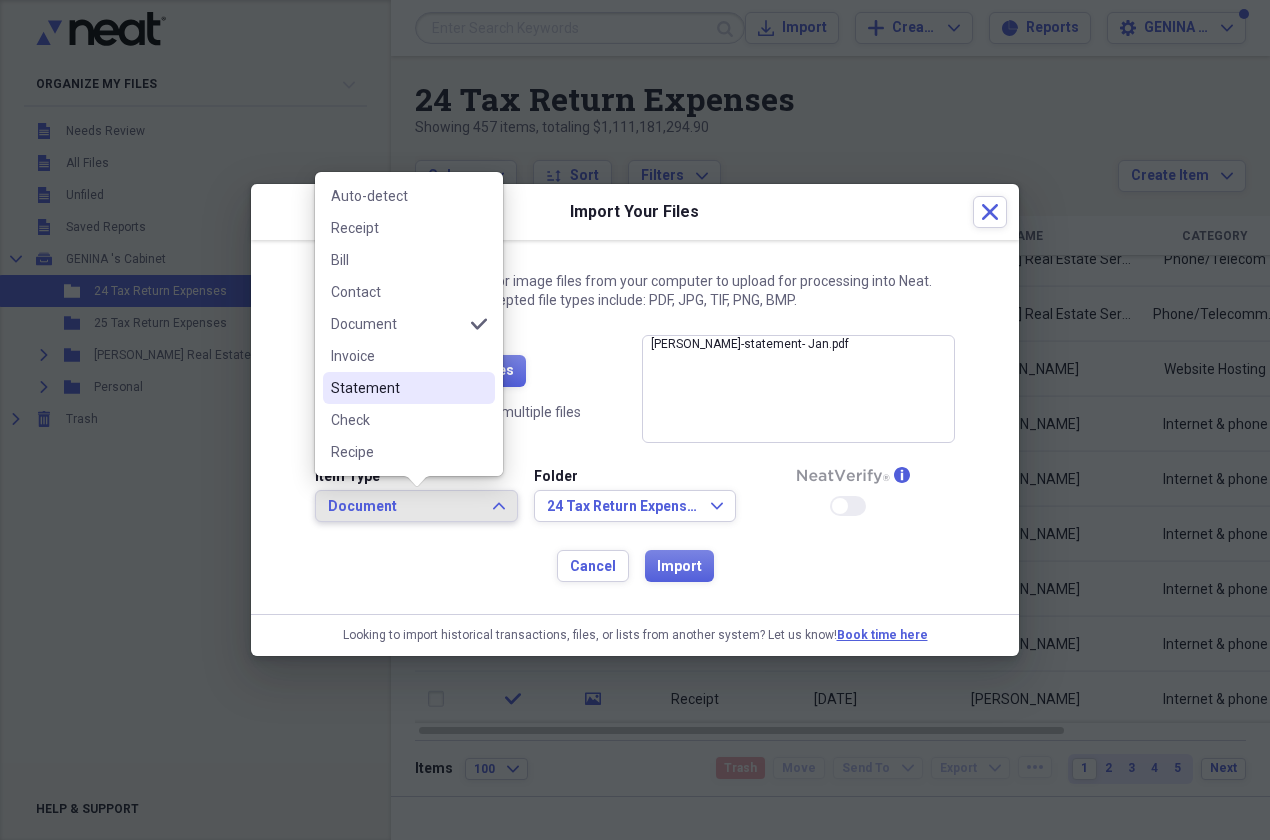 click on "Statement" at bounding box center [397, 388] 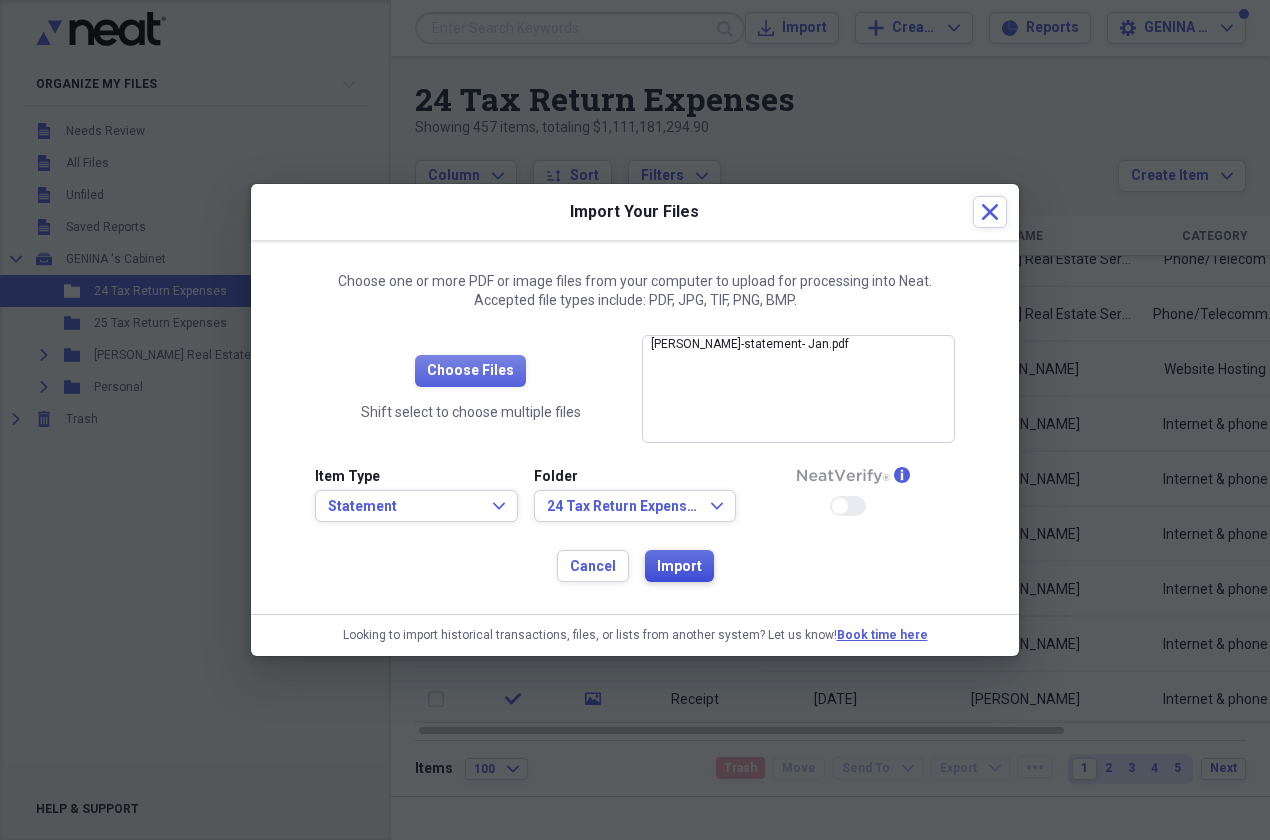 click on "Import" at bounding box center (679, 567) 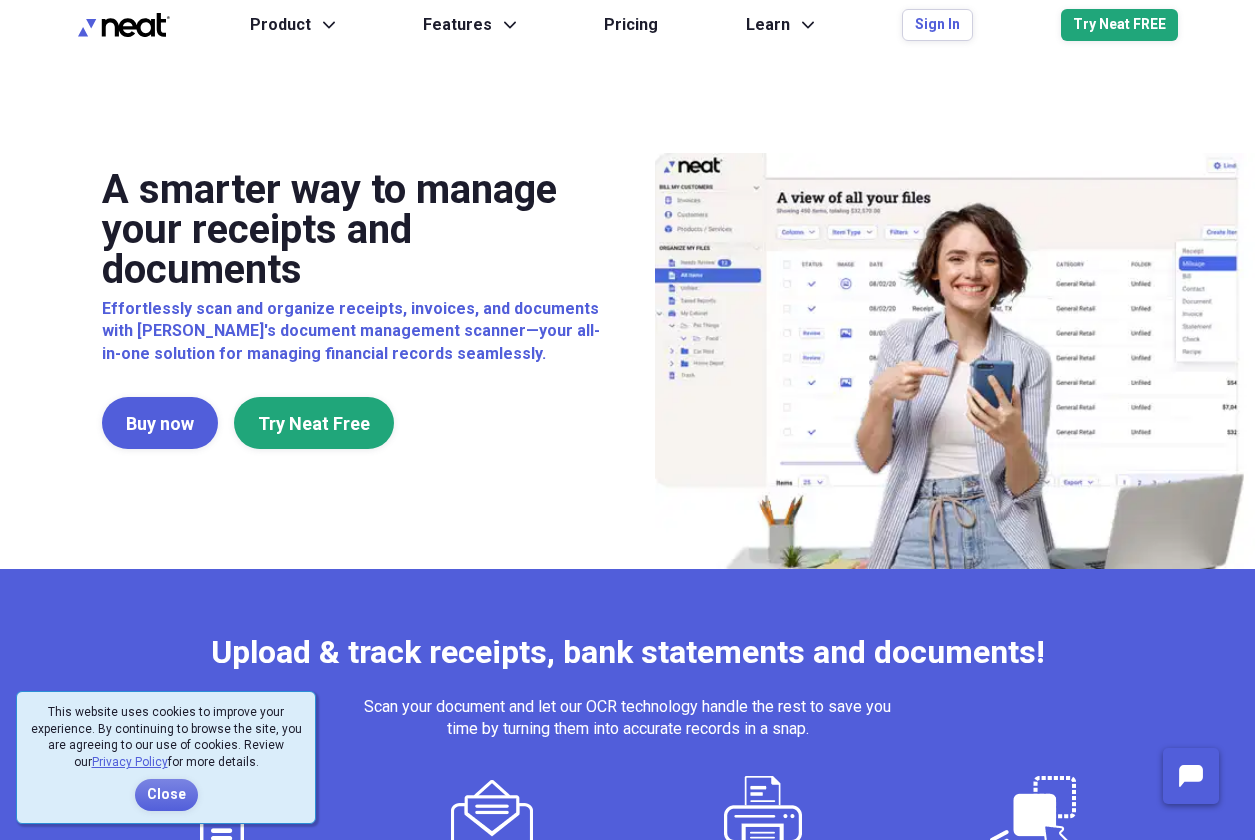 scroll, scrollTop: 0, scrollLeft: 0, axis: both 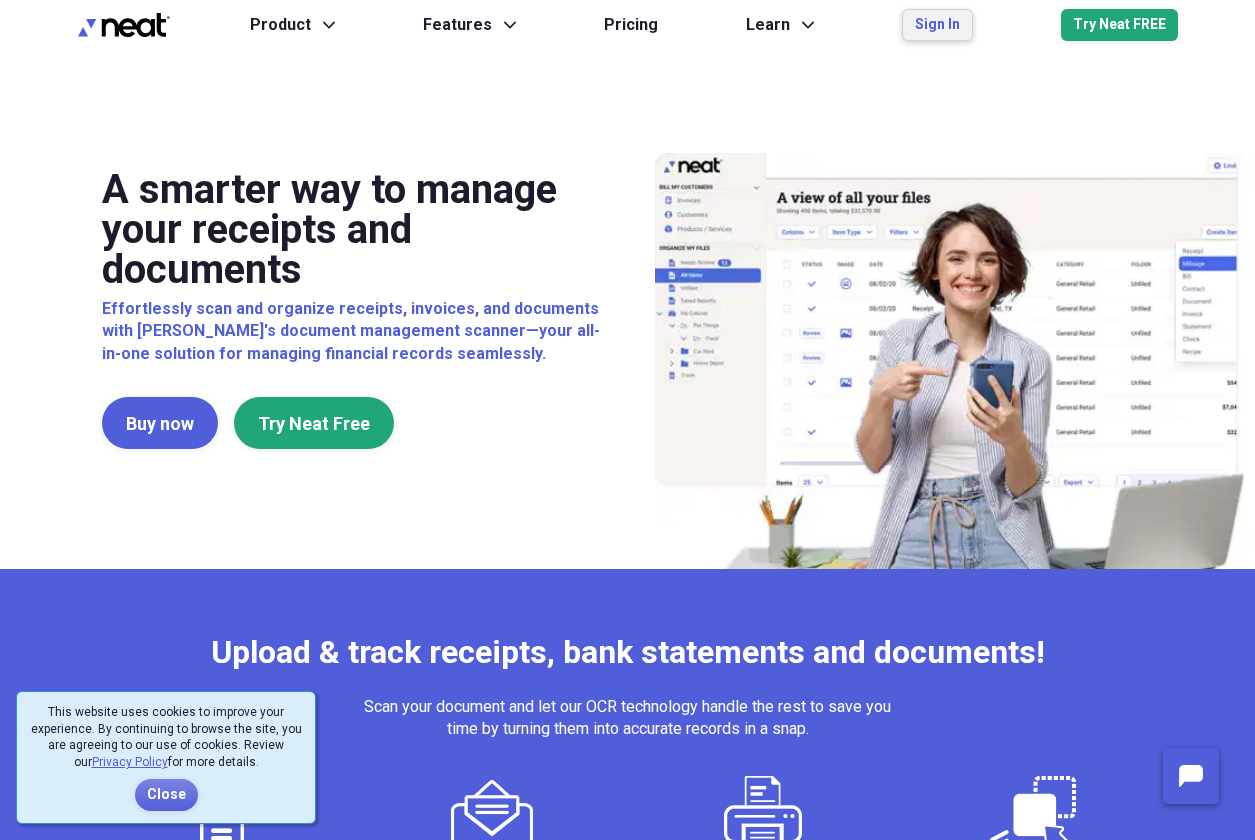click on "Sign In" at bounding box center (937, 25) 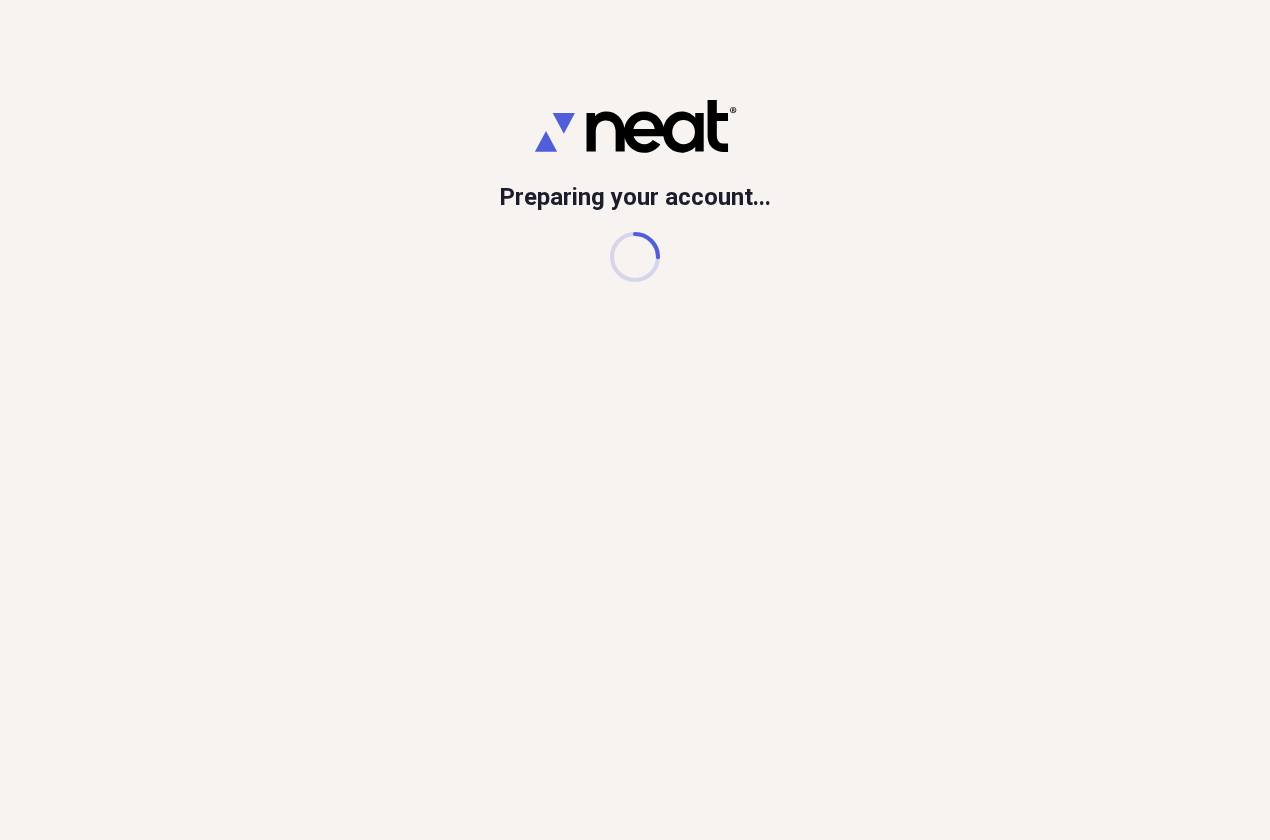 scroll, scrollTop: 0, scrollLeft: 0, axis: both 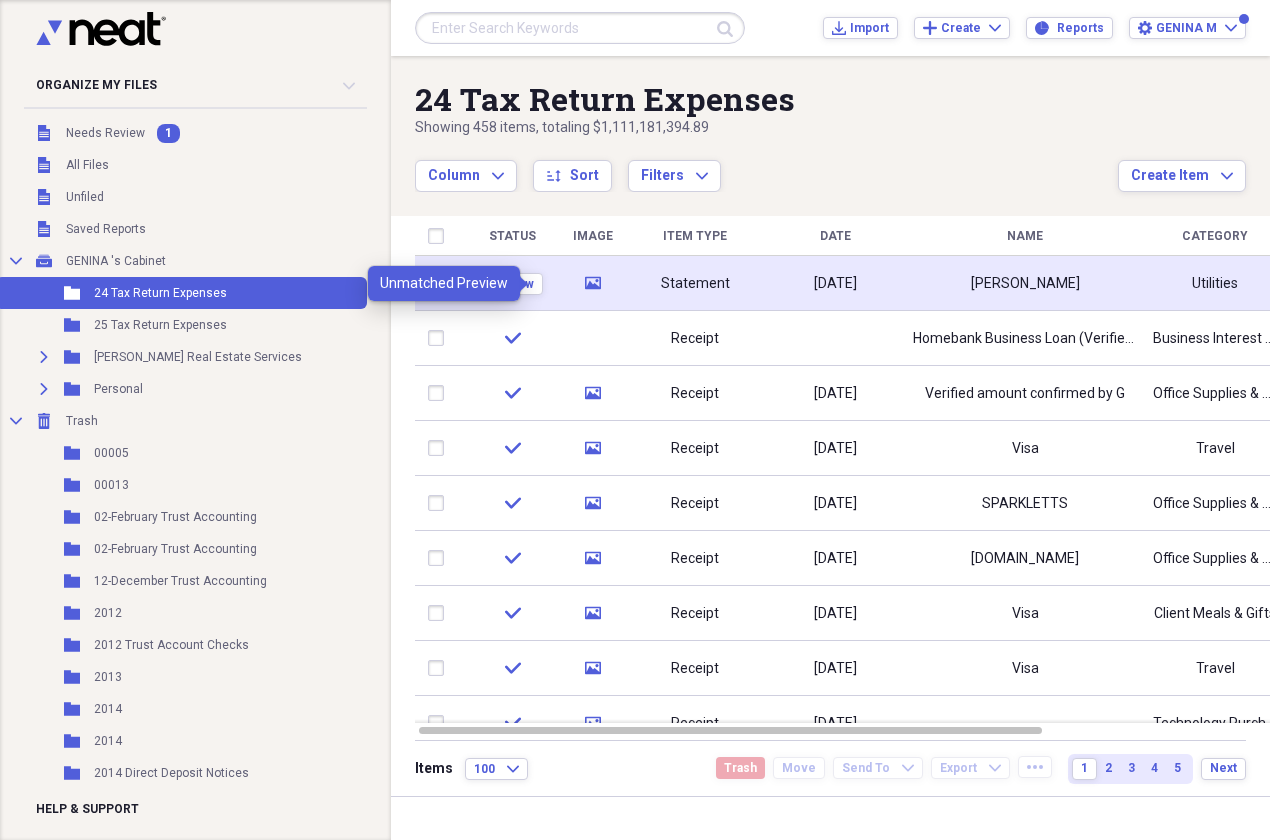 click on "media" 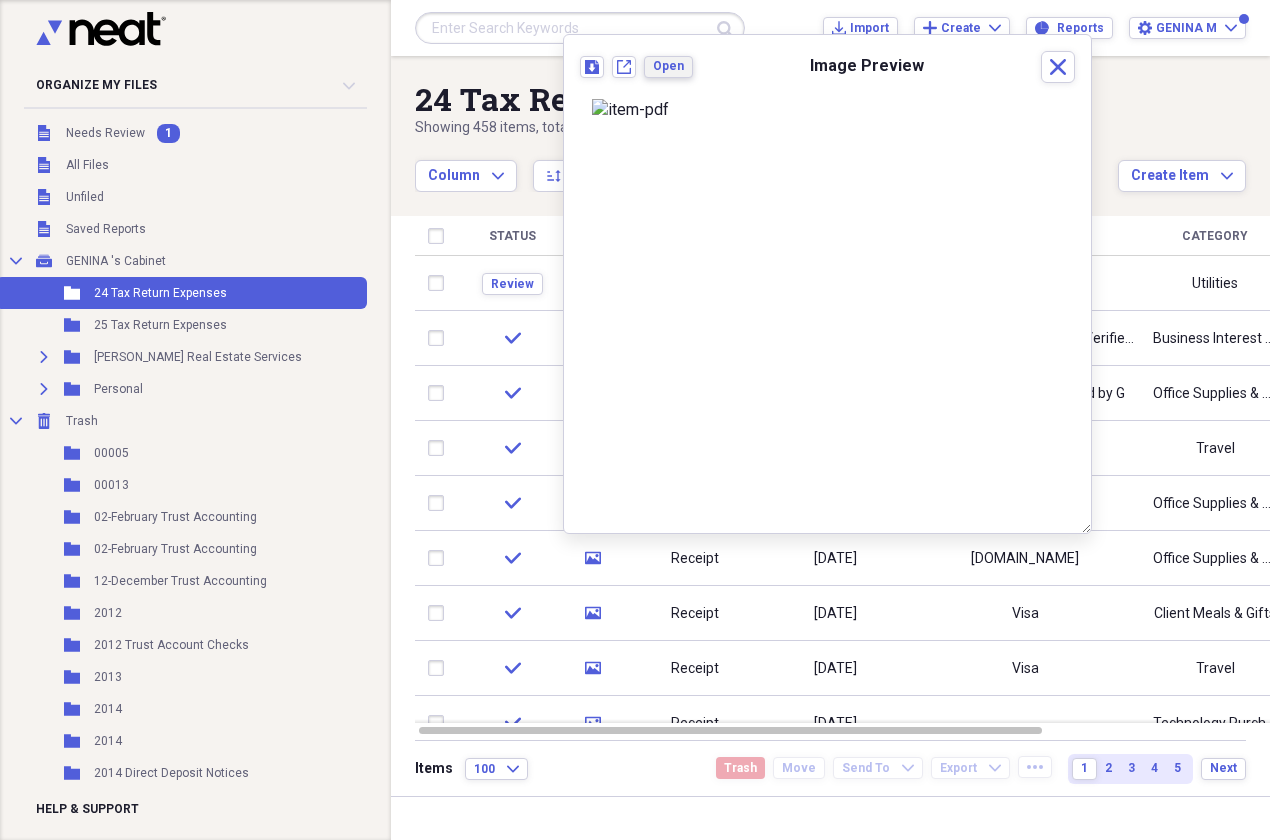 click on "Open" at bounding box center [668, 66] 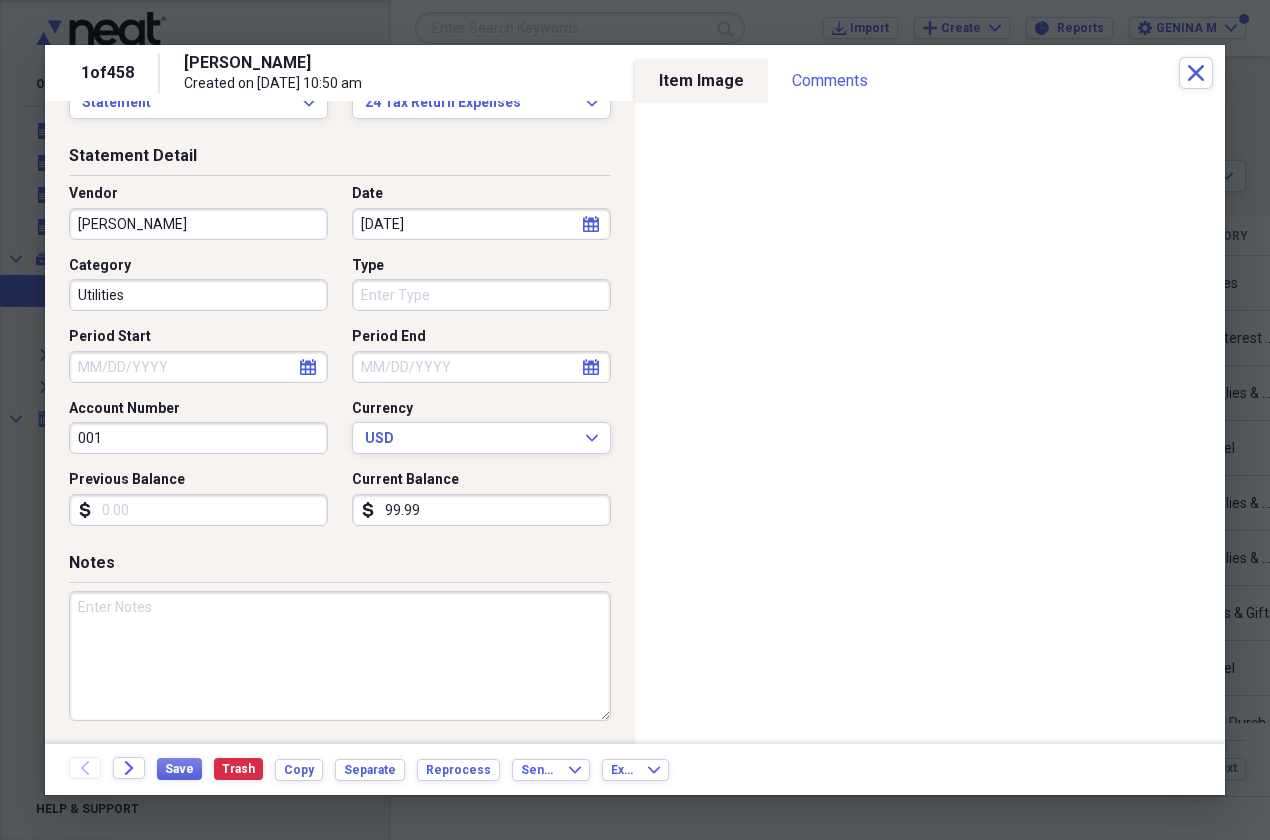 scroll, scrollTop: 64, scrollLeft: 0, axis: vertical 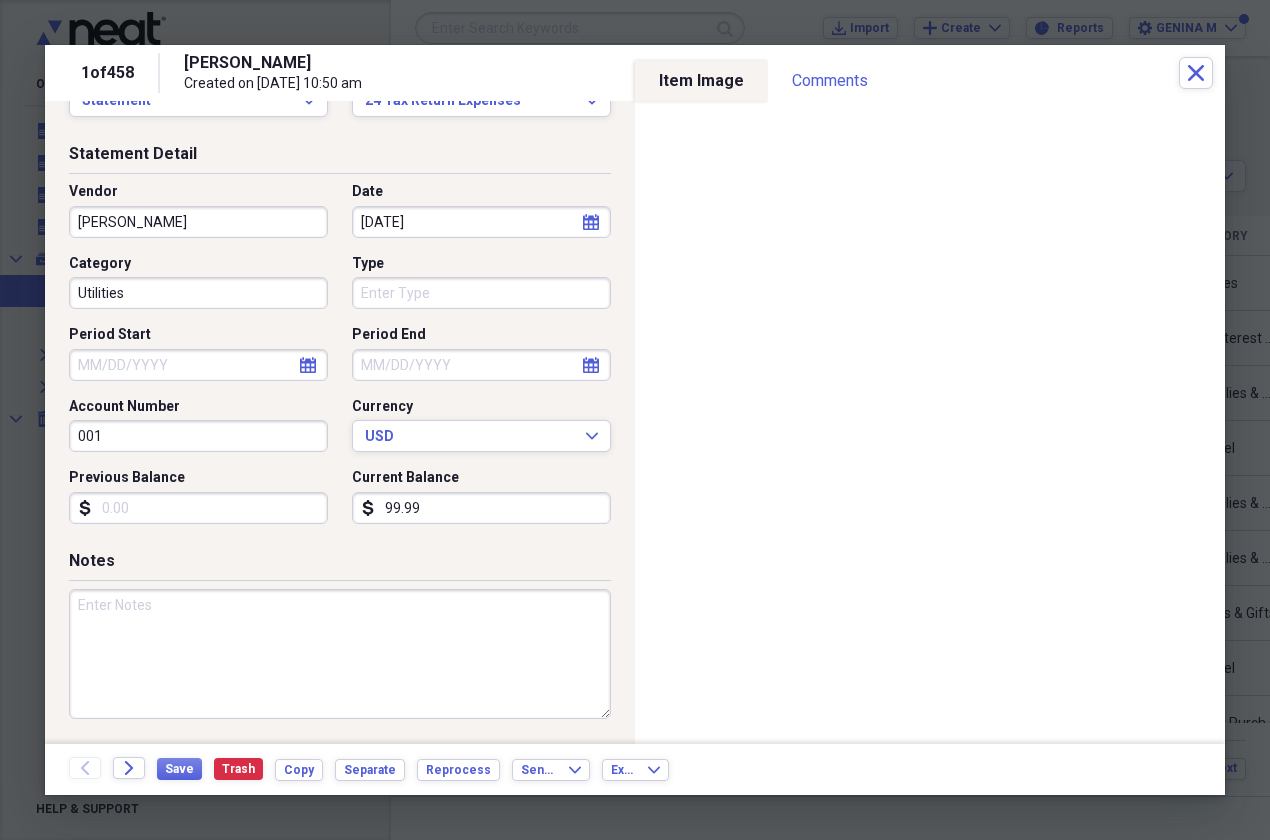 click on "Utilities" at bounding box center [198, 293] 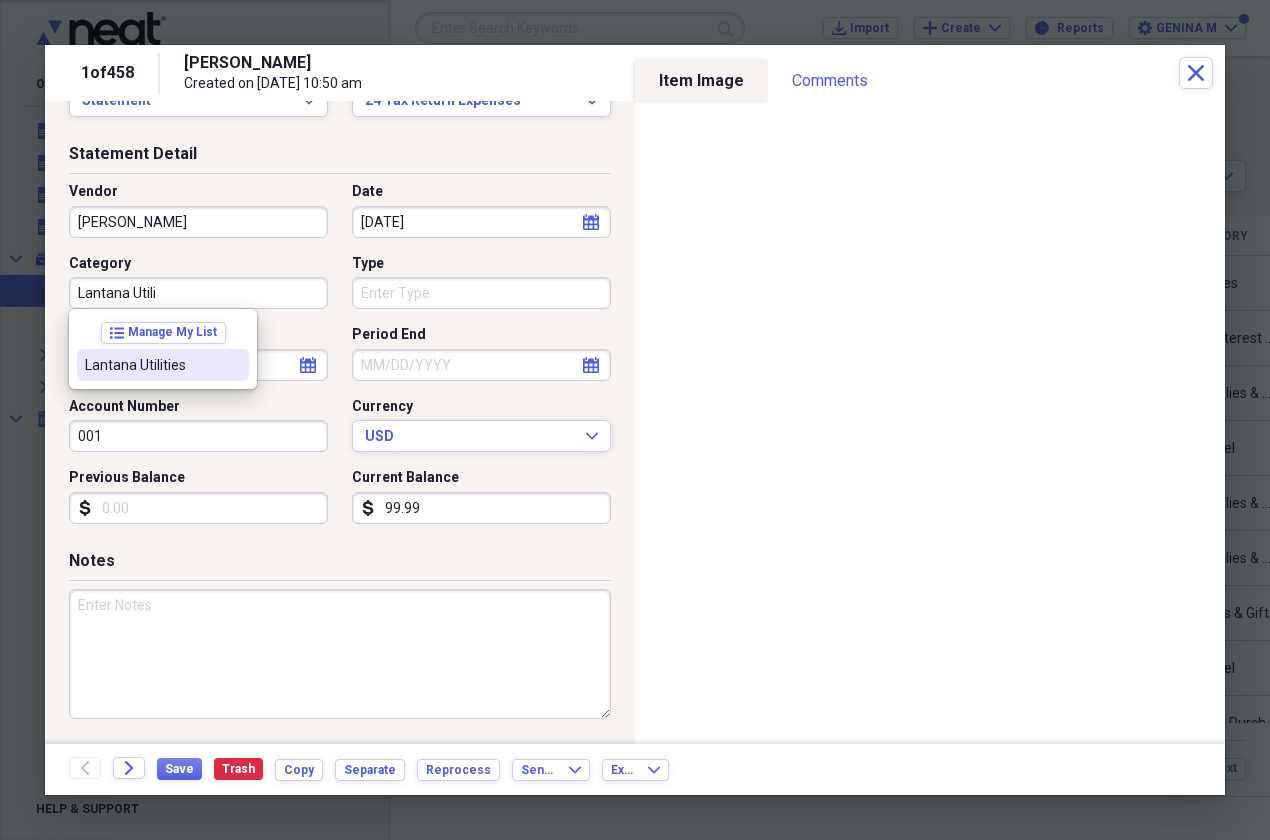 click on "Lantana Utilities" at bounding box center (163, 365) 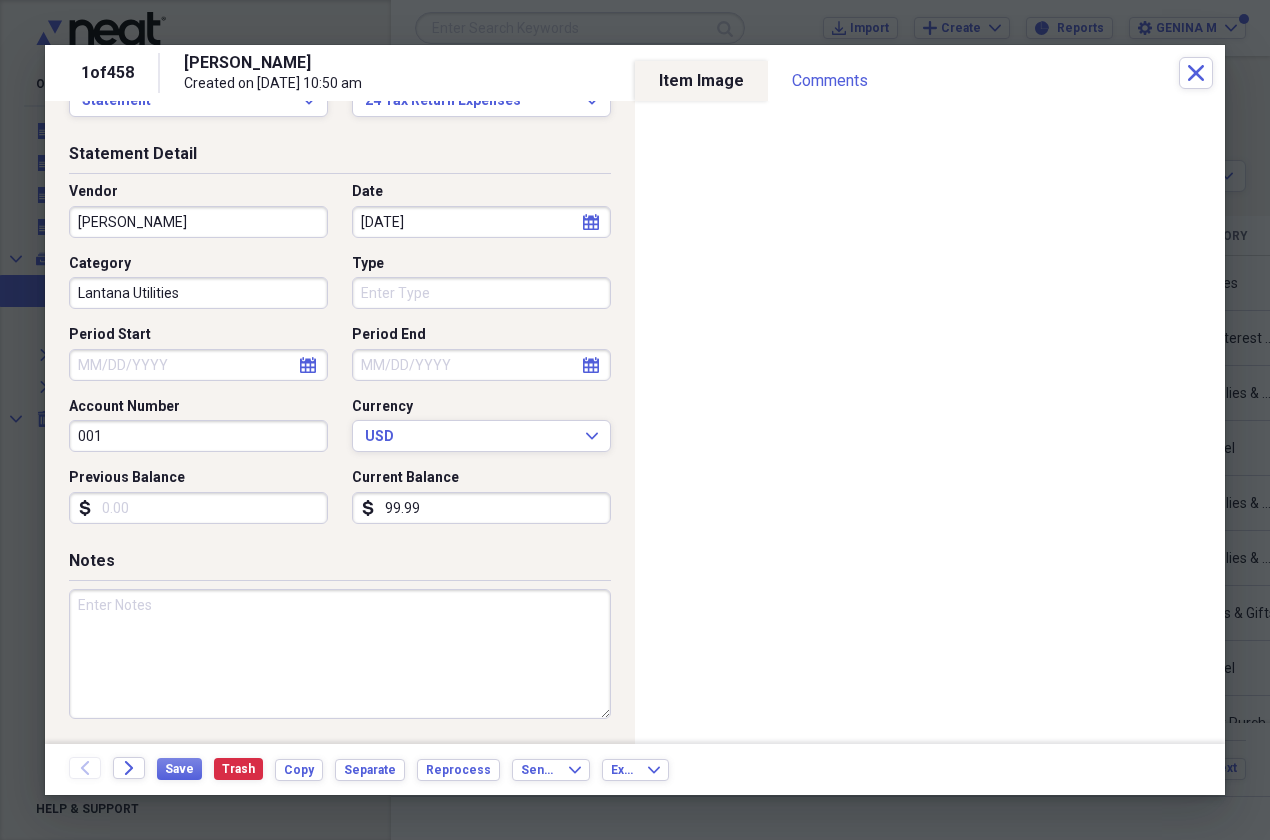 click 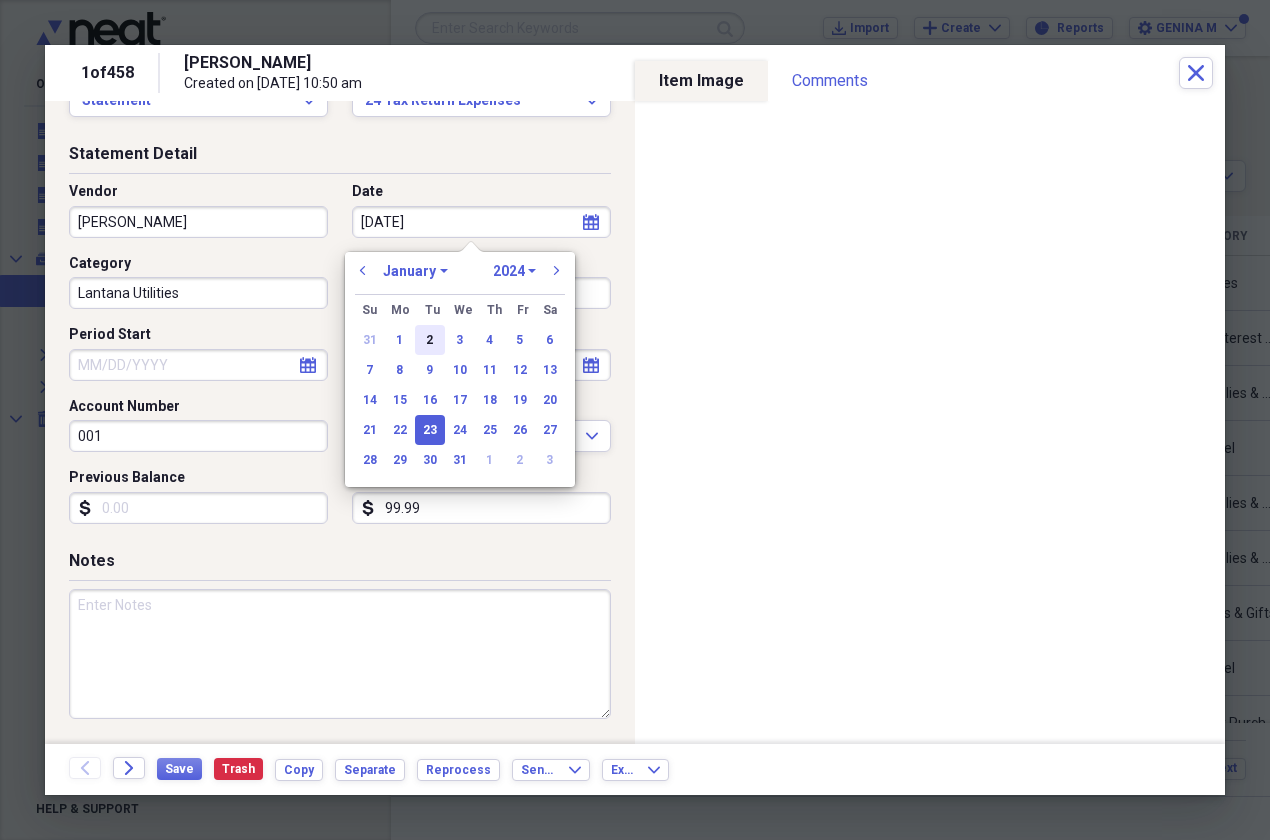 click on "2" at bounding box center (430, 340) 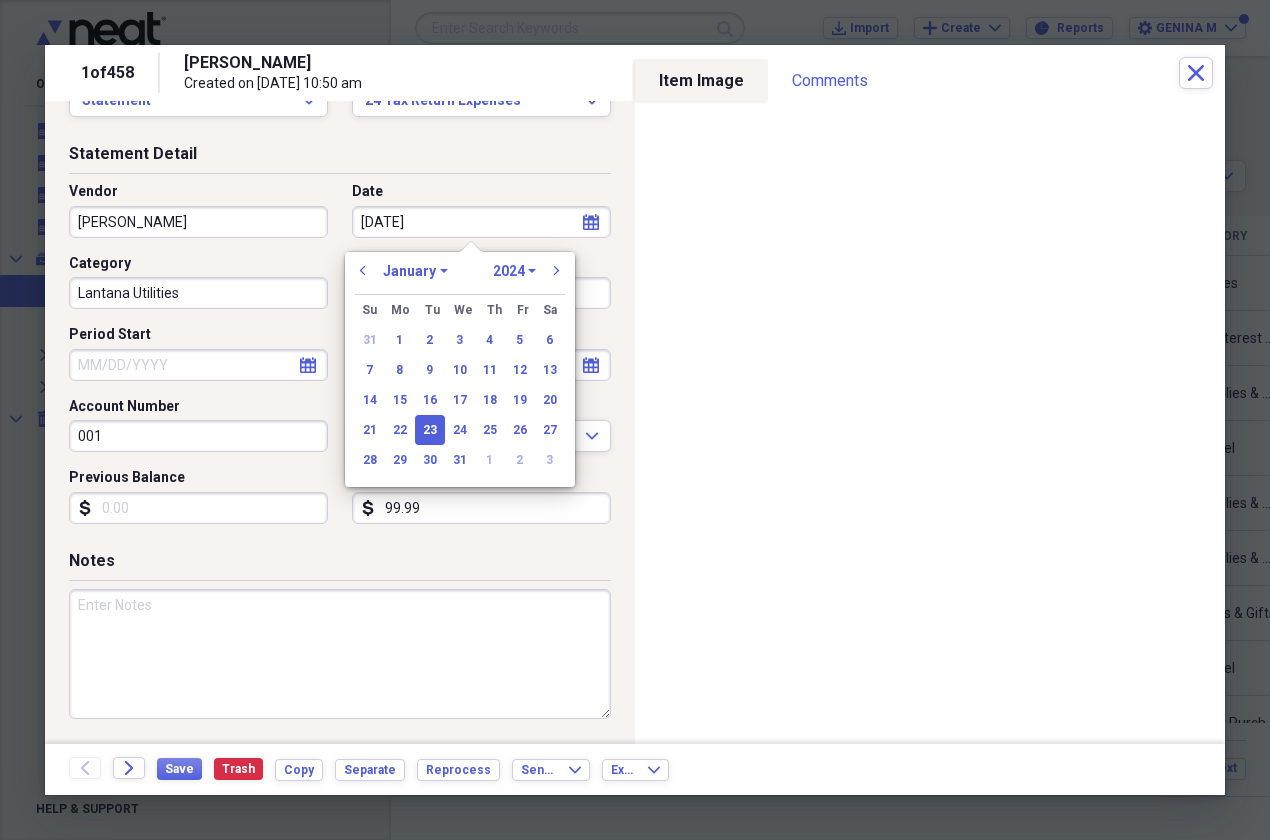 type on "[DATE]" 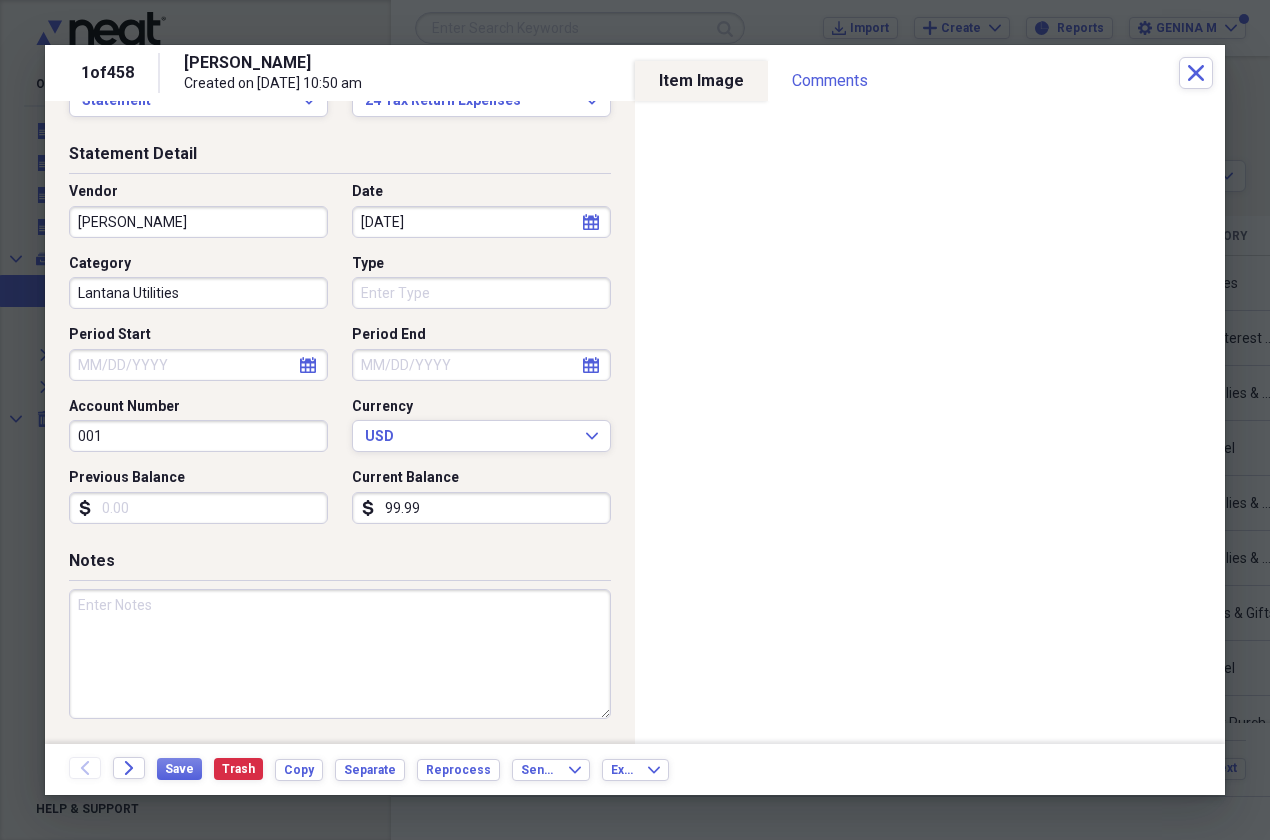 select on "6" 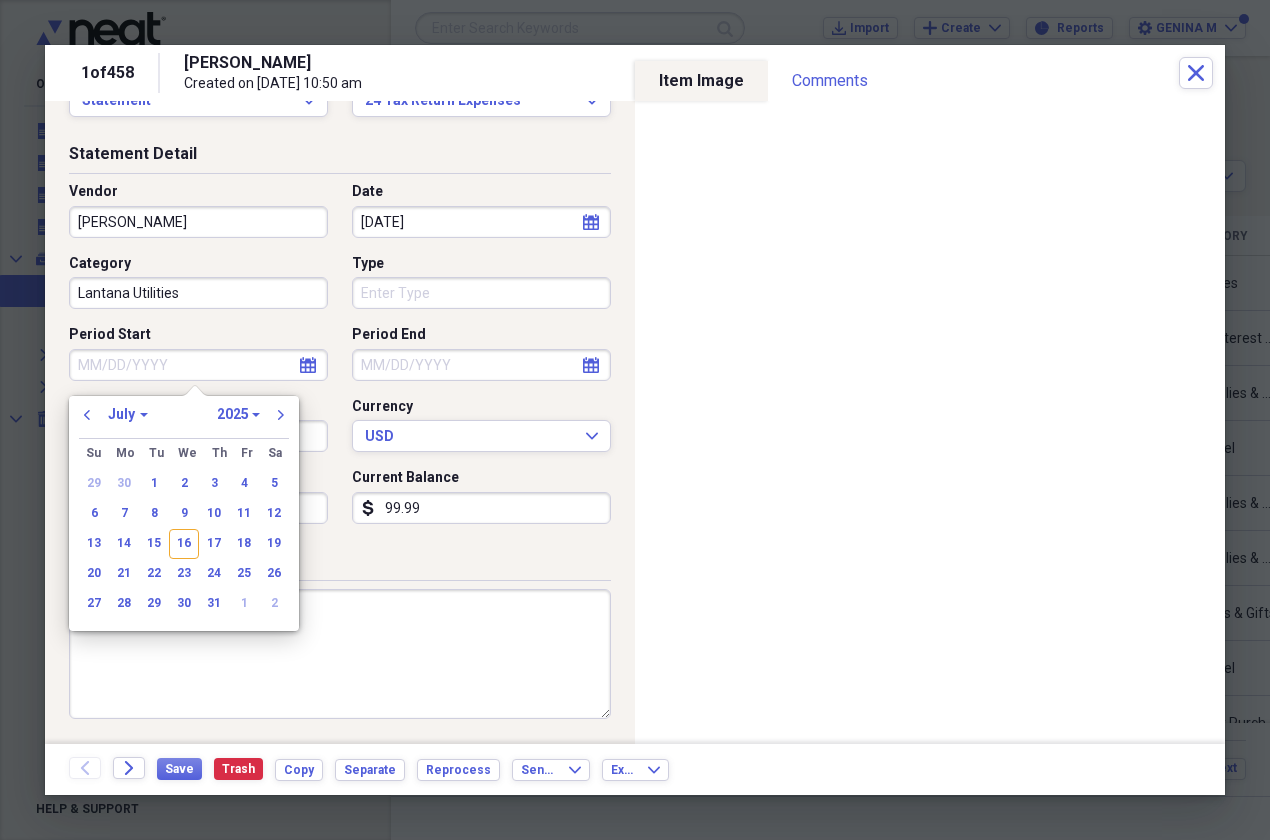 click on "Period Start" at bounding box center [198, 365] 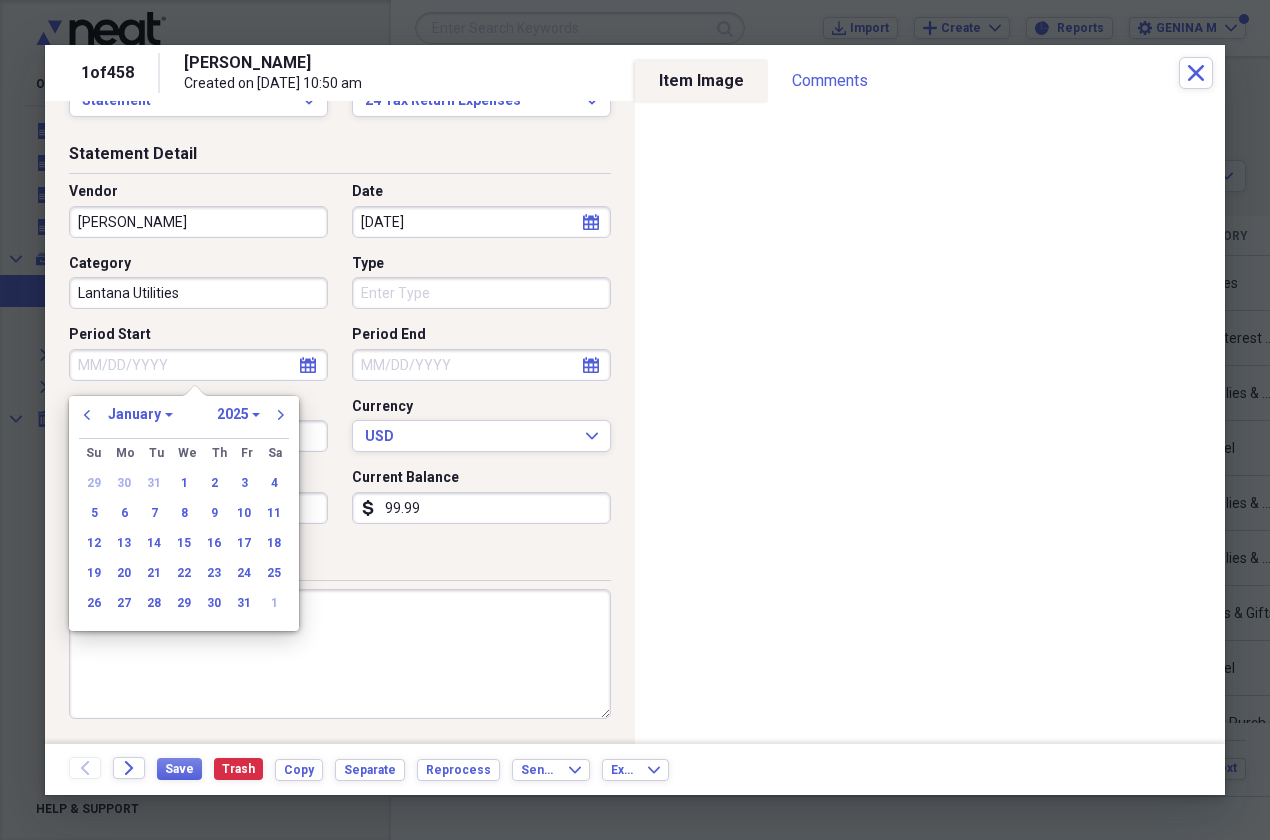 click on "1970 1971 1972 1973 1974 1975 1976 1977 1978 1979 1980 1981 1982 1983 1984 1985 1986 1987 1988 1989 1990 1991 1992 1993 1994 1995 1996 1997 1998 1999 2000 2001 2002 2003 2004 2005 2006 2007 2008 2009 2010 2011 2012 2013 2014 2015 2016 2017 2018 2019 2020 2021 2022 2023 2024 2025 2026 2027 2028 2029 2030 2031 2032 2033 2034 2035" at bounding box center (238, 414) 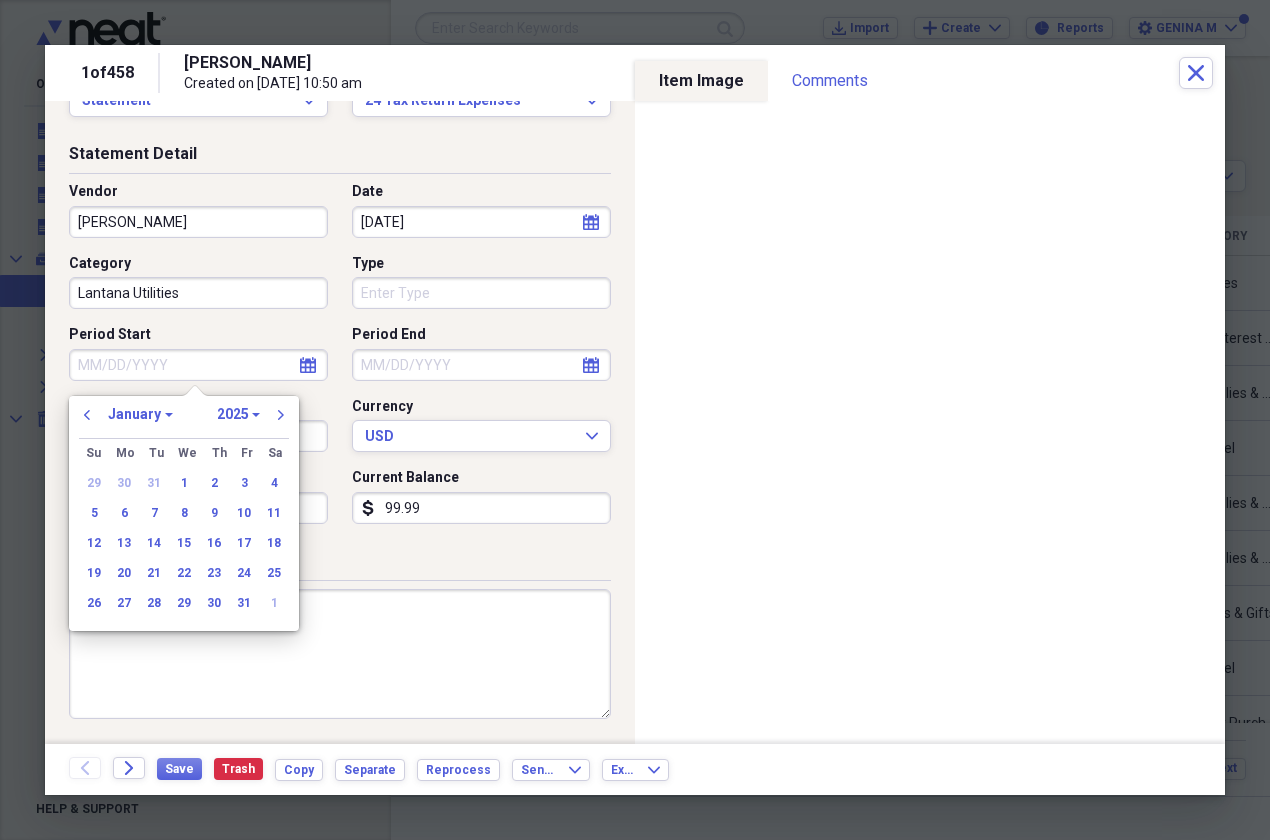 select on "2024" 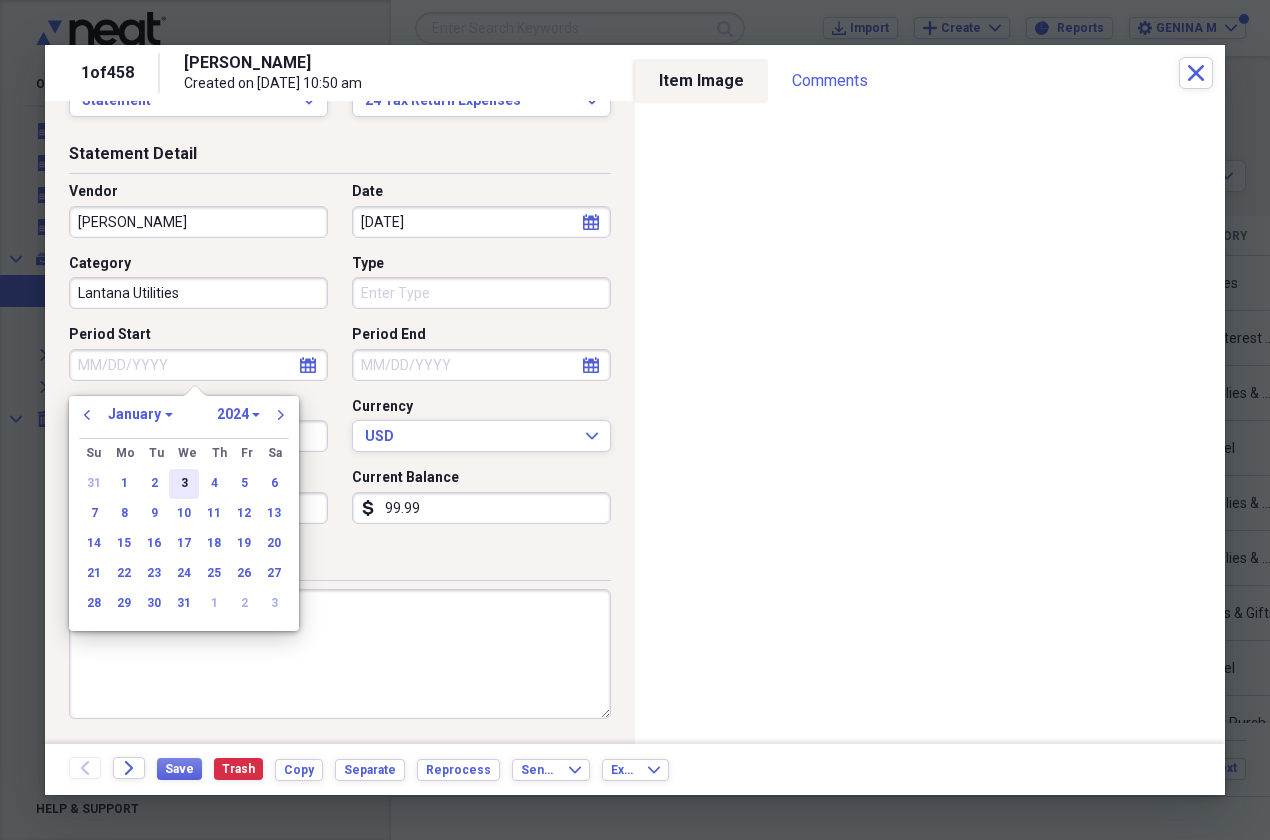 click on "3" at bounding box center [184, 484] 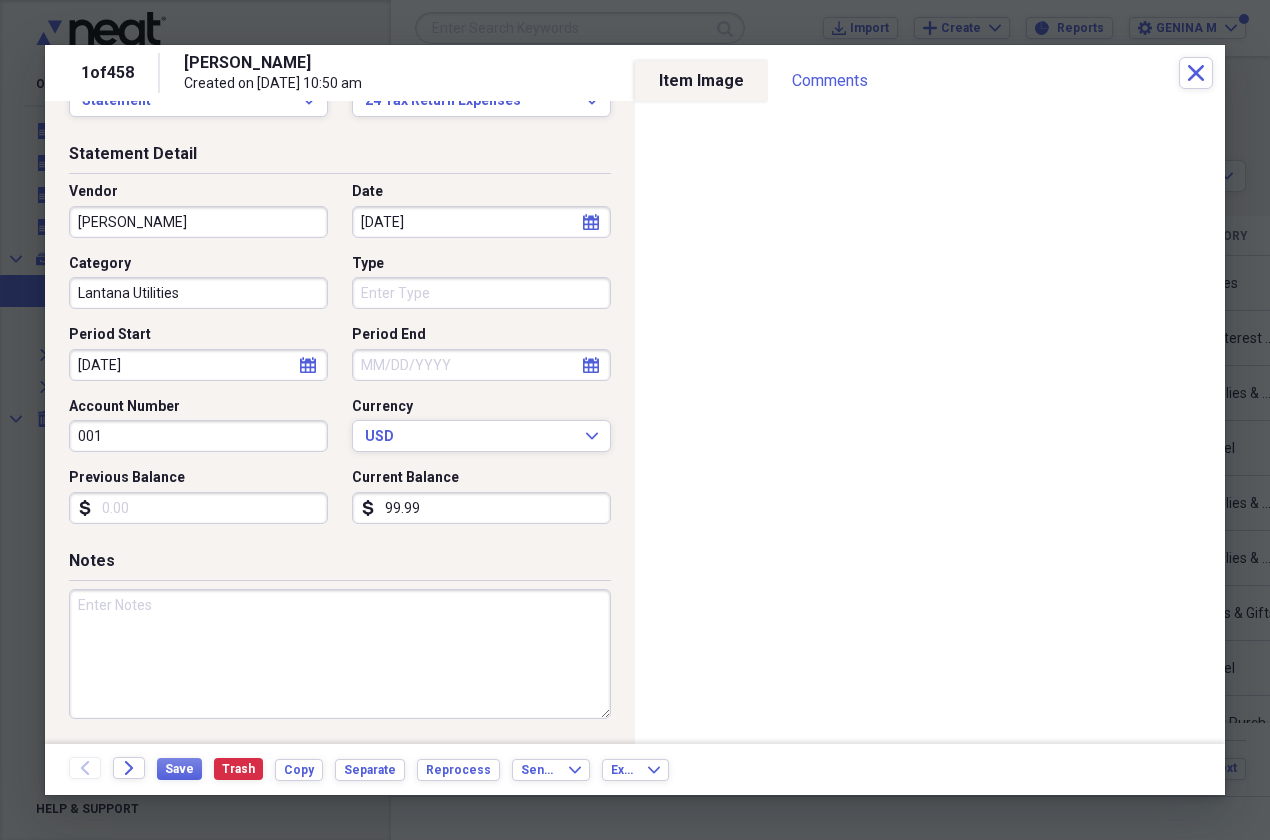 click on "calendar Calendar" at bounding box center [308, 365] 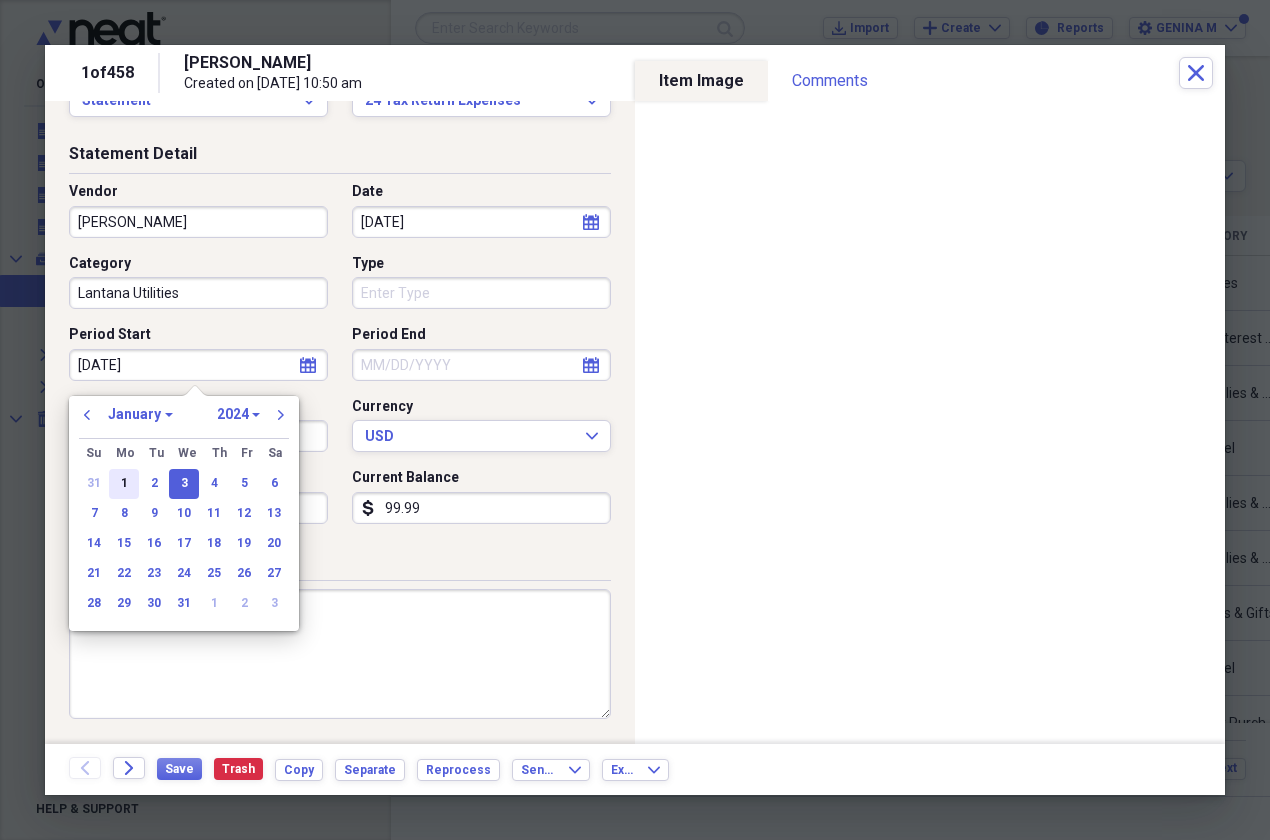 click on "1" at bounding box center [124, 484] 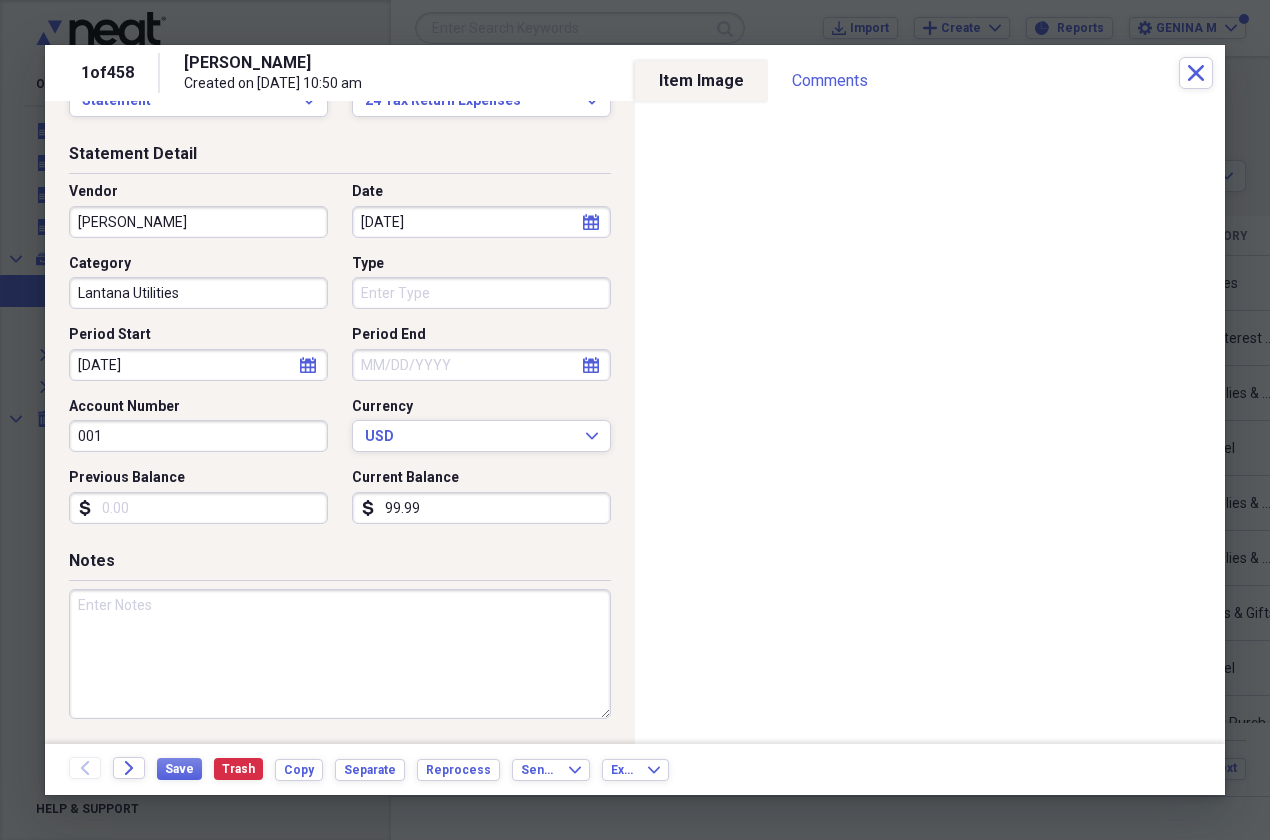 click 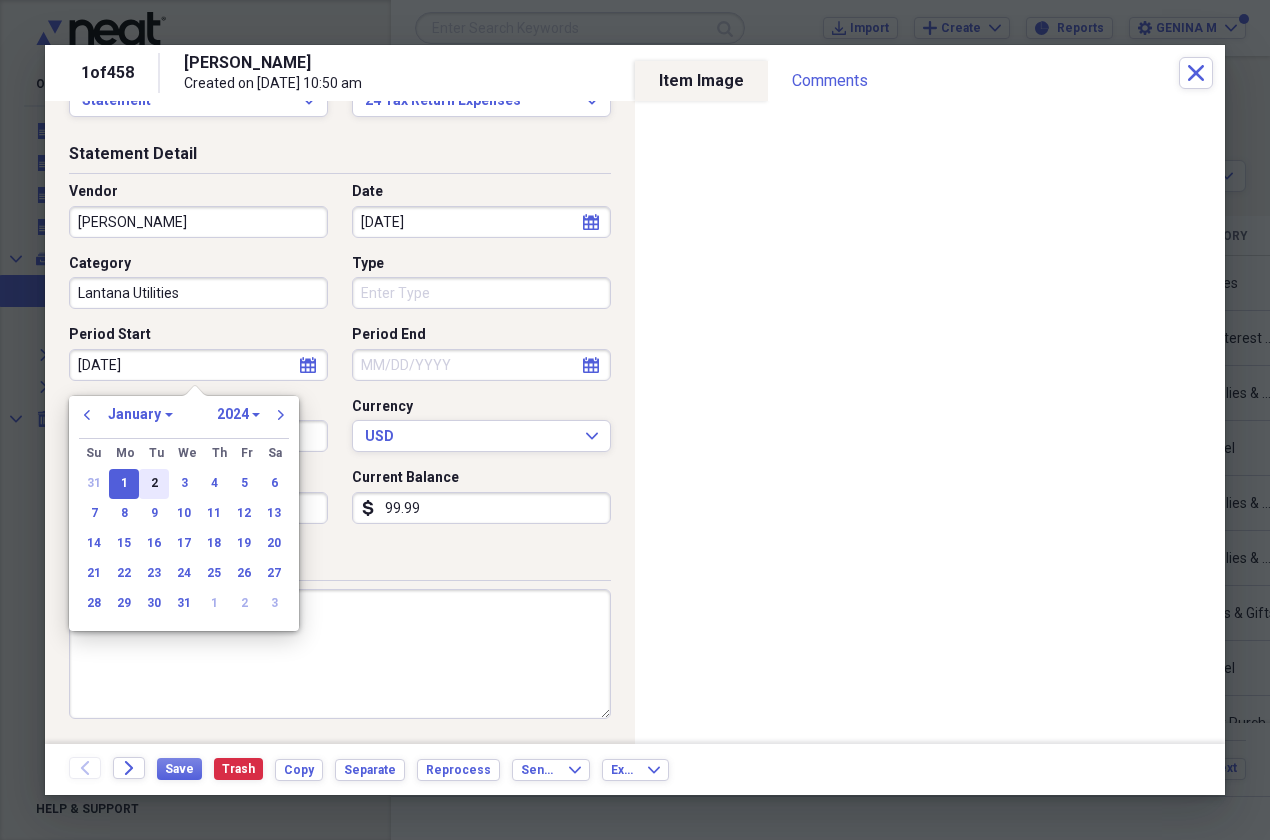click on "2" at bounding box center [154, 484] 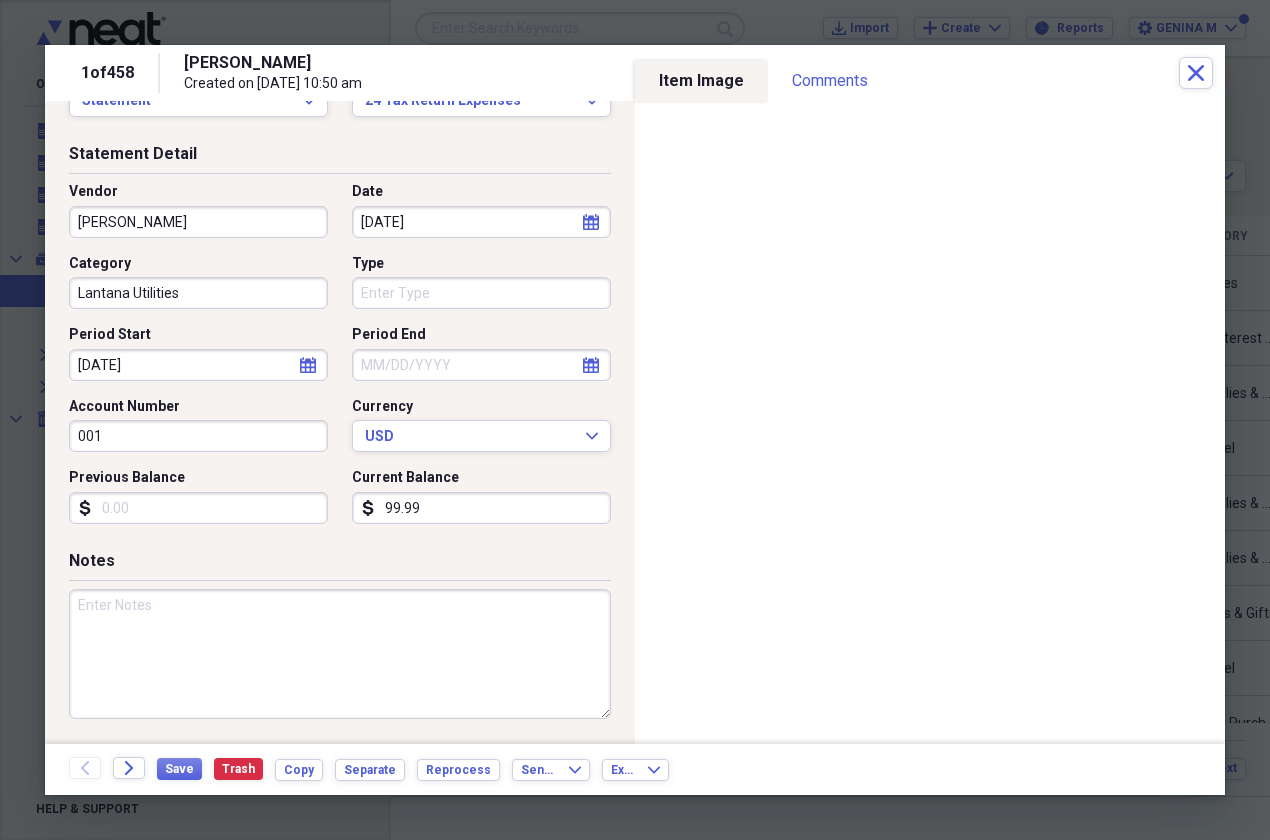 click on "calendar" 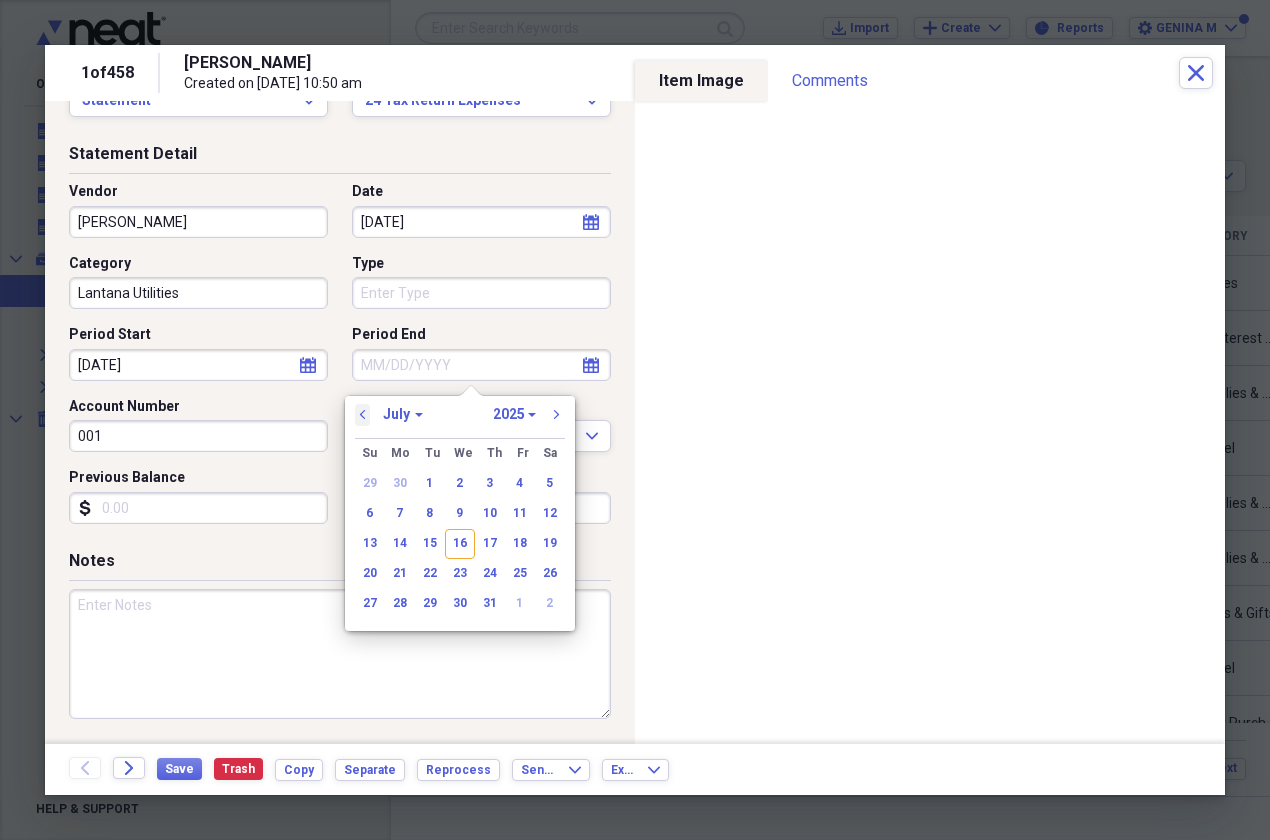click on "previous" at bounding box center [363, 415] 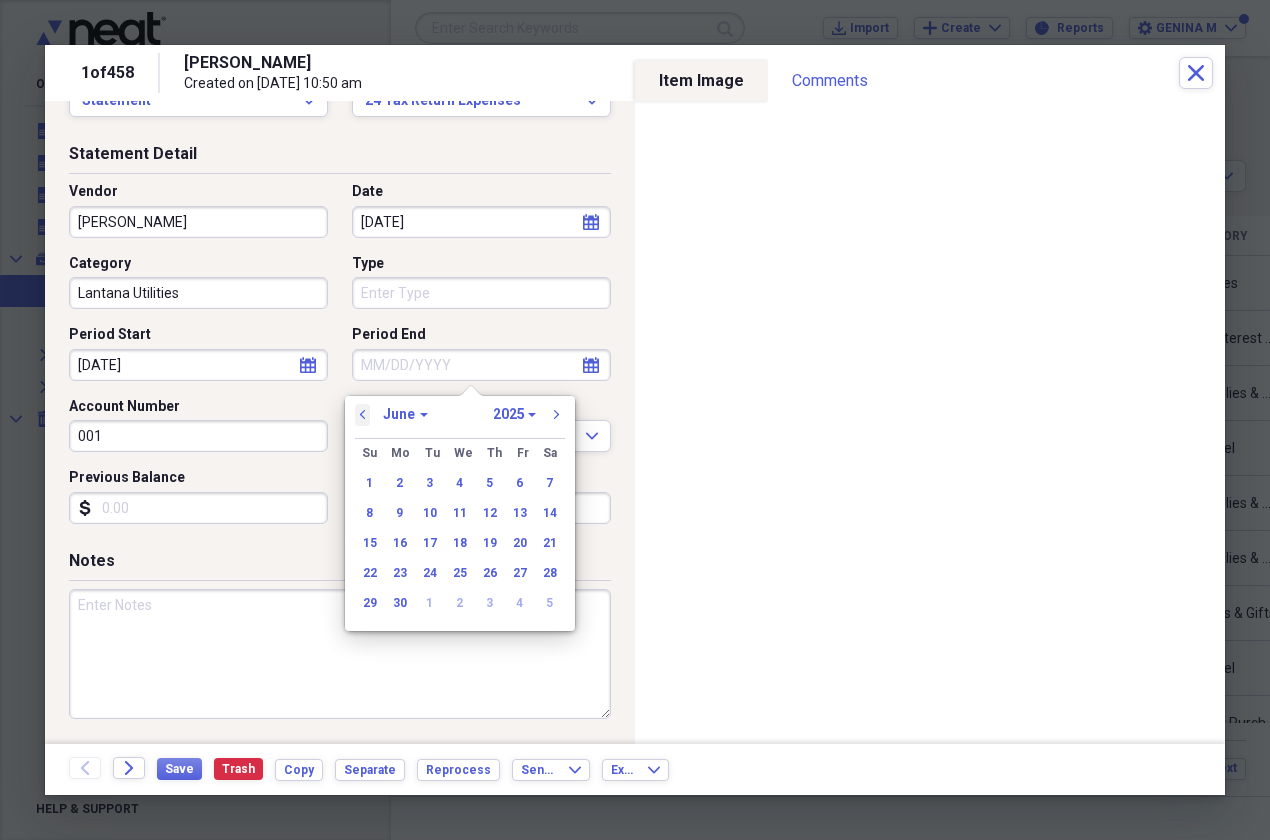 click on "previous" at bounding box center [363, 415] 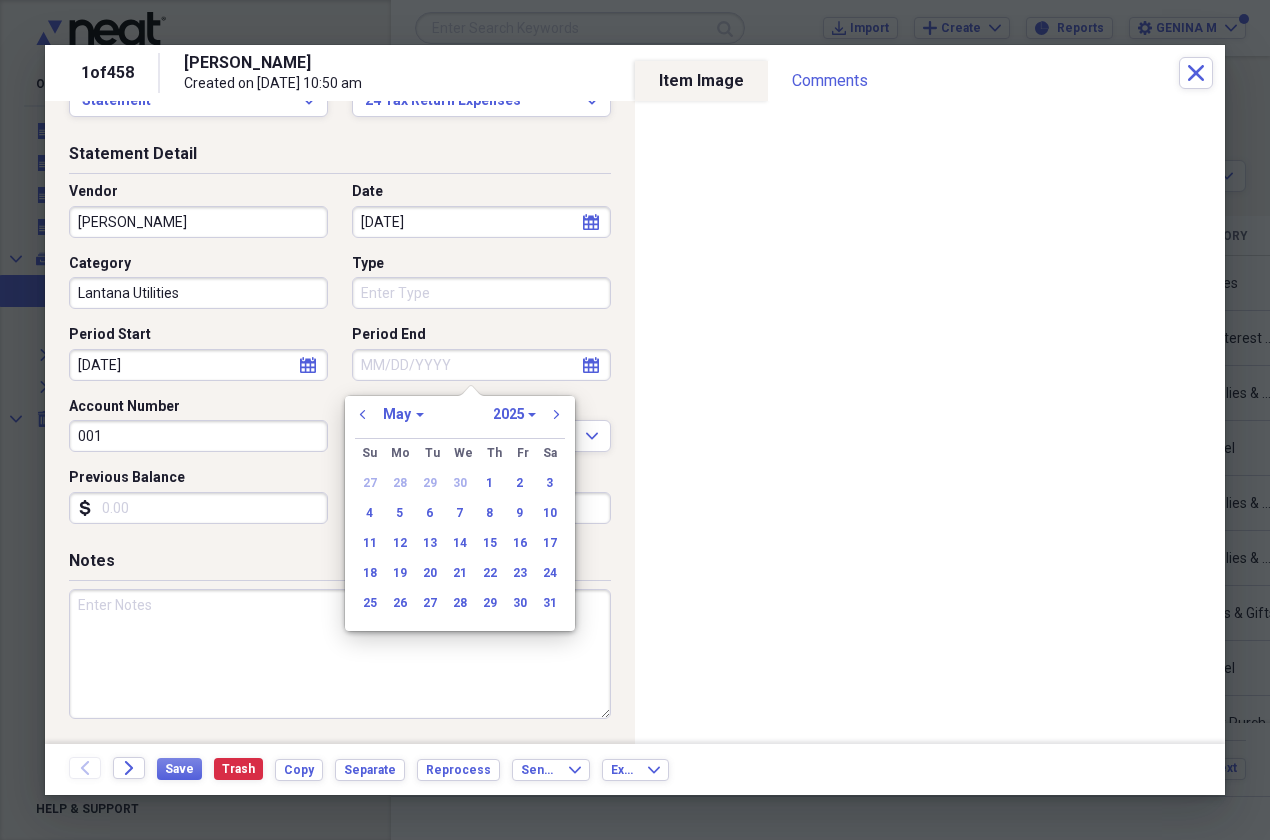 click on "previous January February March April May June July August September October November [DATE] 1971 1972 1973 1974 1975 1976 1977 1978 1979 1980 1981 1982 1983 1984 1985 1986 1987 1988 1989 1990 1991 1992 1993 1994 1995 1996 1997 1998 1999 2000 2001 2002 2003 2004 2005 2006 2007 2008 2009 2010 2011 2012 2013 2014 2015 2016 2017 2018 2019 2020 2021 2022 2023 2024 2025 2026 2027 2028 2029 2030 2031 2032 2033 2034 2035 next" at bounding box center [460, 421] 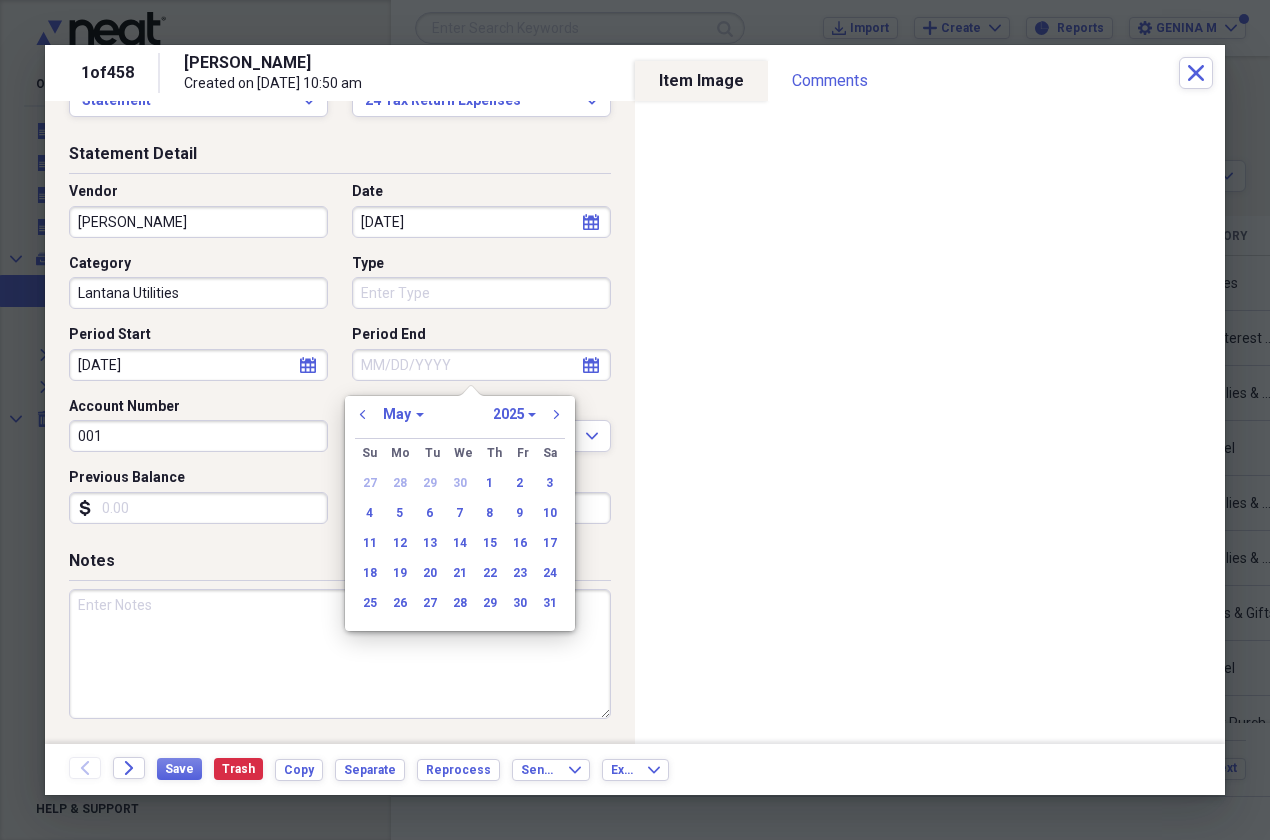 click on "previous January February March April May June July August September October November [DATE] 1971 1972 1973 1974 1975 1976 1977 1978 1979 1980 1981 1982 1983 1984 1985 1986 1987 1988 1989 1990 1991 1992 1993 1994 1995 1996 1997 1998 1999 2000 2001 2002 2003 2004 2005 2006 2007 2008 2009 2010 2011 2012 2013 2014 2015 2016 2017 2018 2019 2020 2021 2022 2023 2024 2025 2026 2027 2028 2029 2030 2031 2032 2033 2034 2035 next" at bounding box center (460, 421) 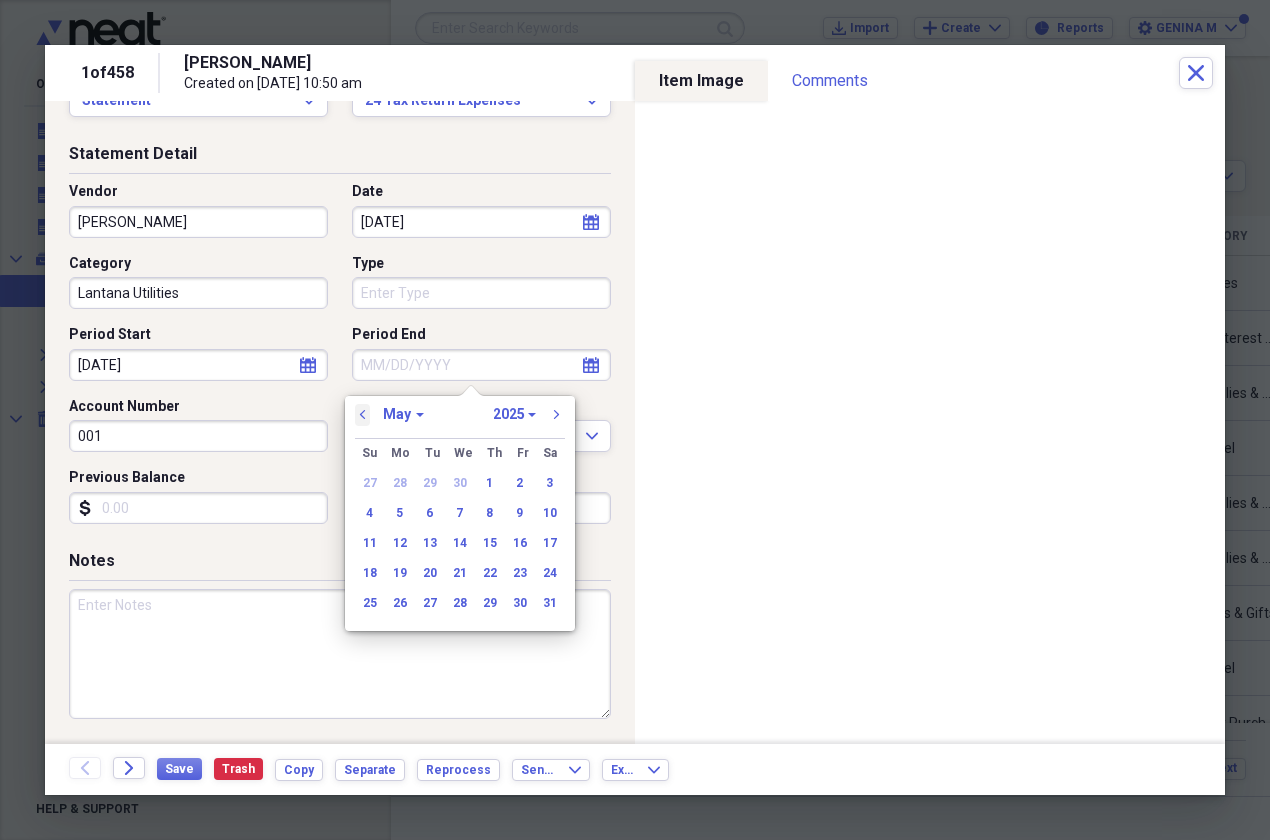click on "previous" at bounding box center [363, 415] 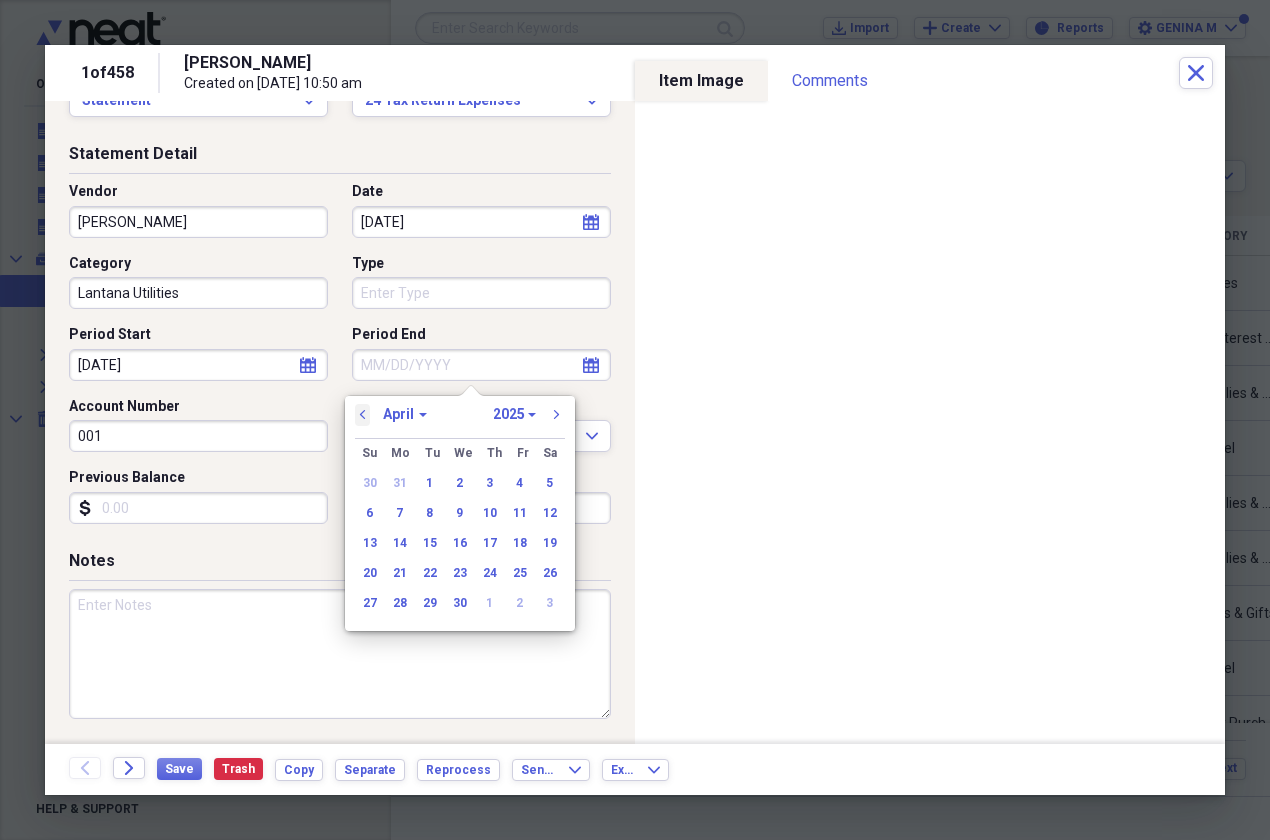 click on "previous" at bounding box center (363, 415) 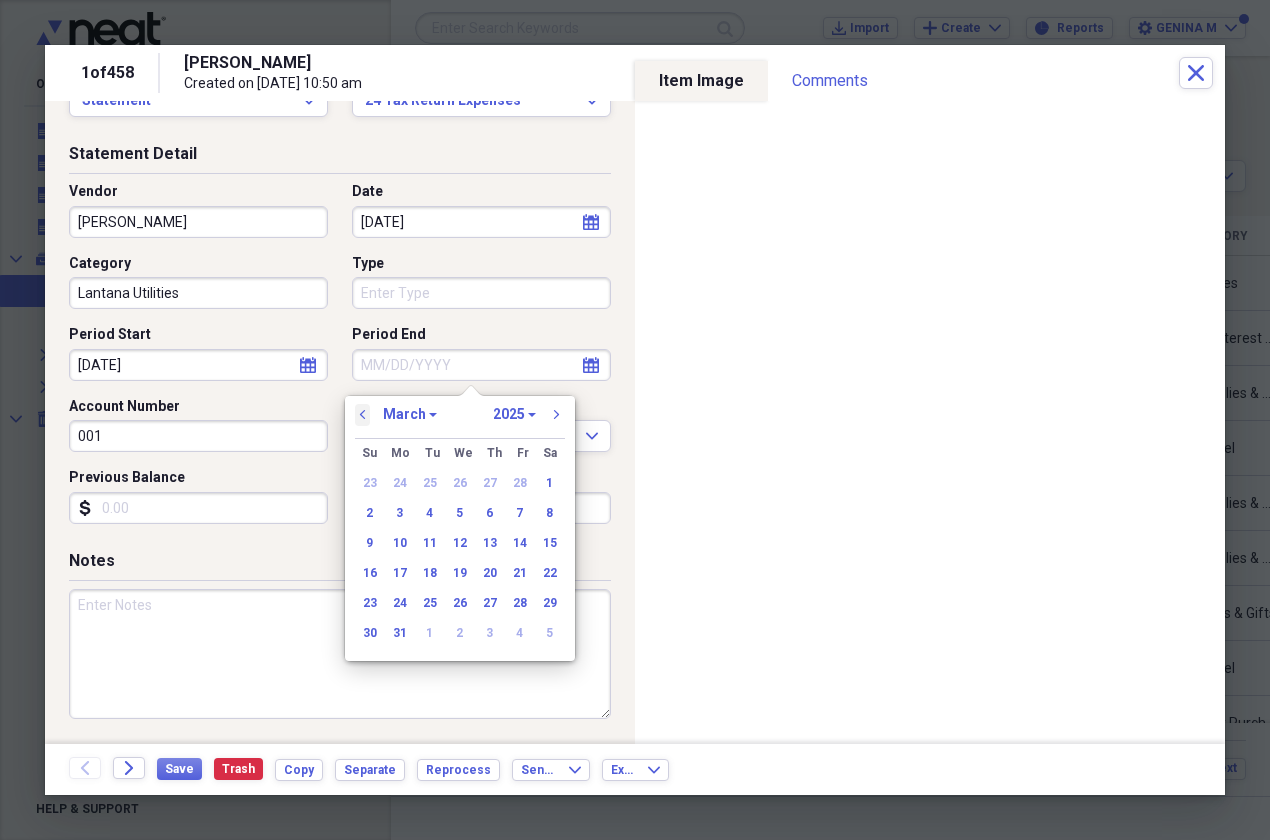 click on "previous" at bounding box center (363, 415) 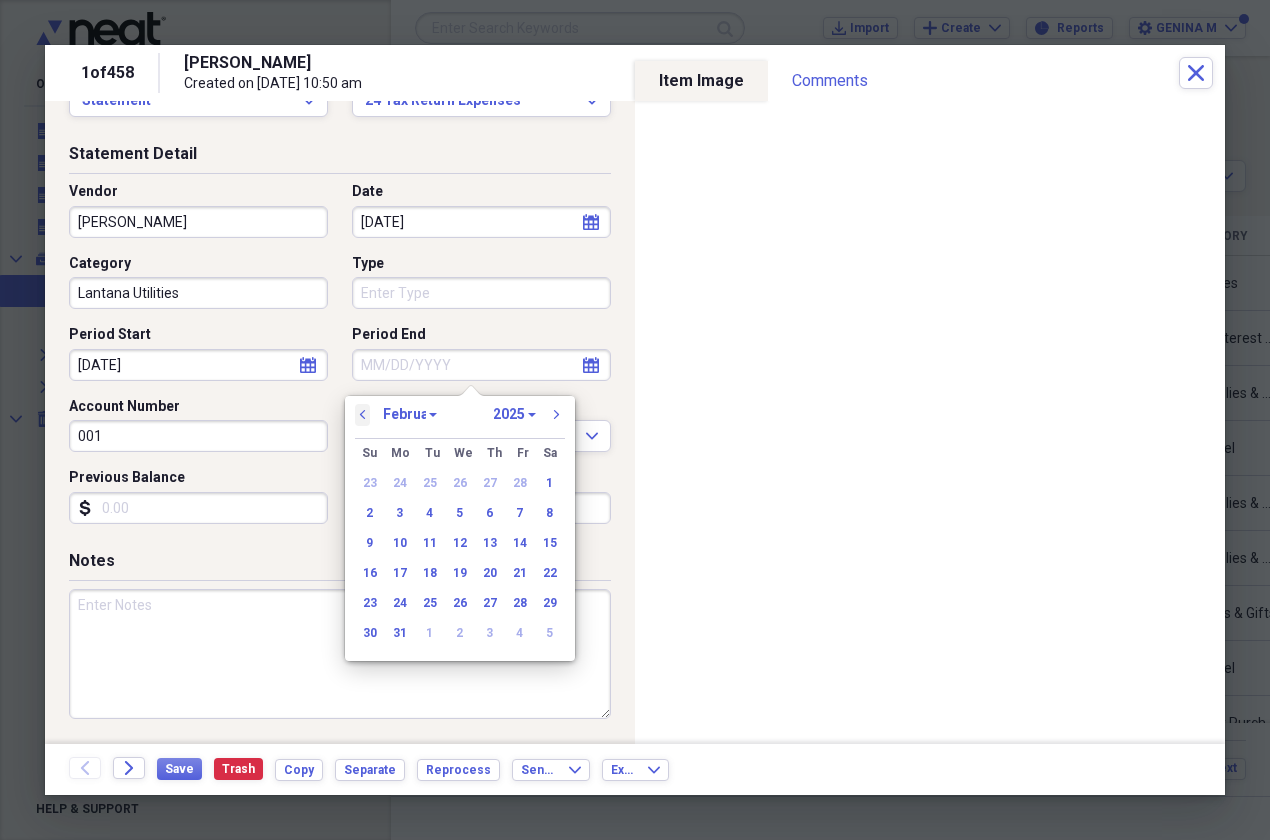 click on "previous" at bounding box center [363, 415] 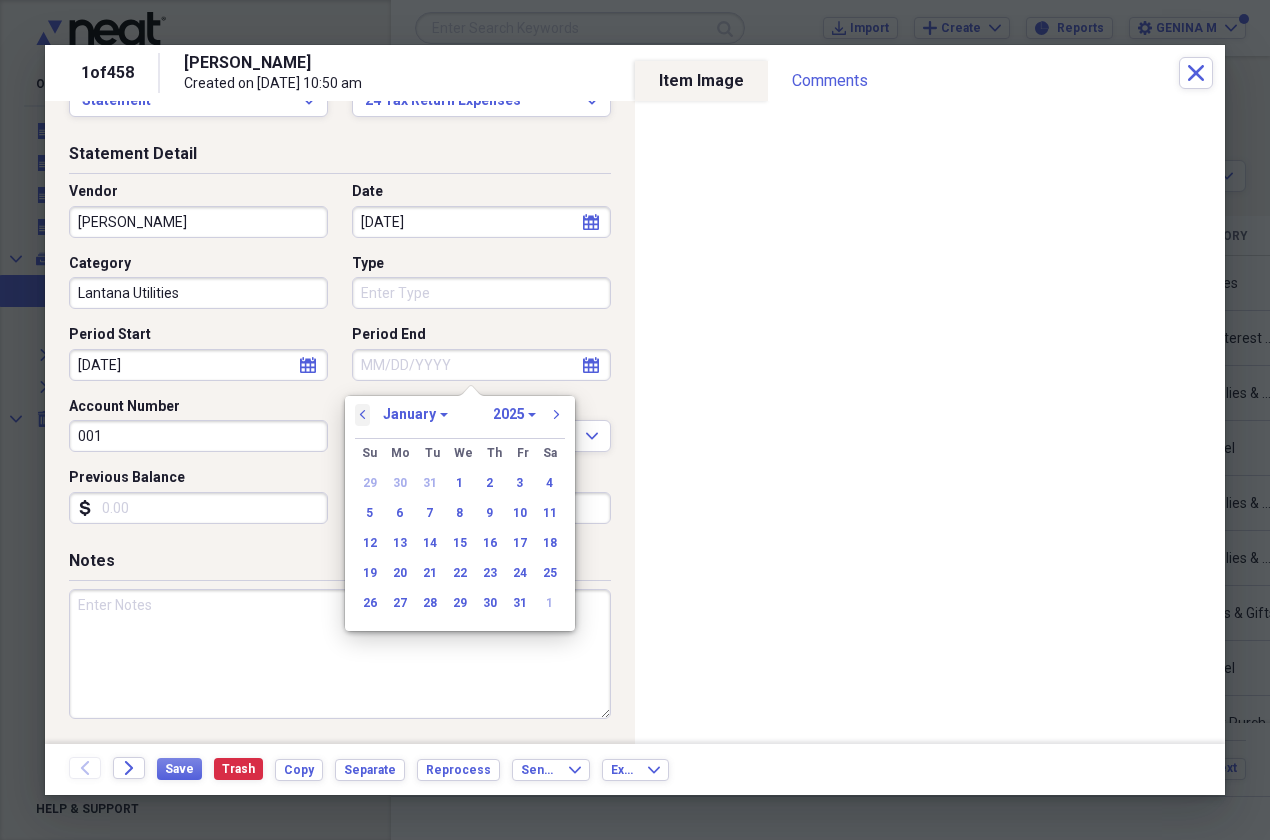 click on "previous" at bounding box center [363, 415] 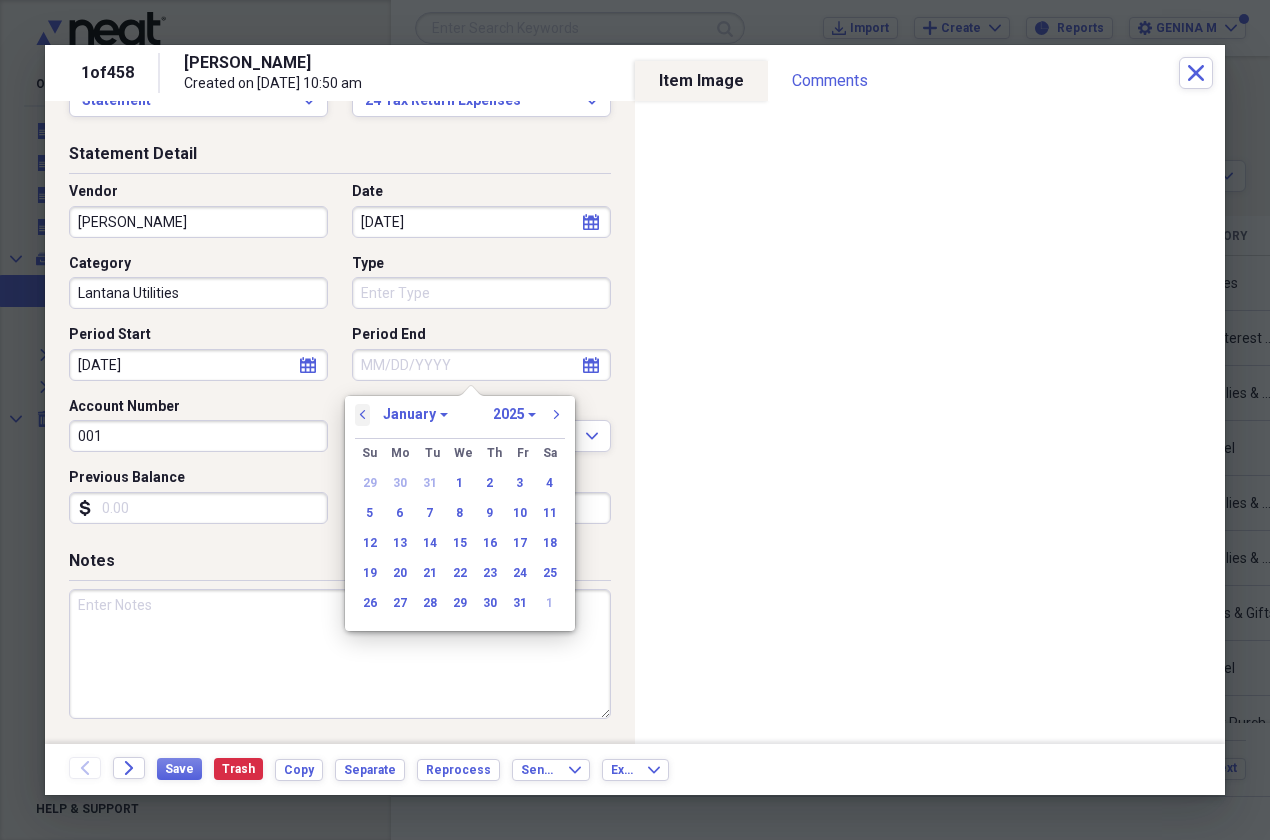 select on "11" 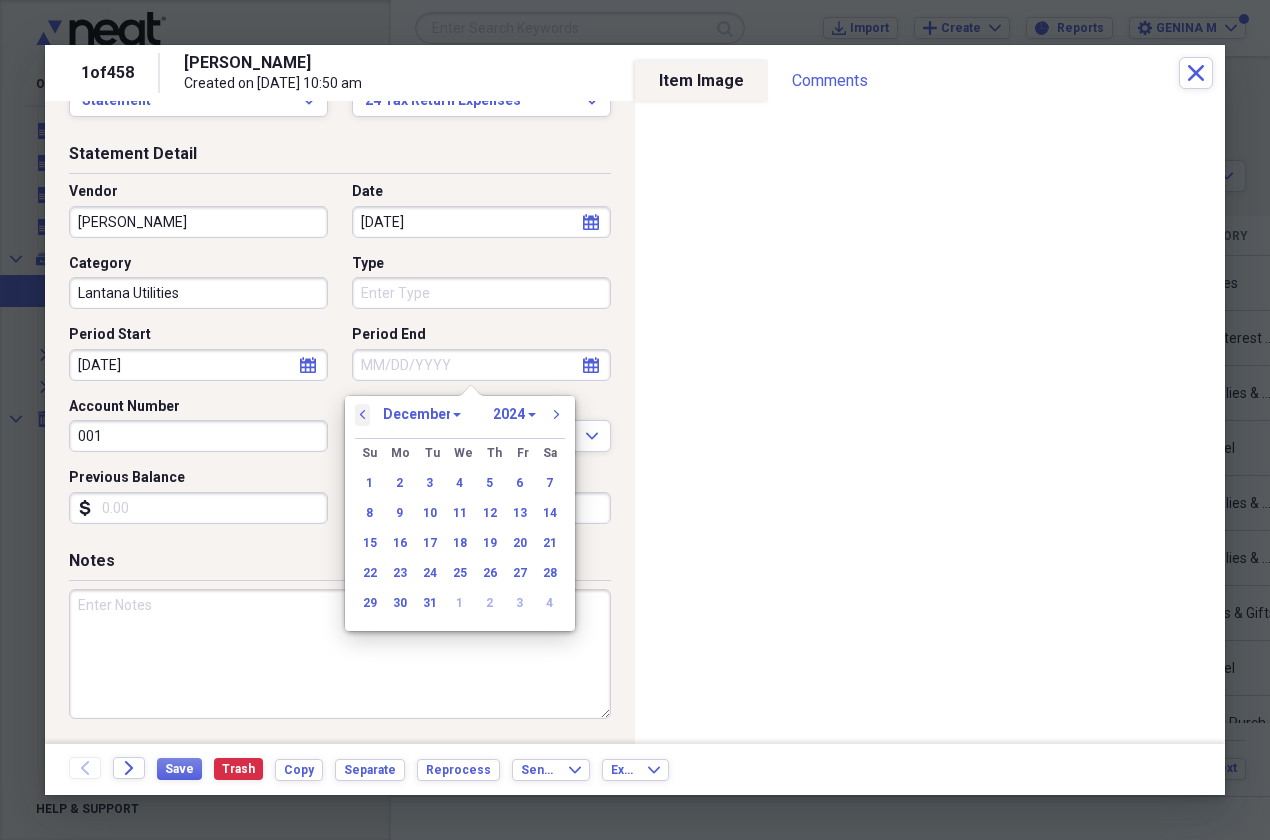 click on "previous" at bounding box center [363, 415] 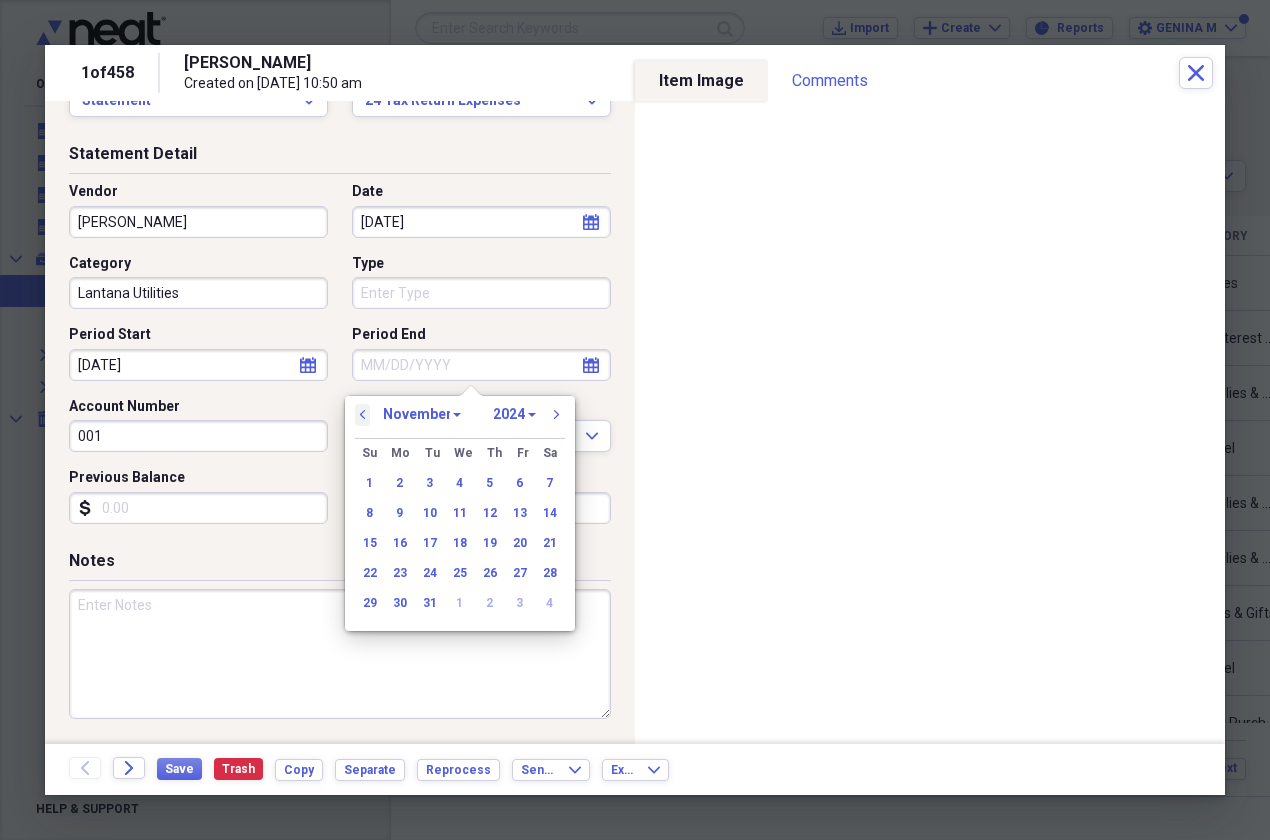 click on "previous" at bounding box center [363, 415] 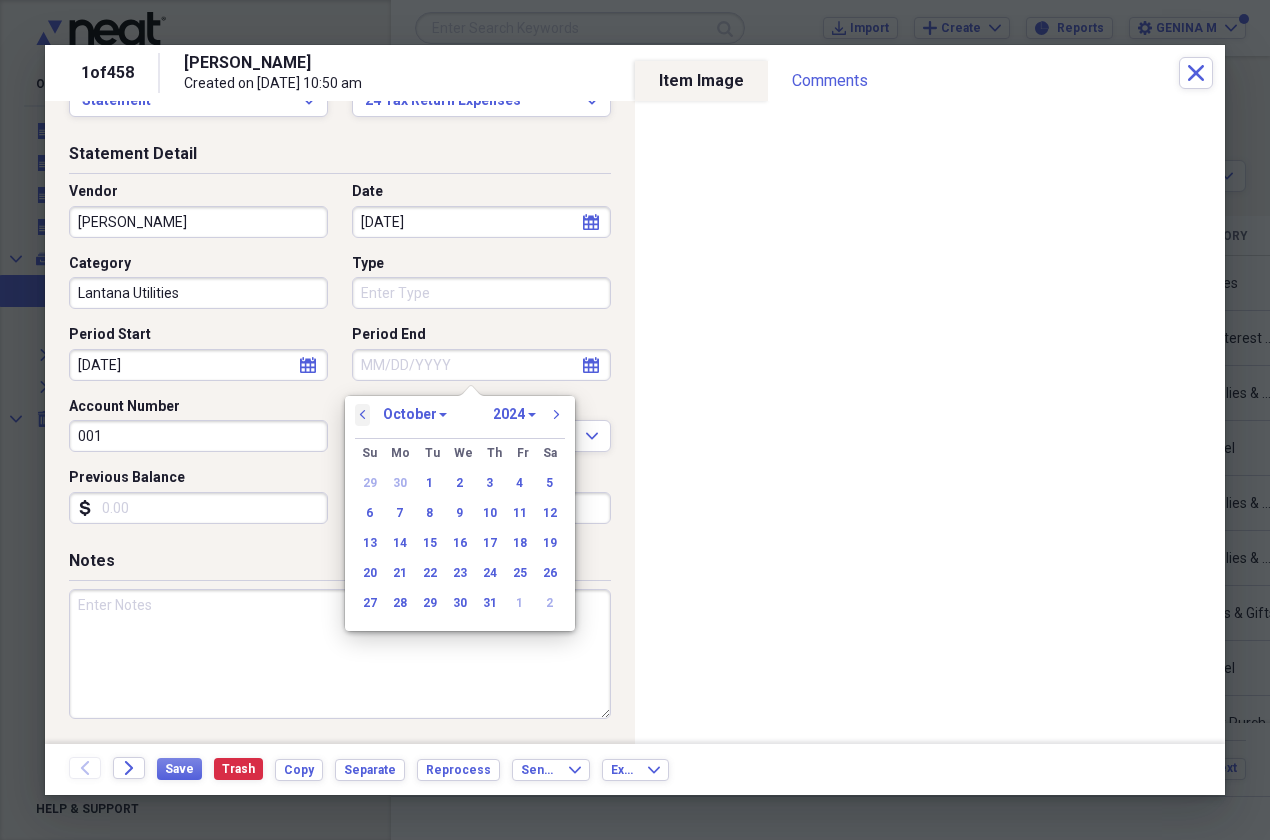 click on "previous" at bounding box center (363, 415) 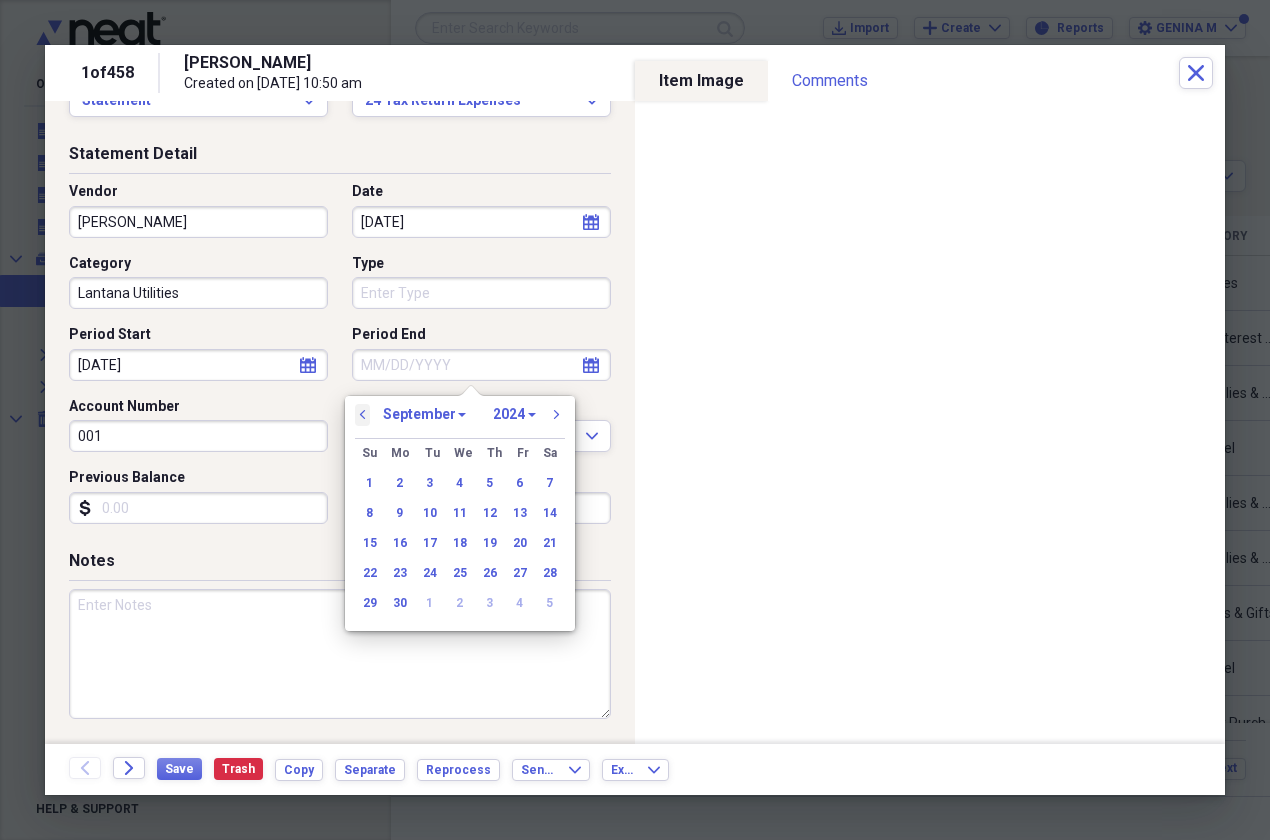 click on "previous" at bounding box center (363, 415) 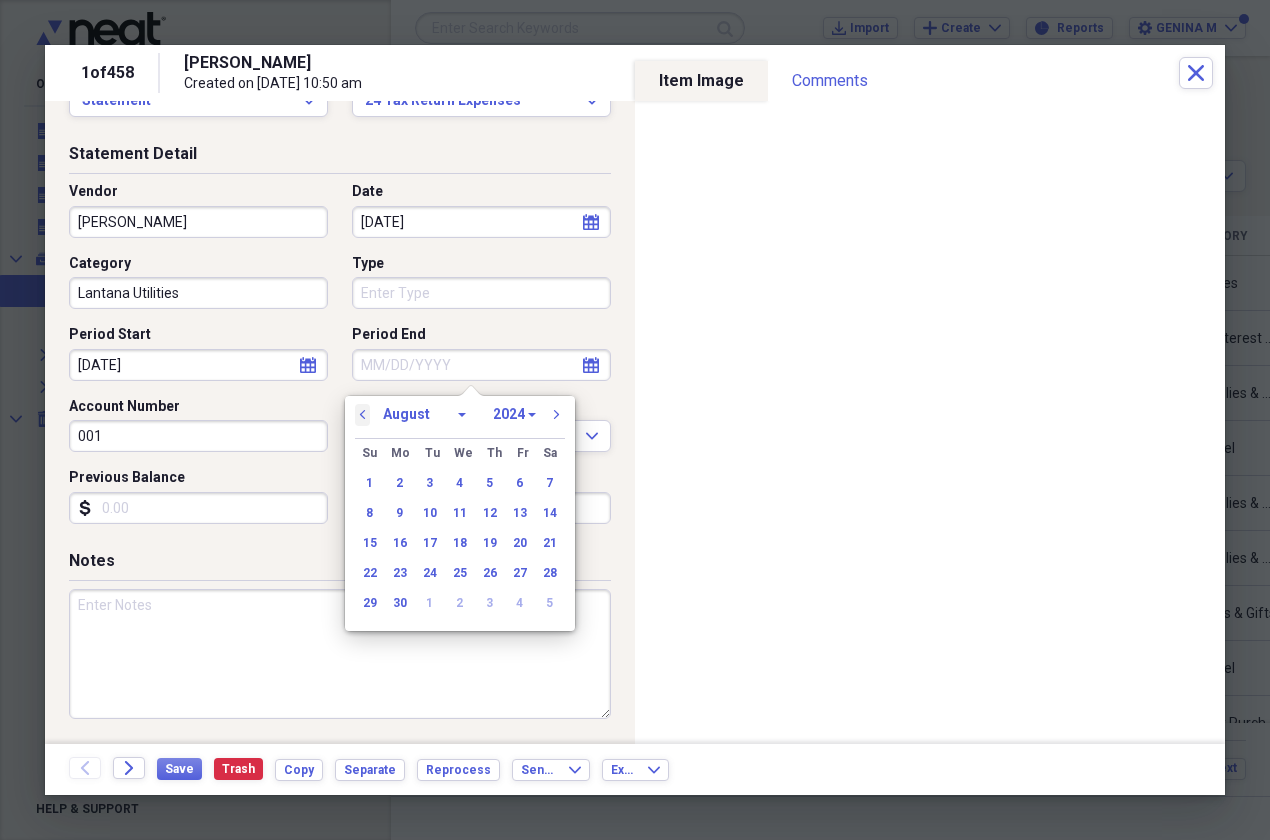 click on "previous" at bounding box center (363, 415) 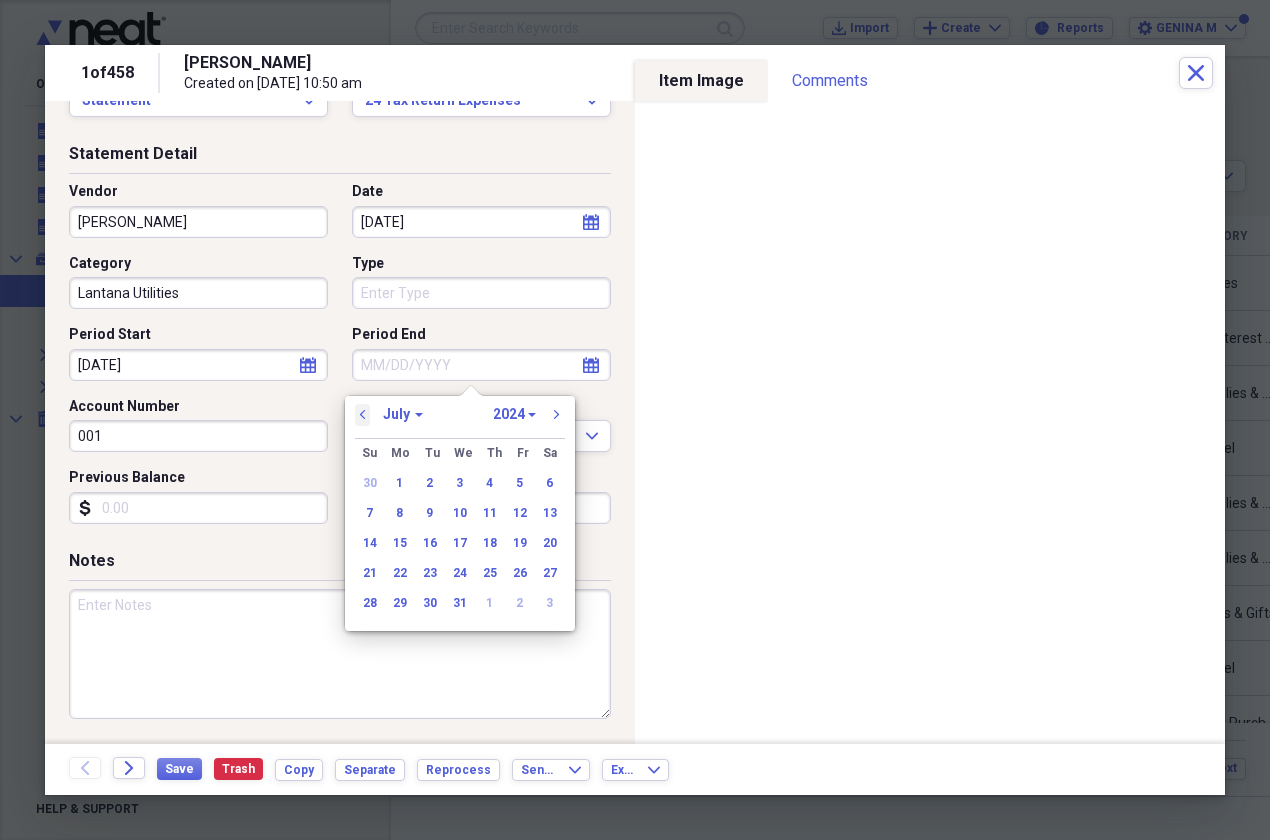 click on "previous" at bounding box center [363, 415] 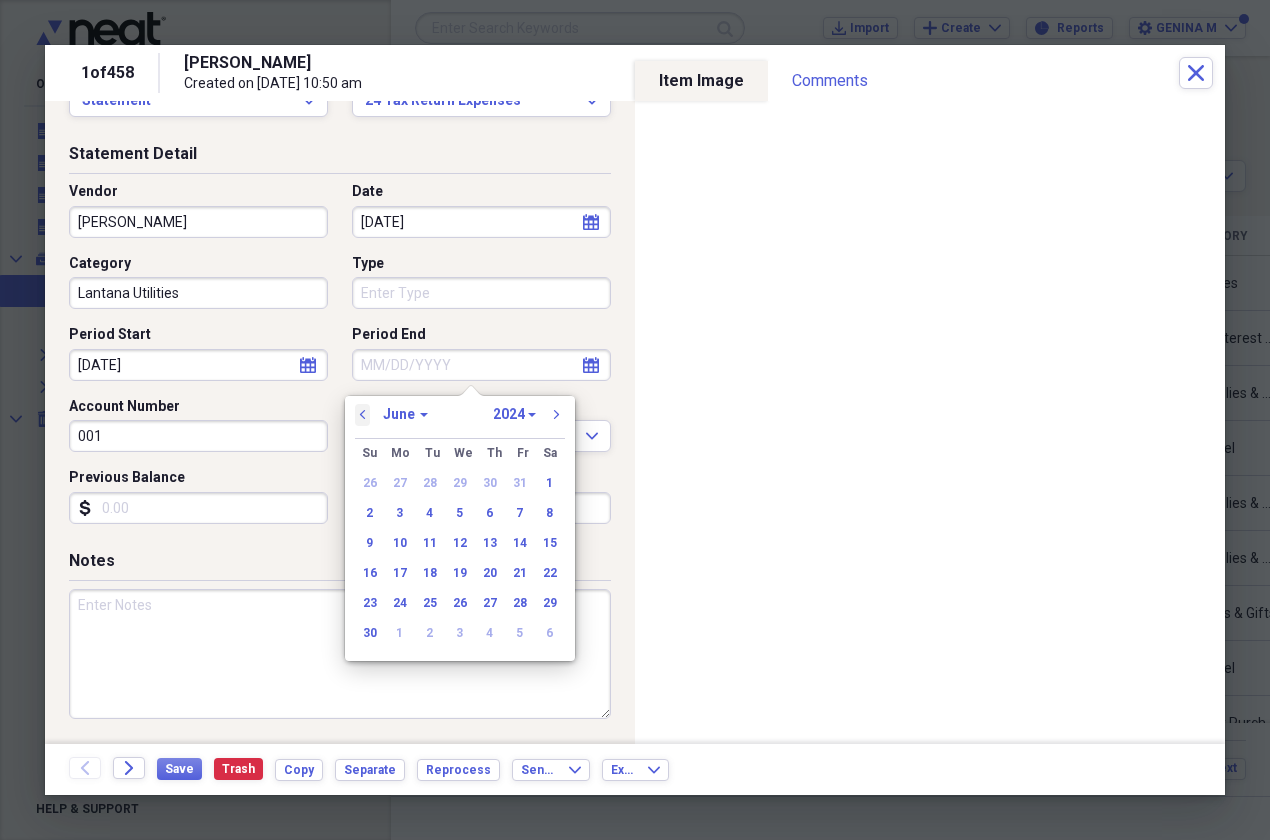 click on "previous" at bounding box center (363, 415) 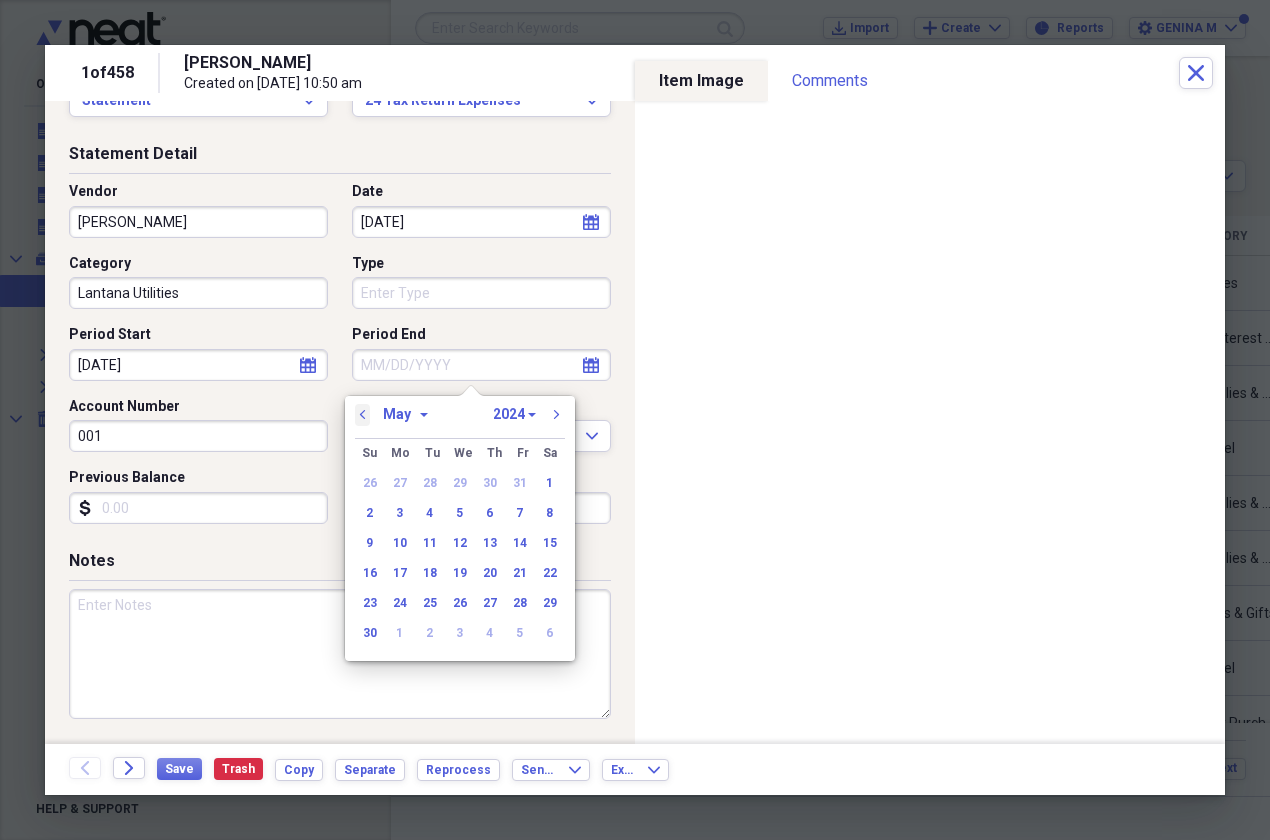 click on "previous" at bounding box center (363, 415) 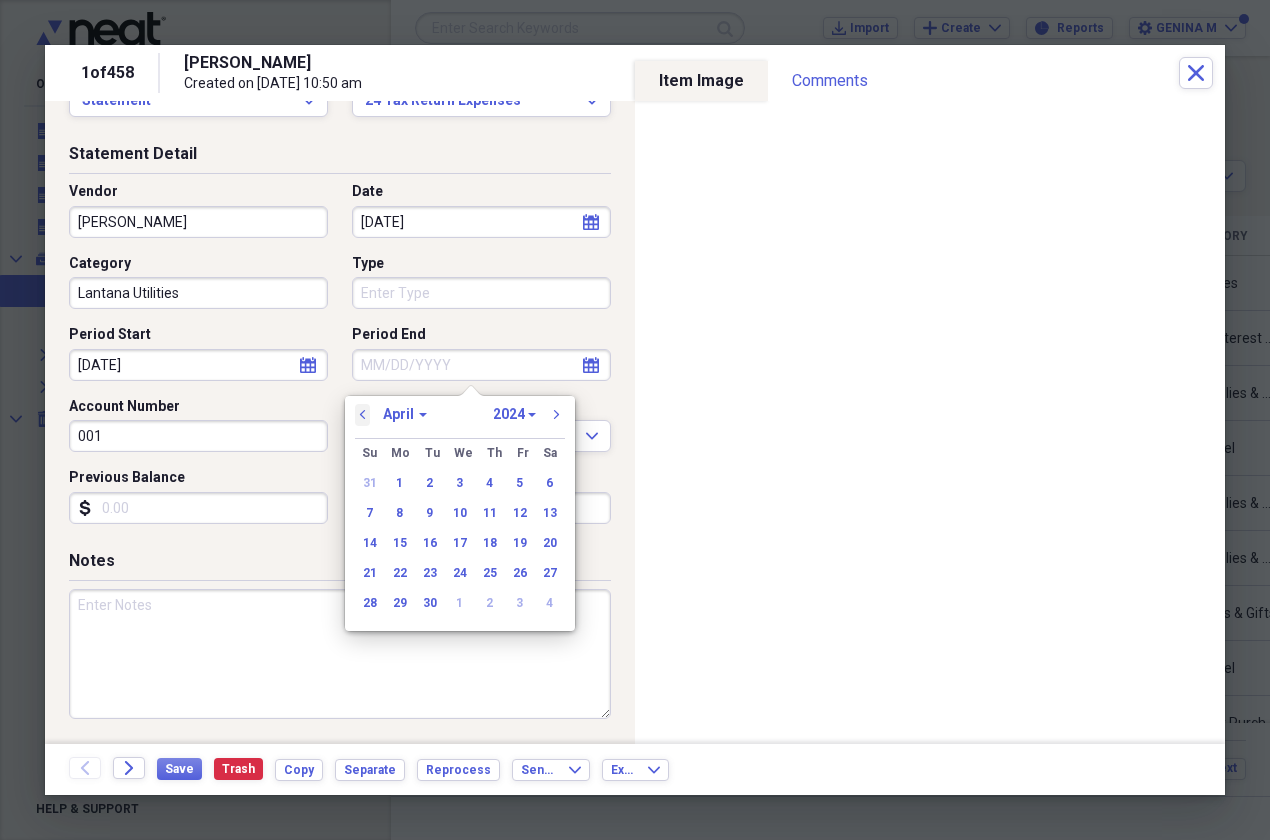 click on "previous" at bounding box center [363, 415] 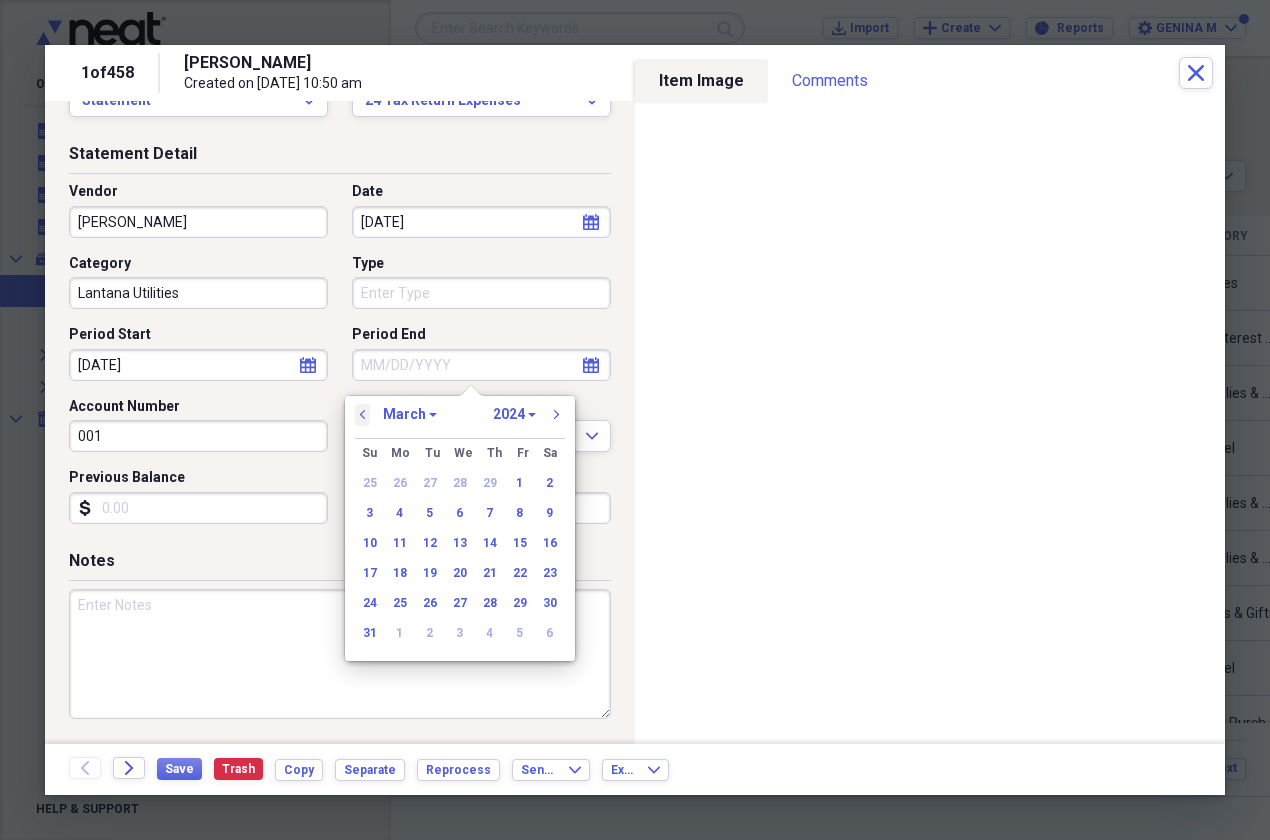 click on "previous" at bounding box center (363, 415) 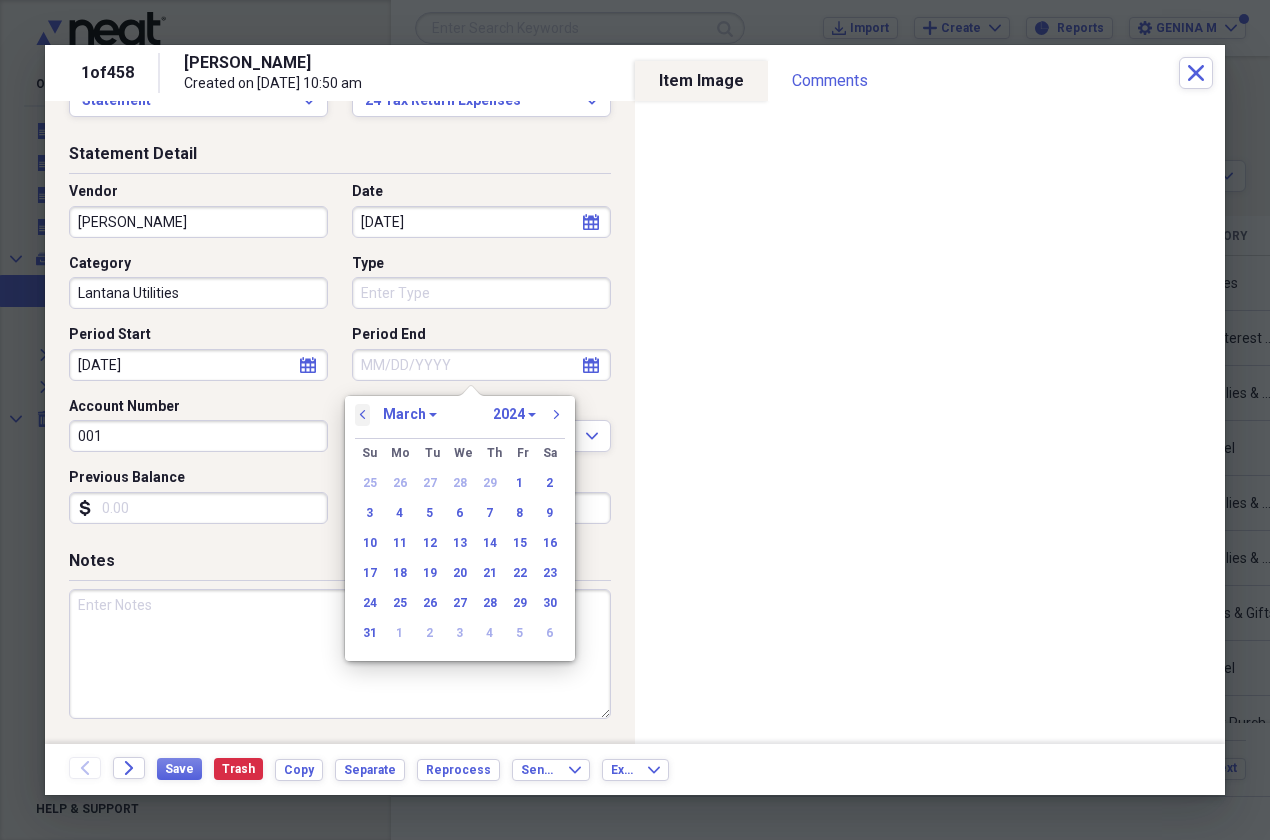 select on "1" 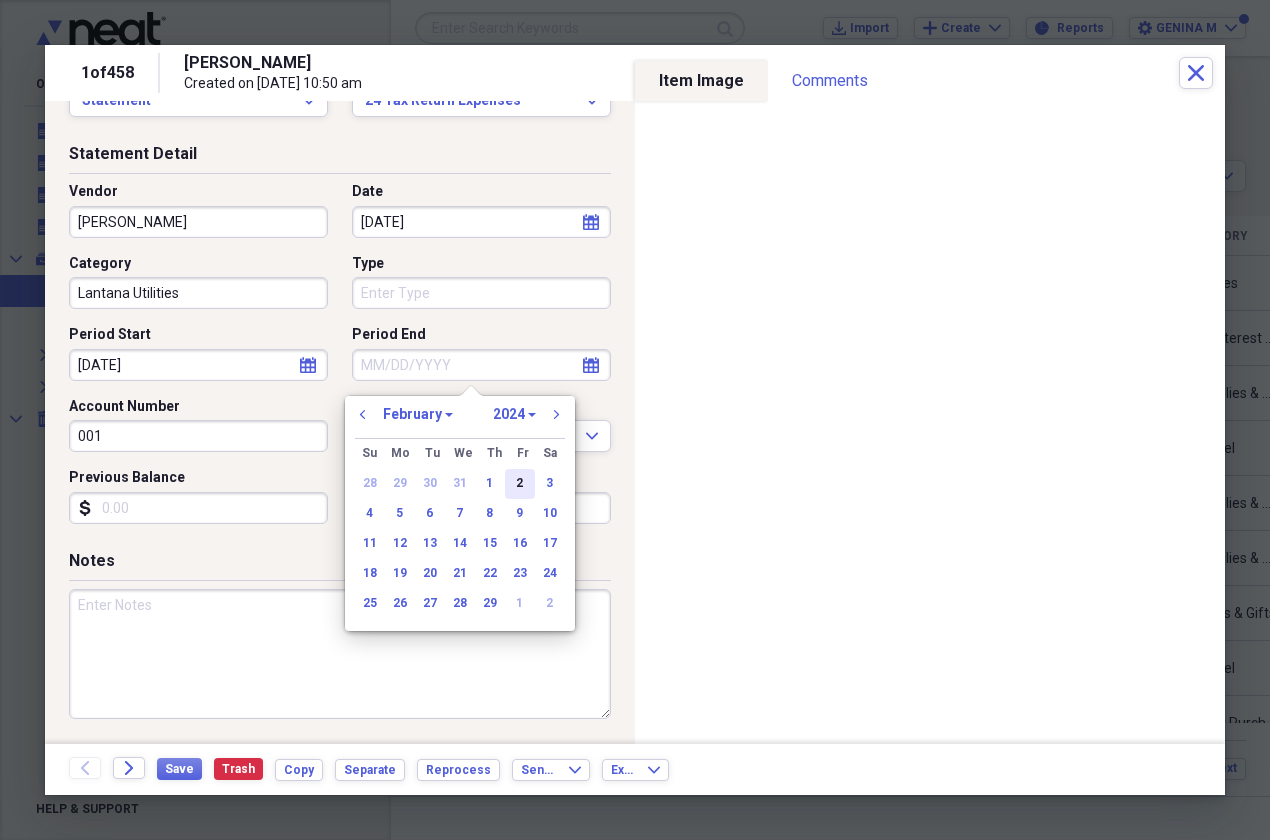 click on "2" at bounding box center [520, 484] 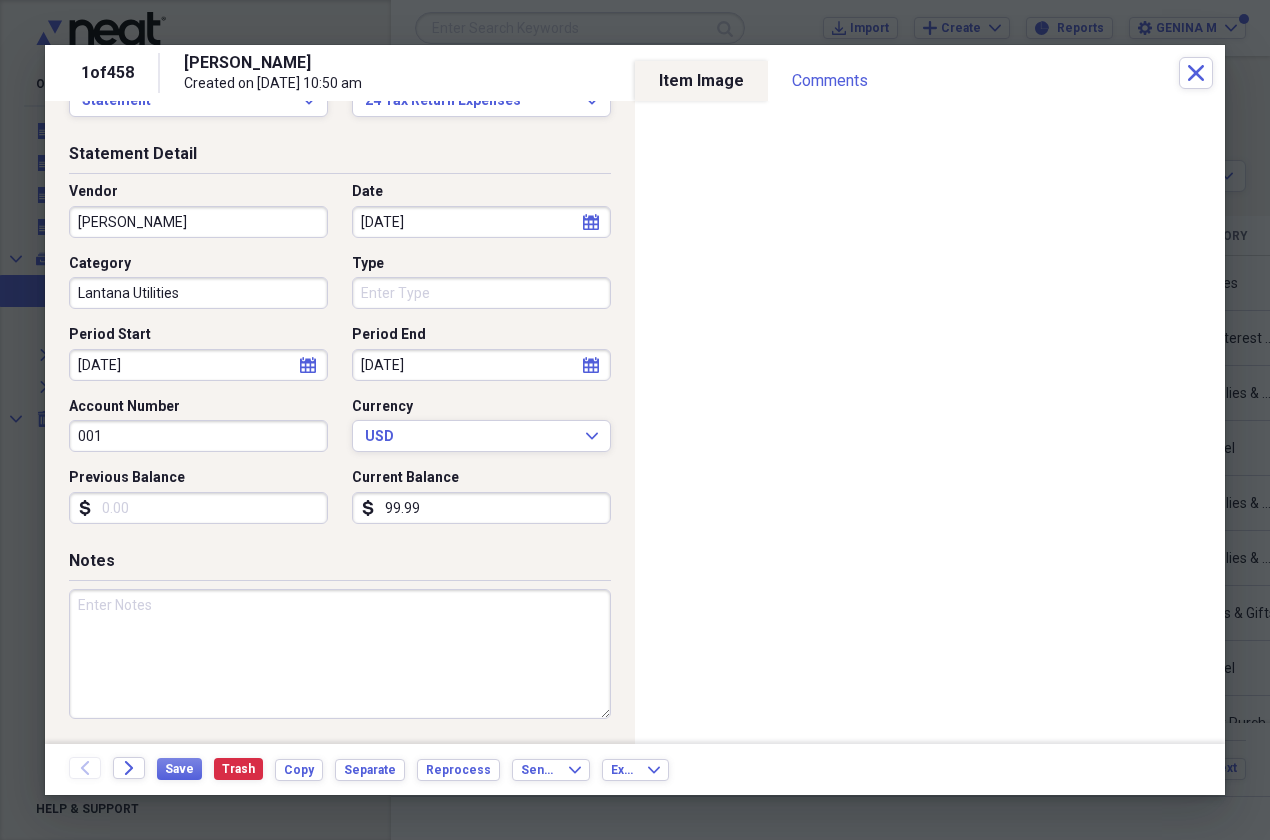 click on "calendar" 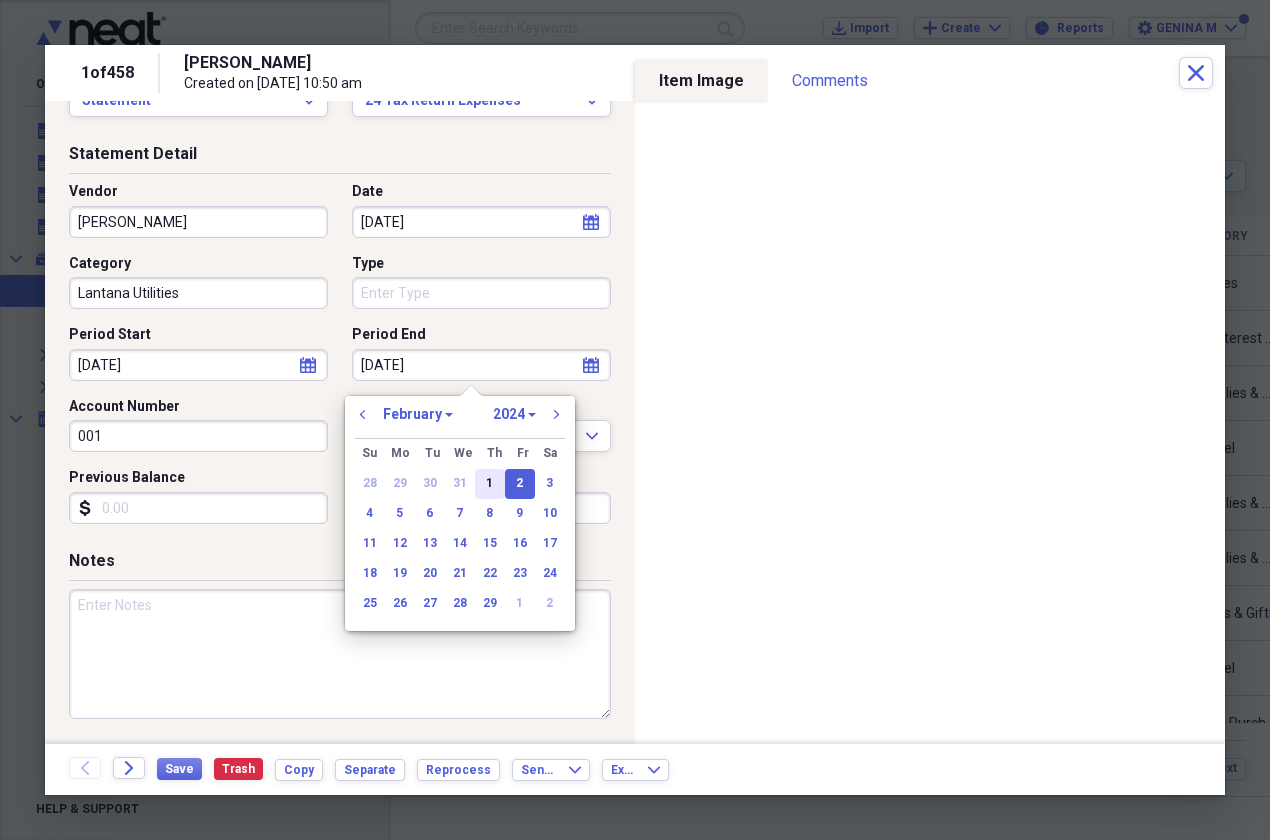 click on "1" at bounding box center (490, 484) 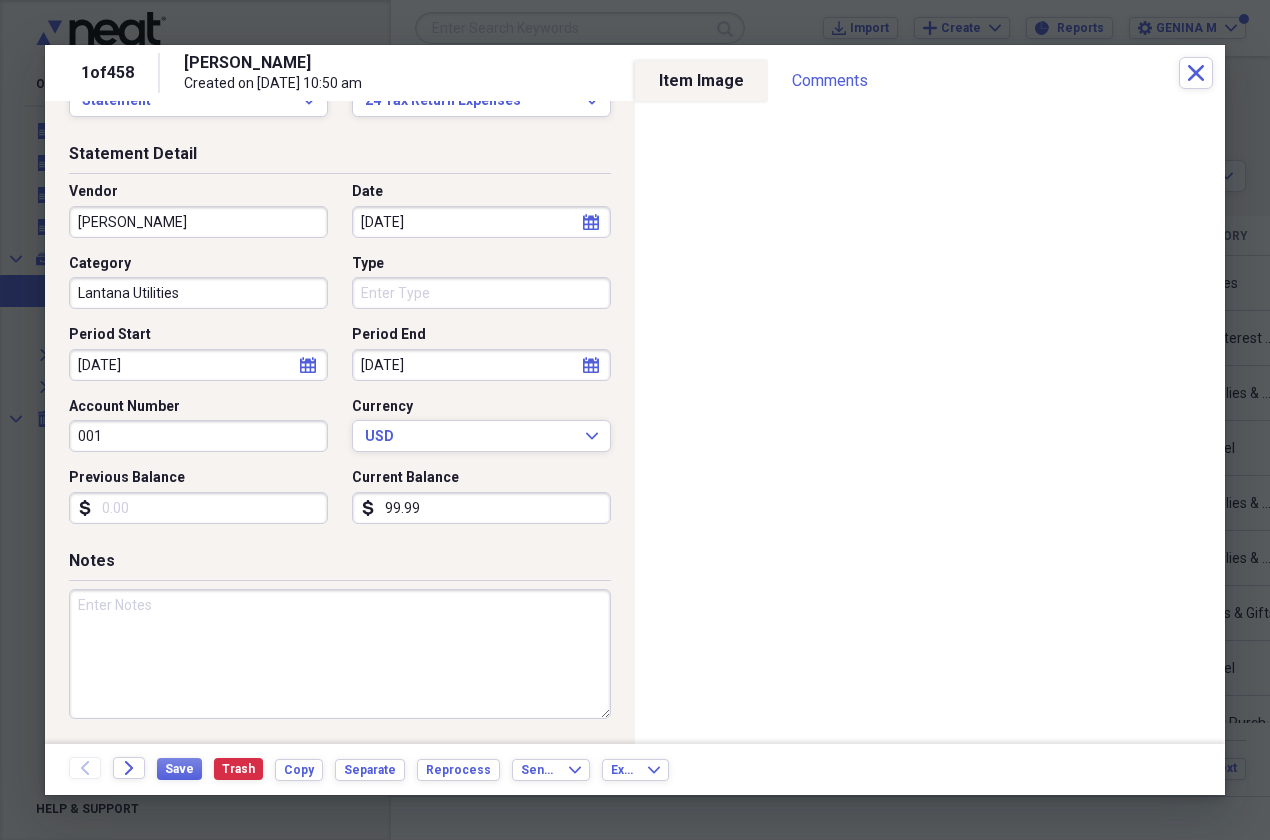 scroll, scrollTop: 66, scrollLeft: 0, axis: vertical 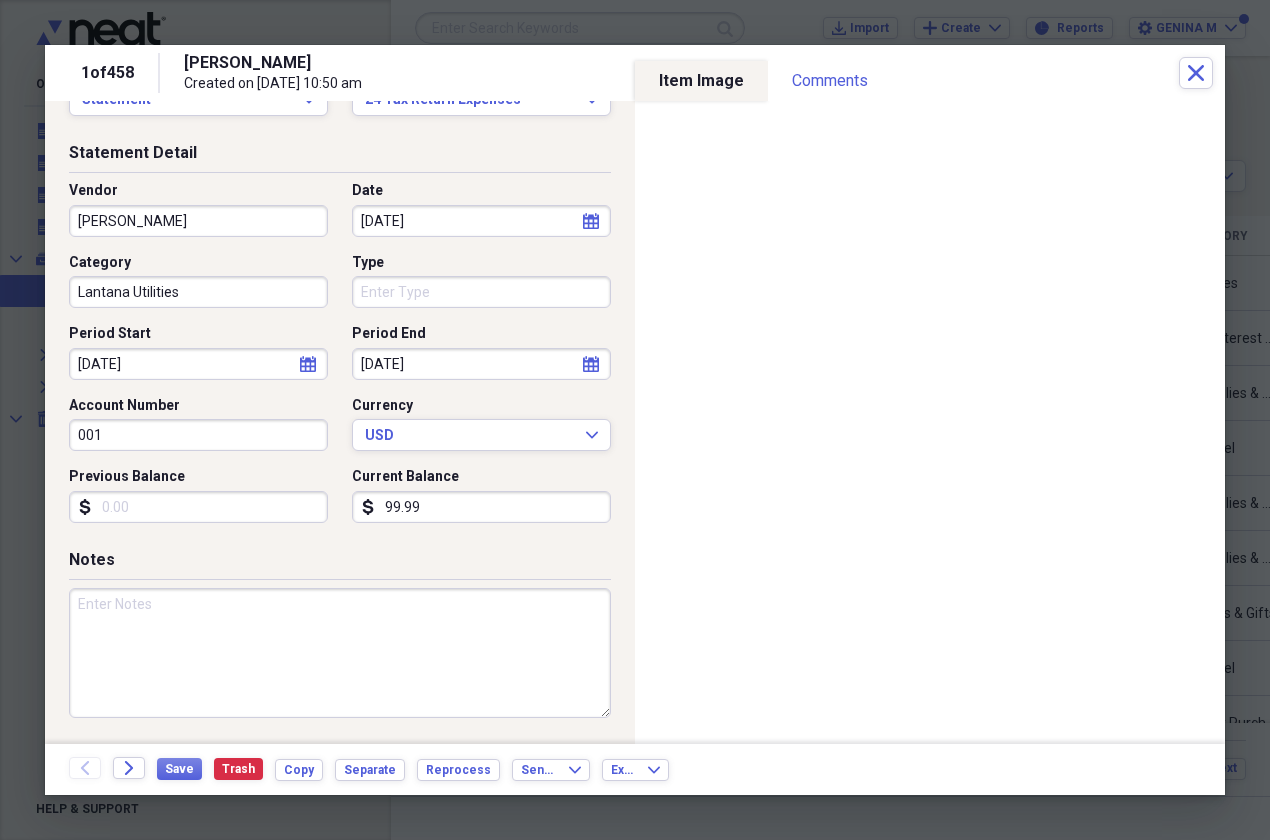 drag, startPoint x: 1091, startPoint y: 75, endPoint x: 1040, endPoint y: -6, distance: 95.71834 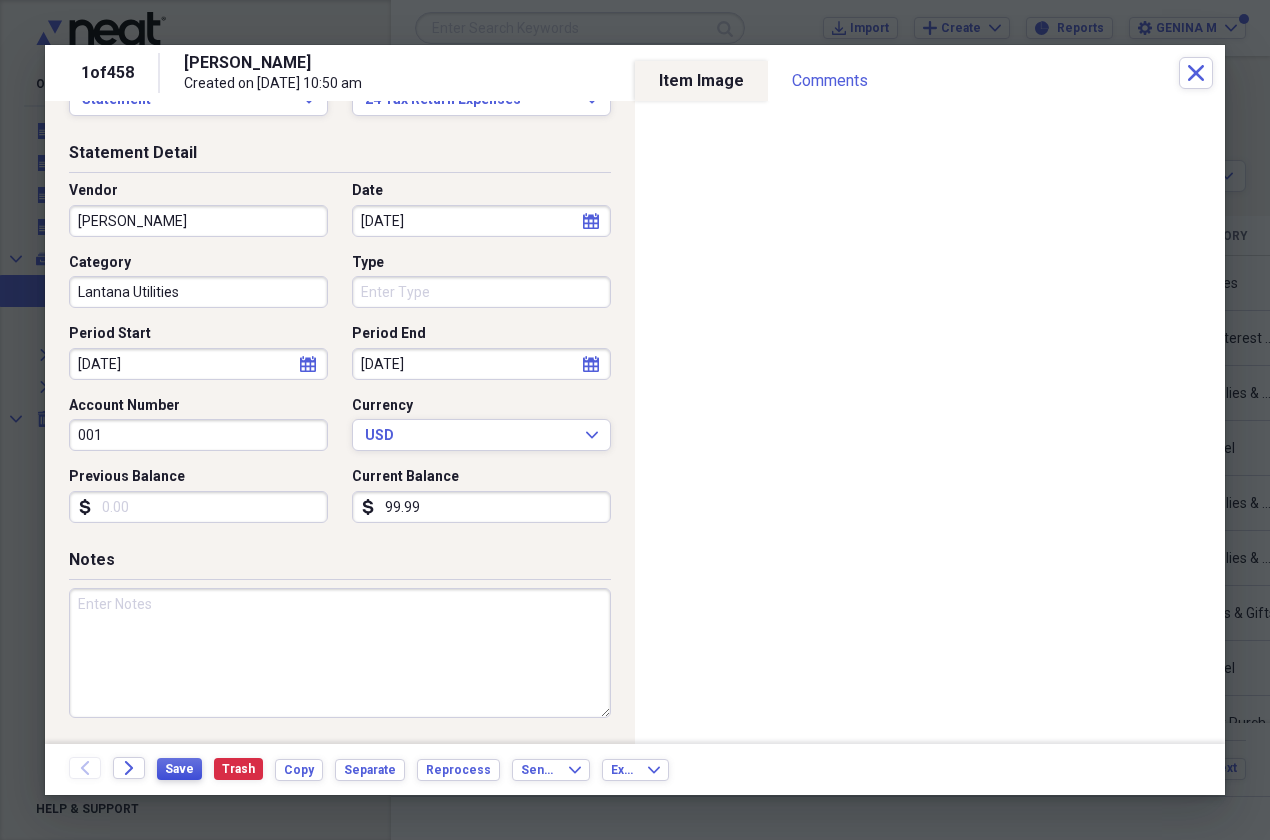click on "Save" at bounding box center [179, 769] 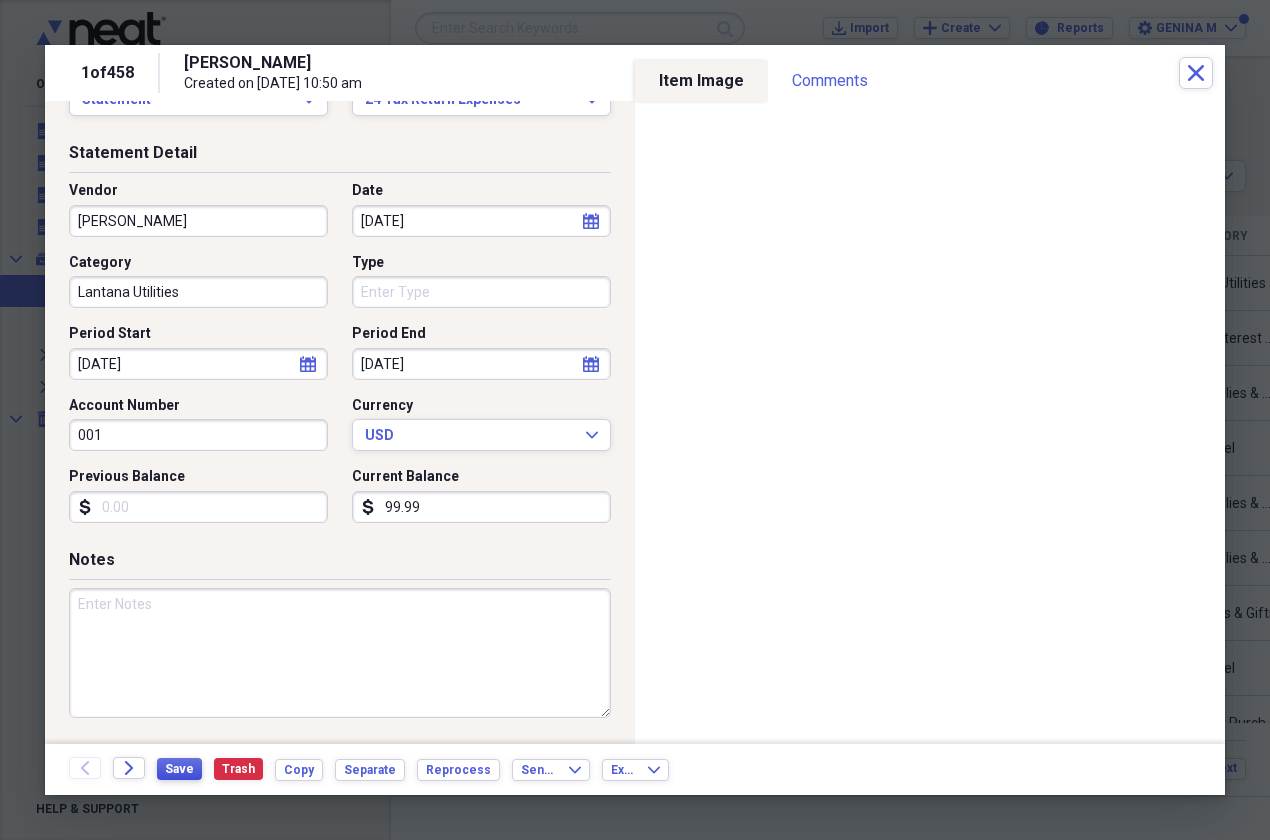 click on "Save" at bounding box center [179, 769] 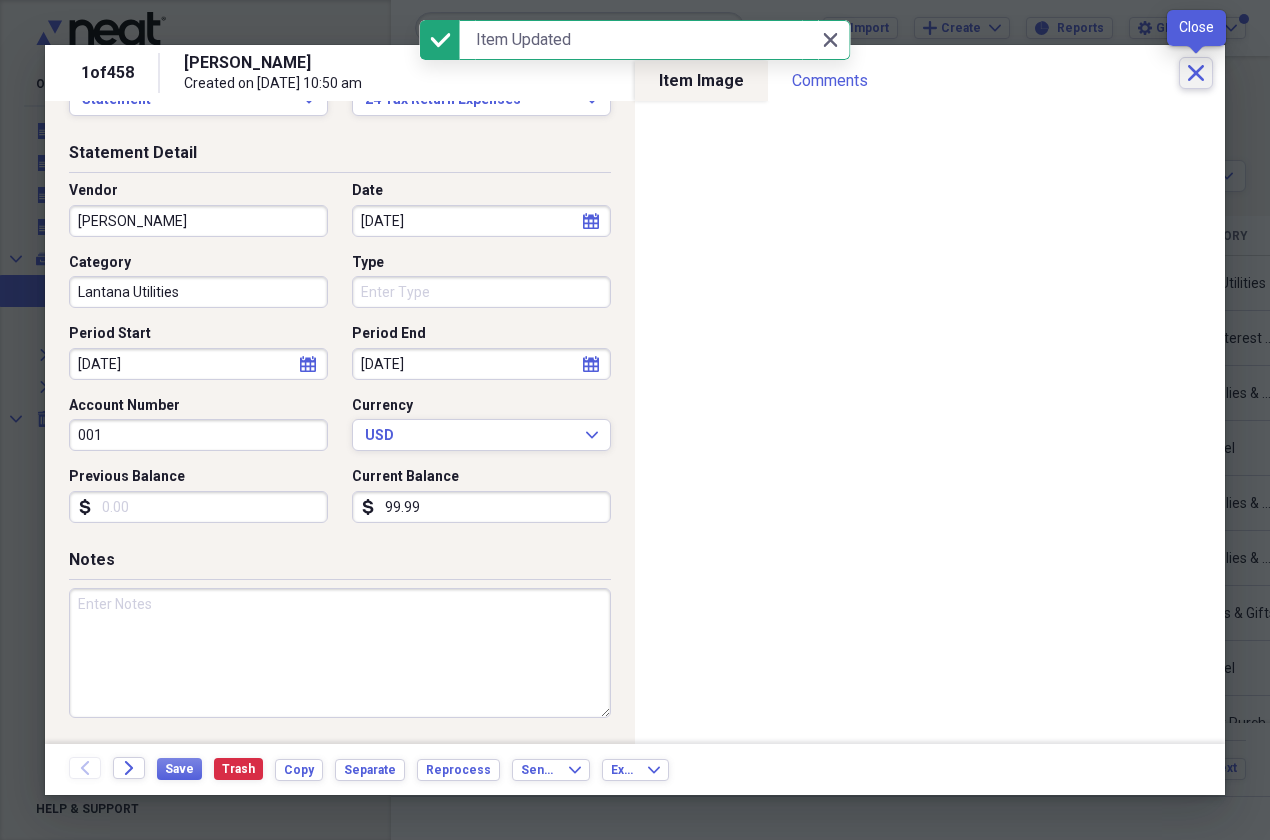 click on "Close" at bounding box center (1196, 73) 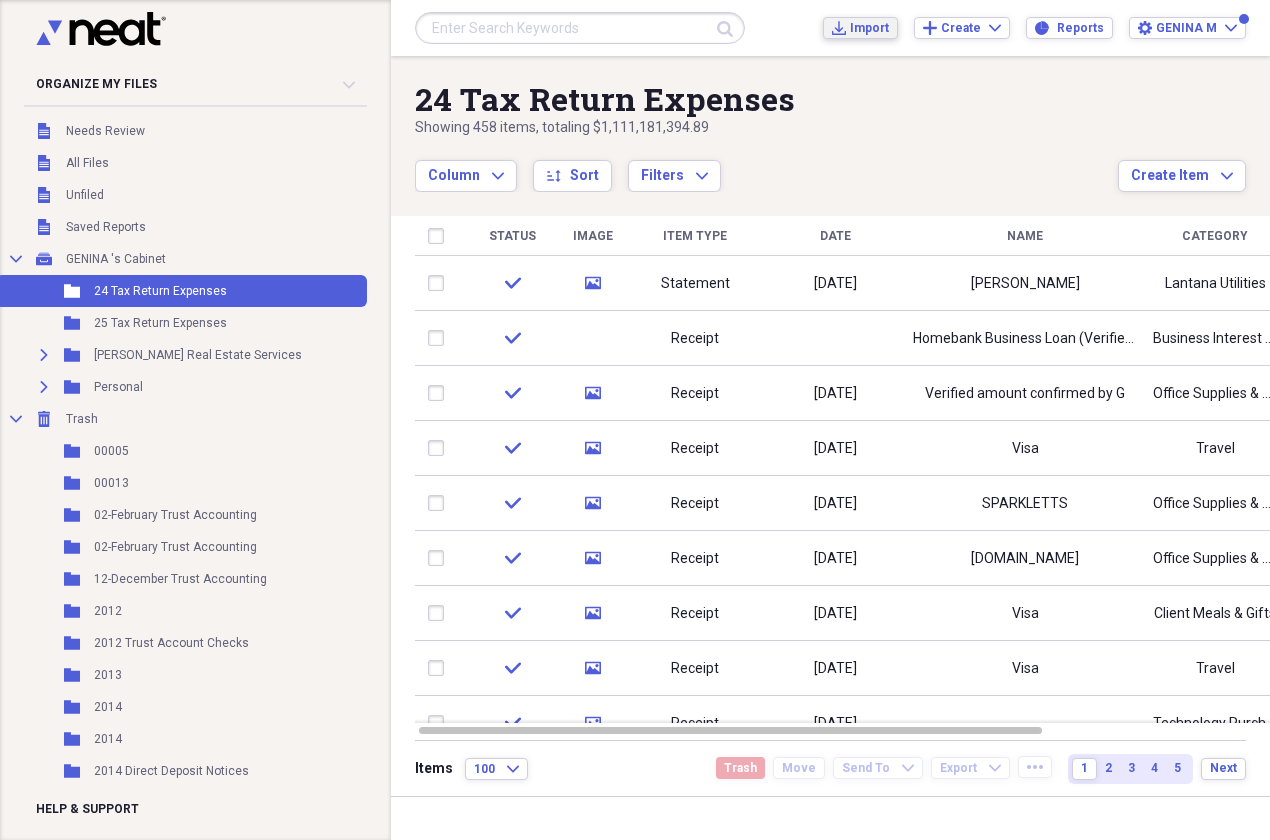 click on "Import" at bounding box center (869, 28) 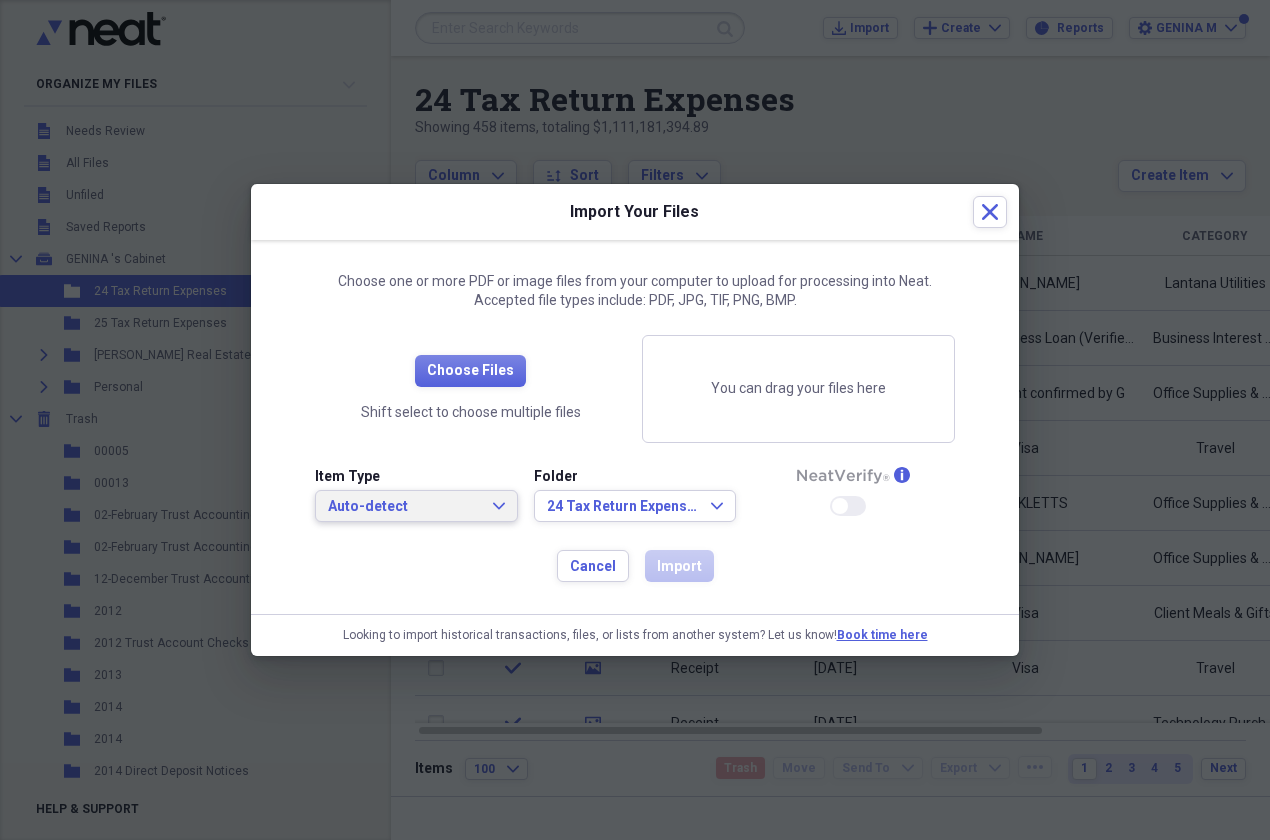 click on "Expand" 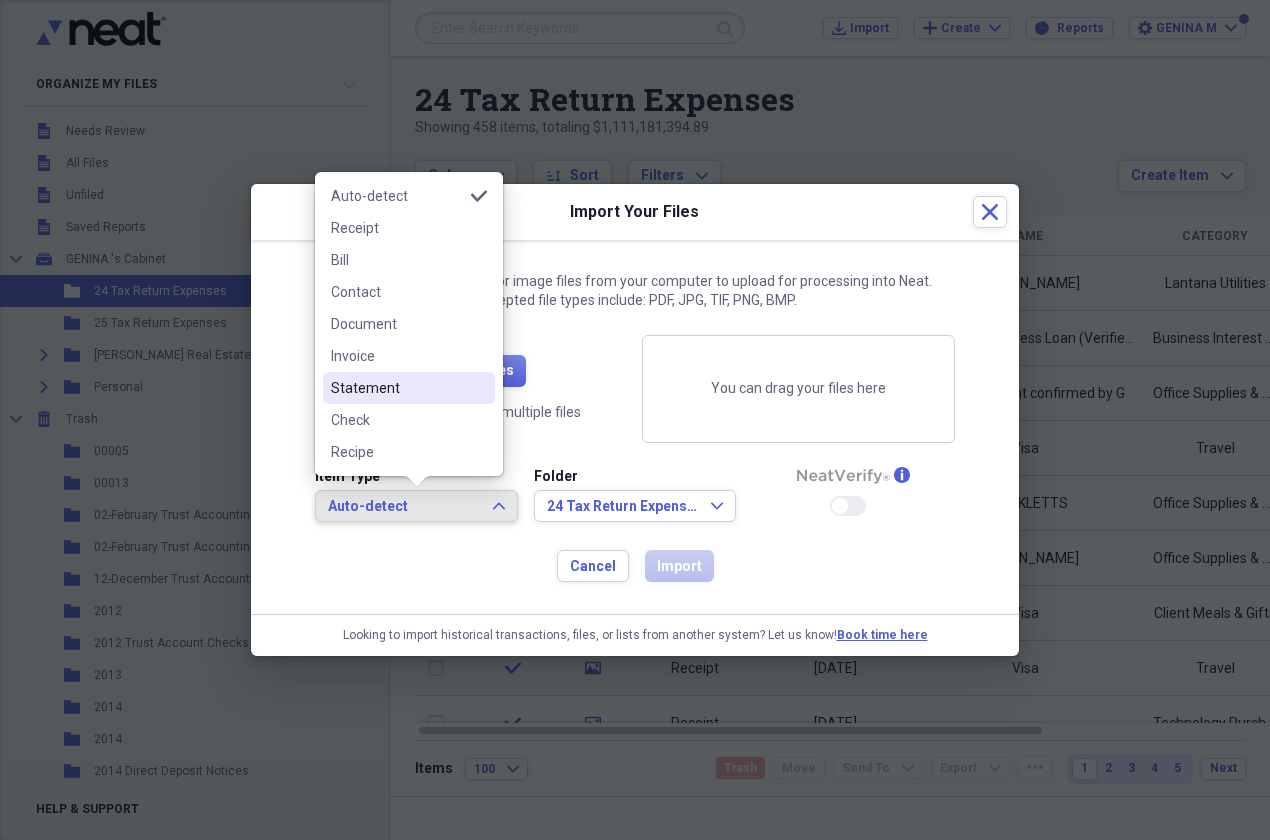 click at bounding box center (479, 388) 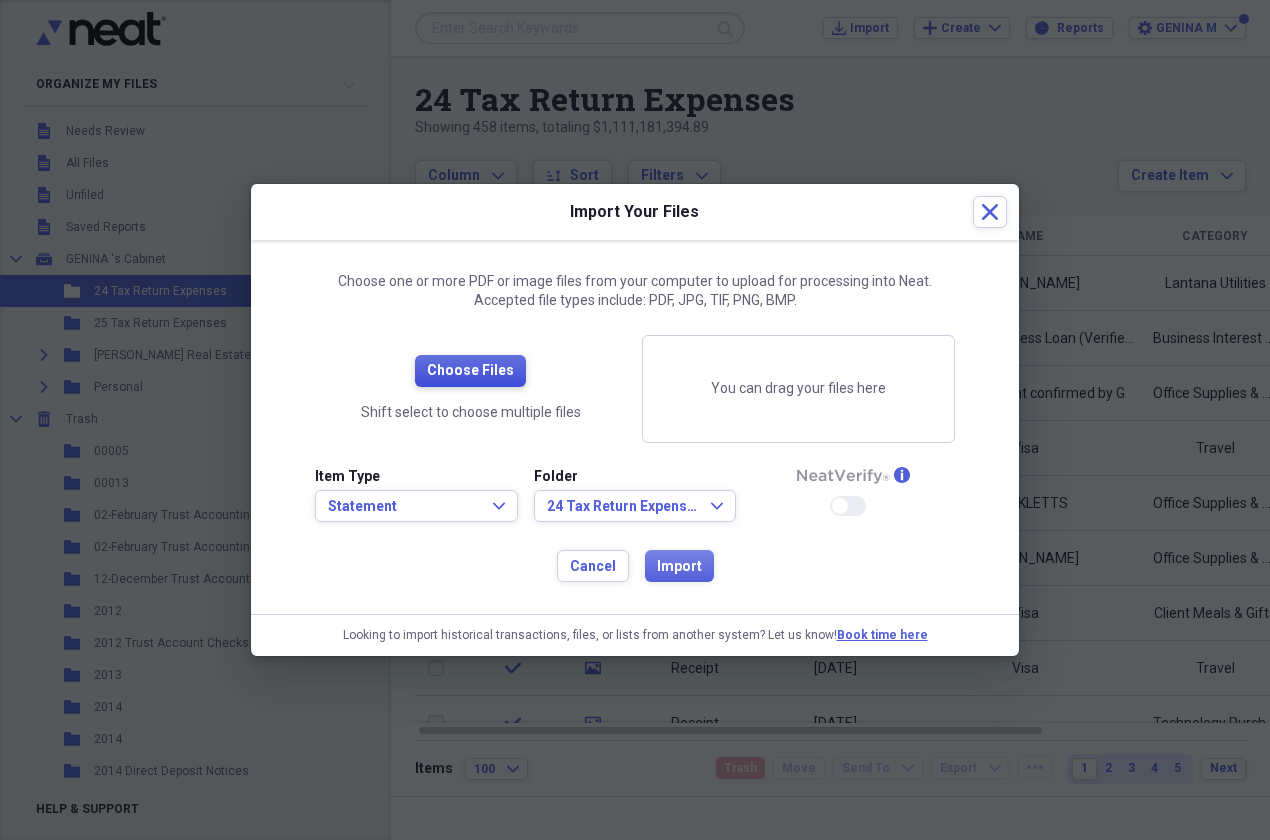 click on "Choose Files" at bounding box center [470, 371] 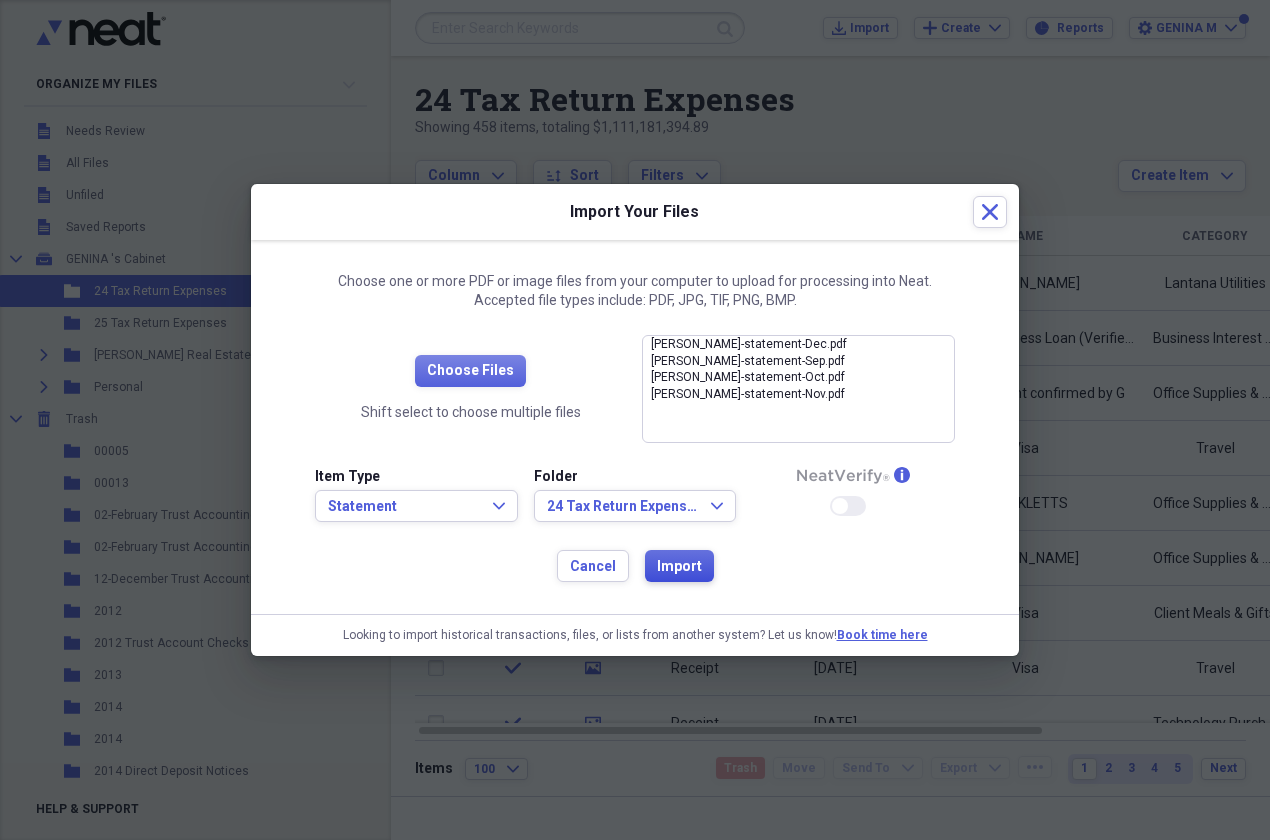 click on "Import" at bounding box center (679, 567) 